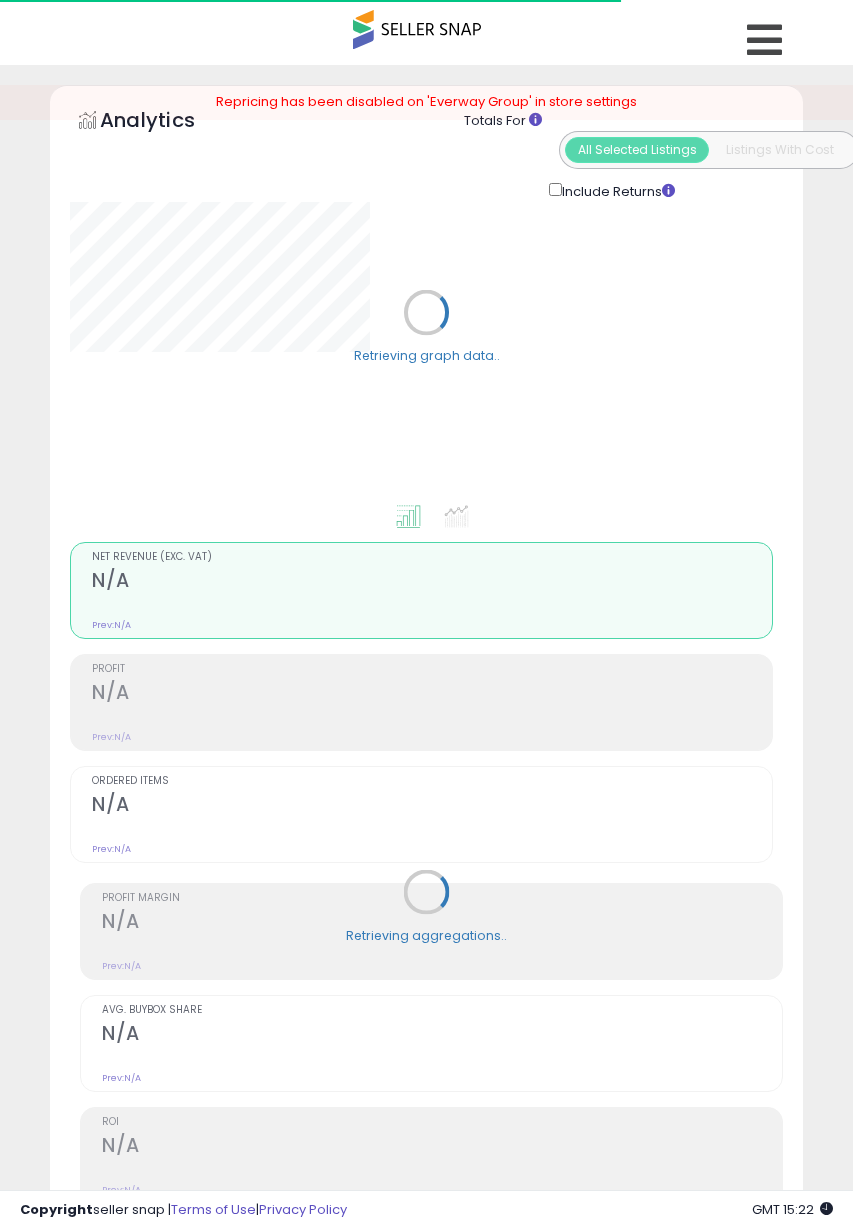 select on "**" 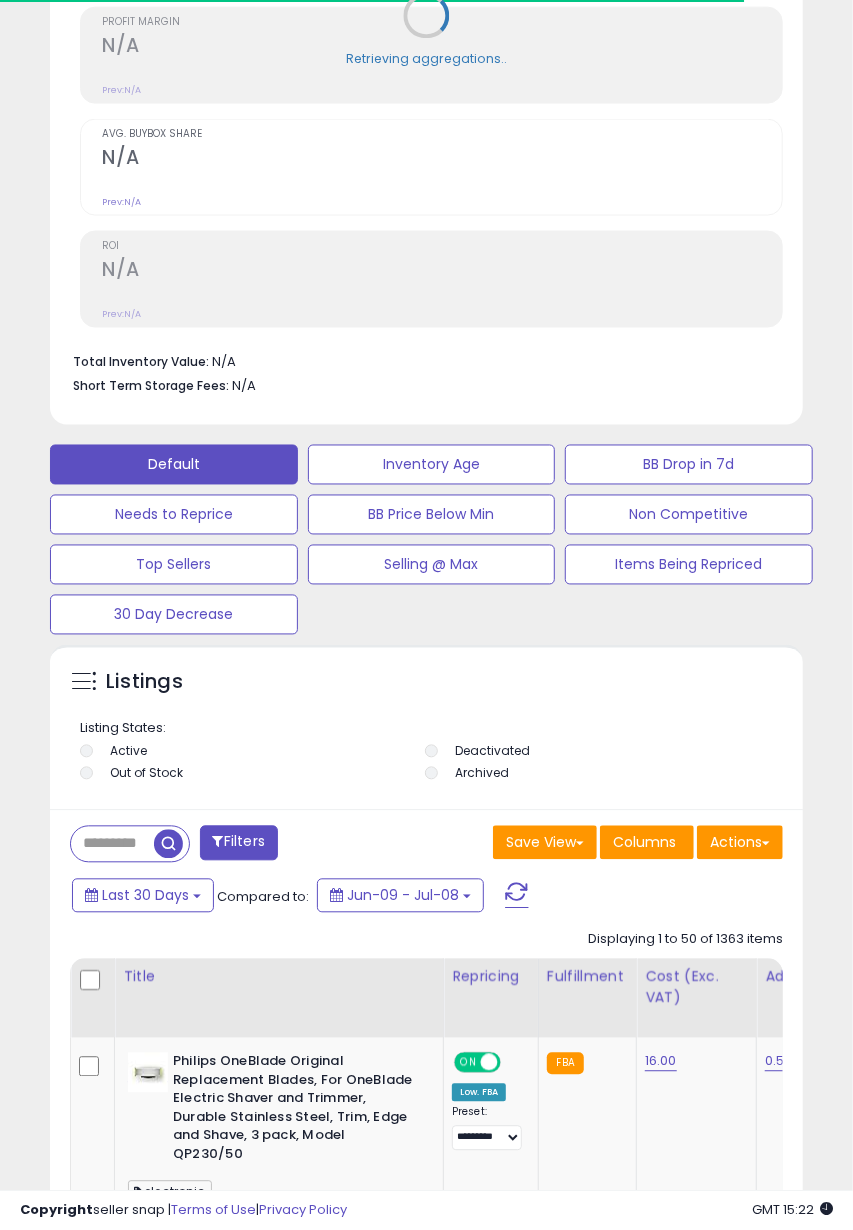 scroll, scrollTop: 876, scrollLeft: 0, axis: vertical 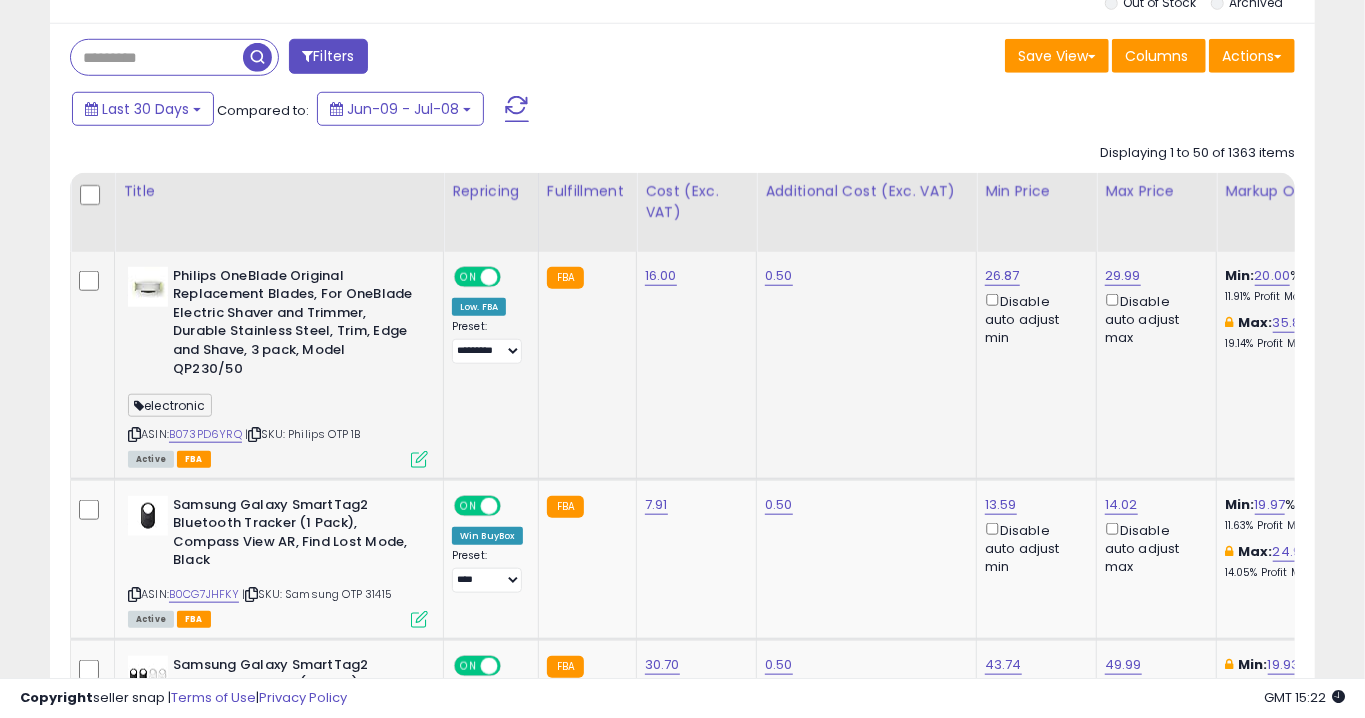 click at bounding box center [419, 459] 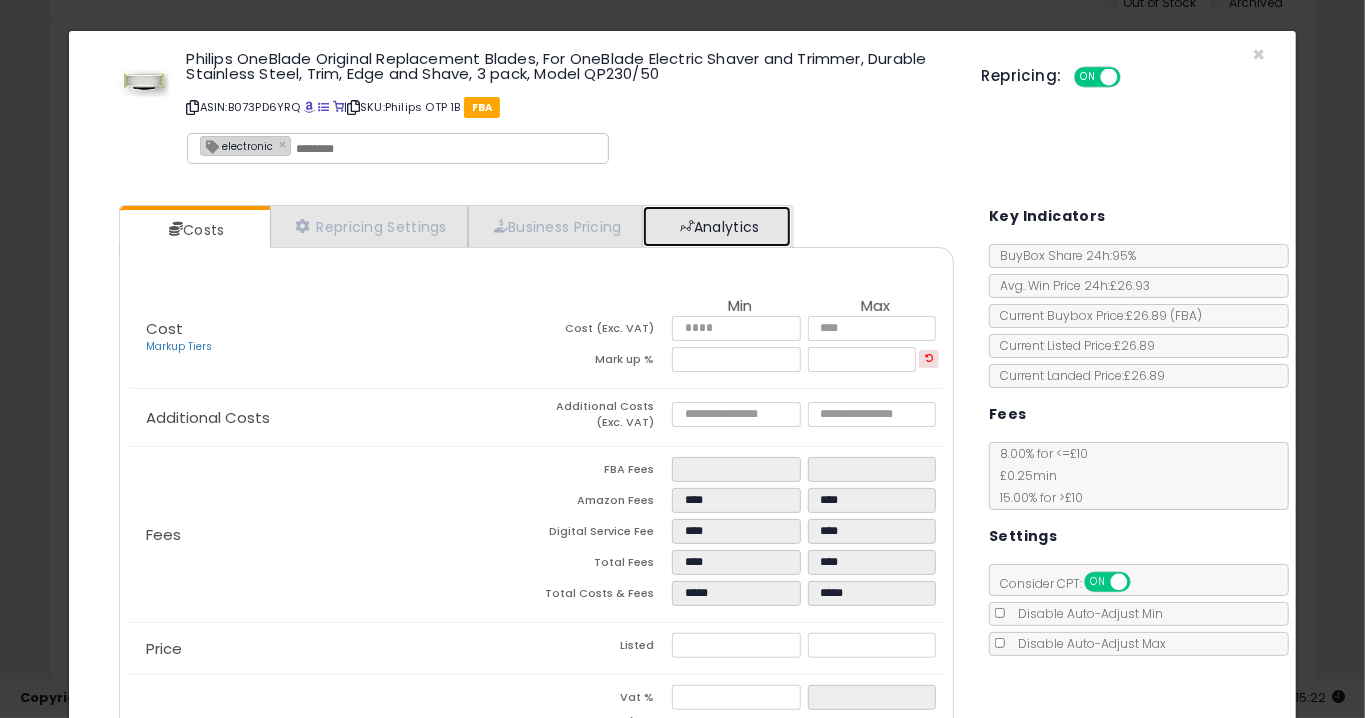 click on "Analytics" at bounding box center (717, 226) 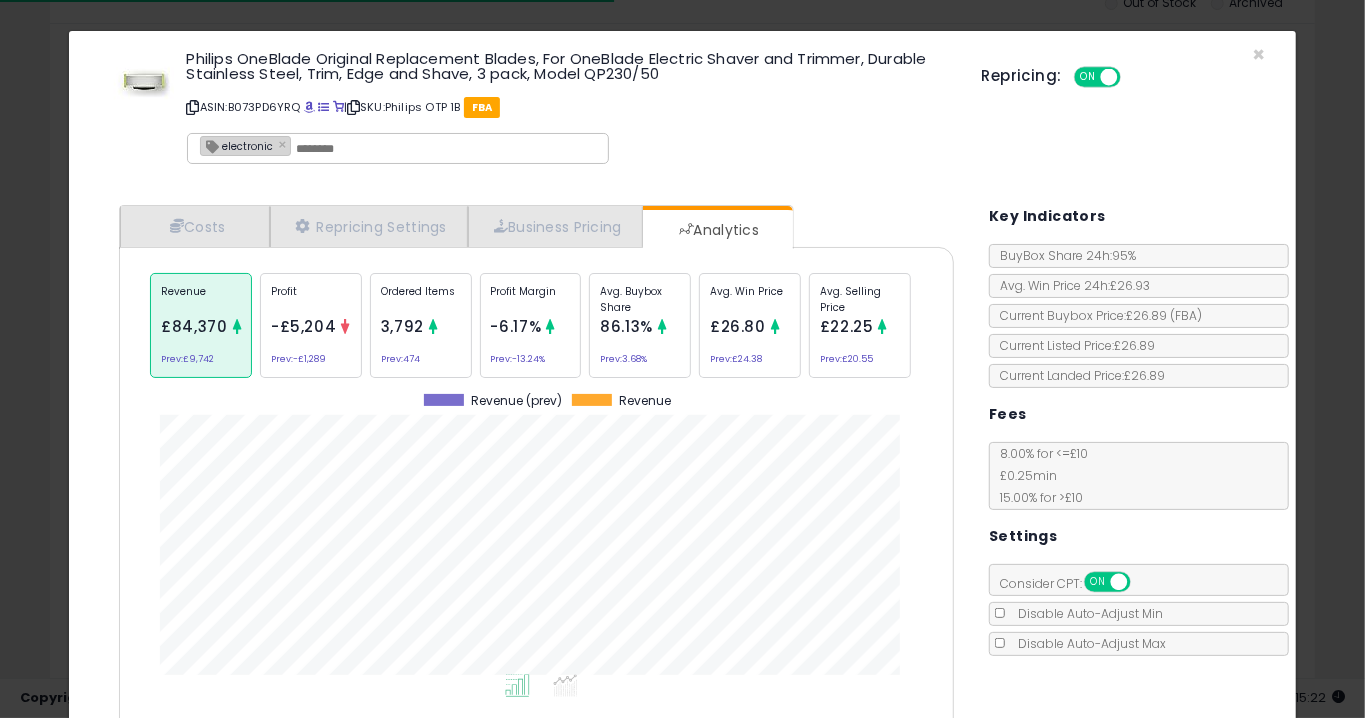 click on "3,792" at bounding box center (402, 326) 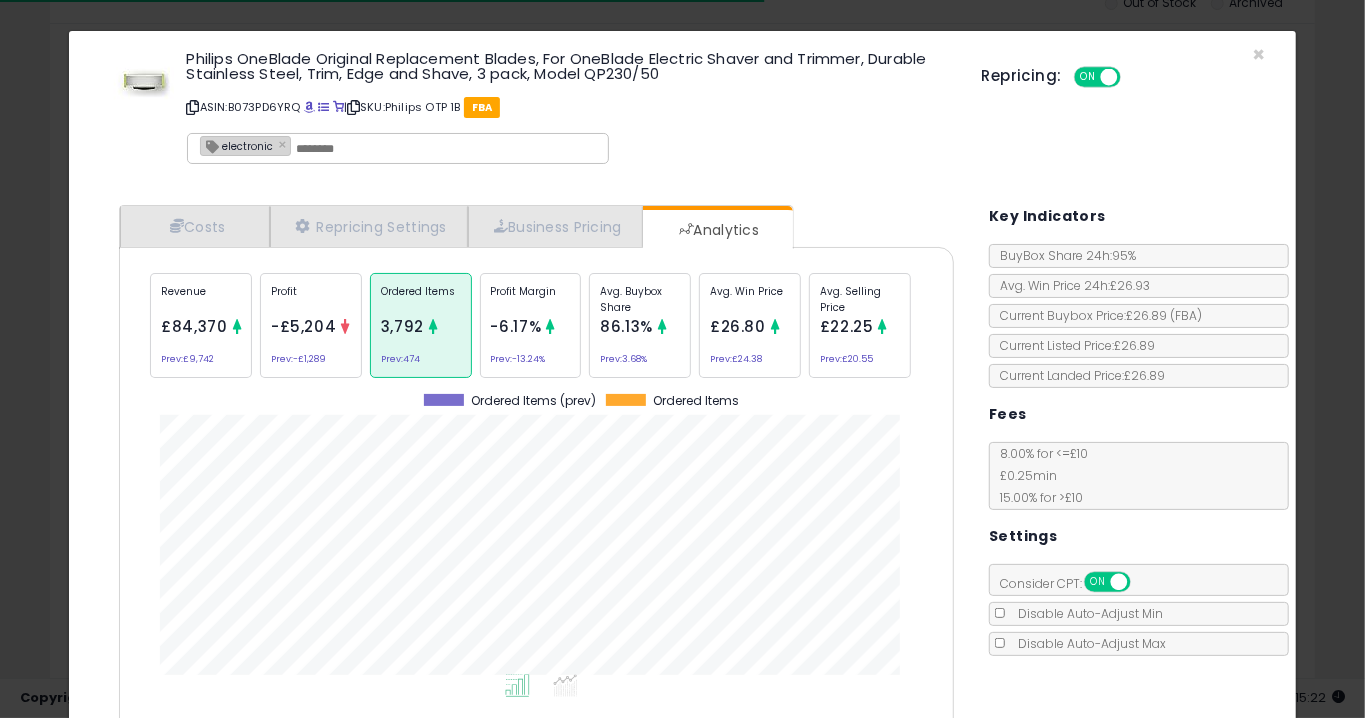 scroll, scrollTop: 999387, scrollLeft: 999124, axis: both 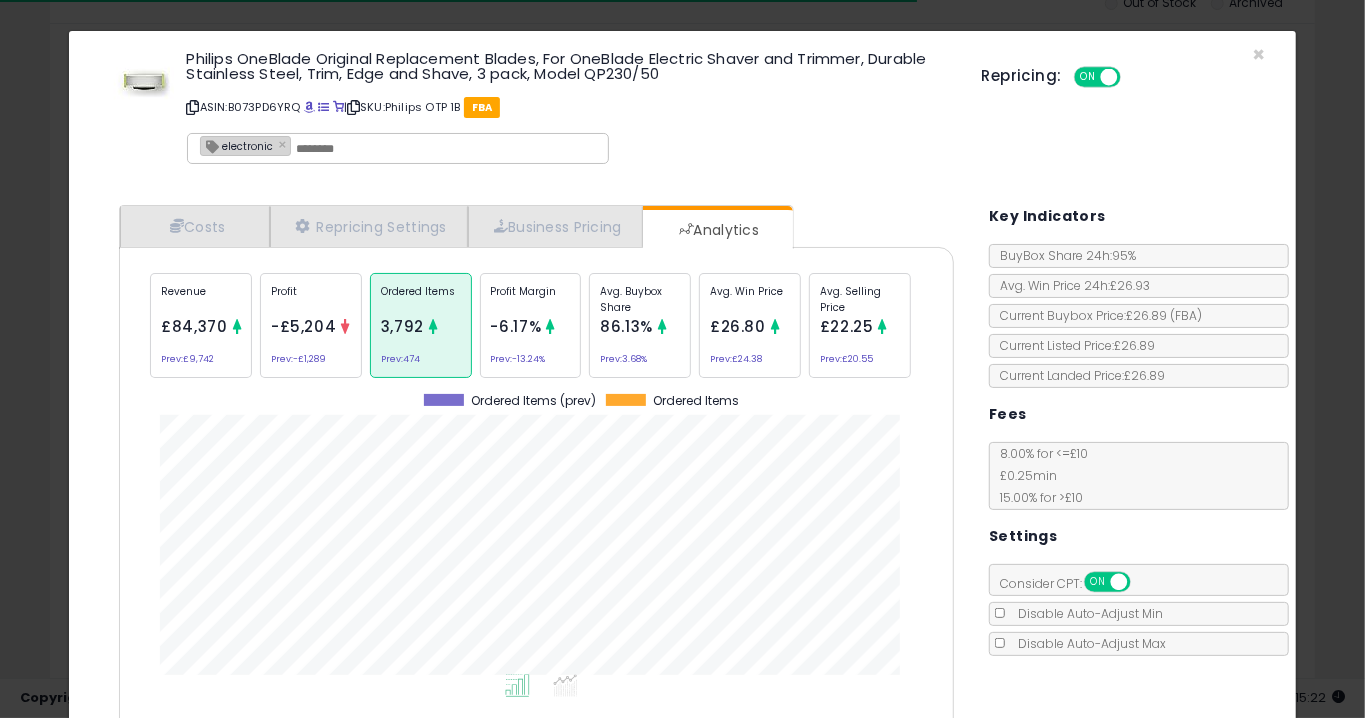 click on "× Close
Philips OneBlade Original Replacement Blades, For OneBlade Electric Shaver and Trimmer, Durable Stainless Steel, Trim, Edge and Shave, 3 pack, Model QP230/50
ASIN:  B073PD6YRQ
|
SKU:  Philips OTP 1B
FBA
electronic ×
Repricing:
ON   OFF" 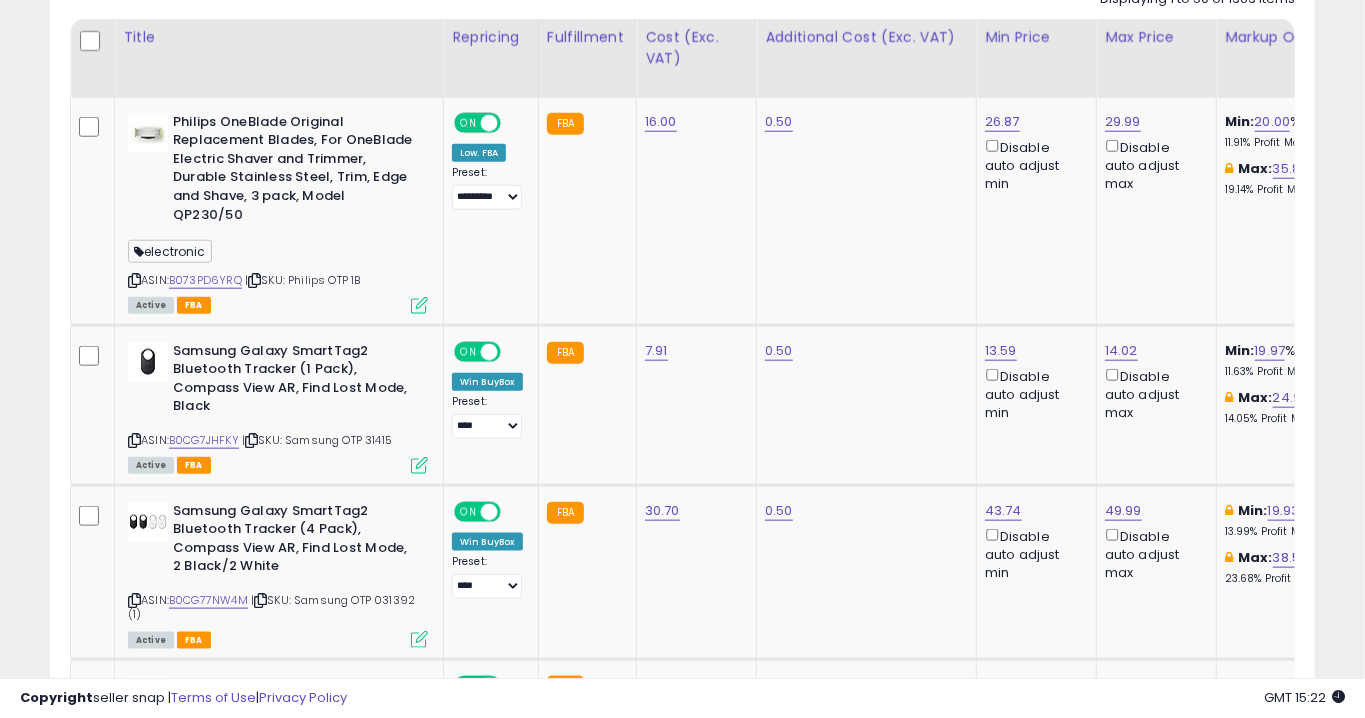 scroll, scrollTop: 1044, scrollLeft: 0, axis: vertical 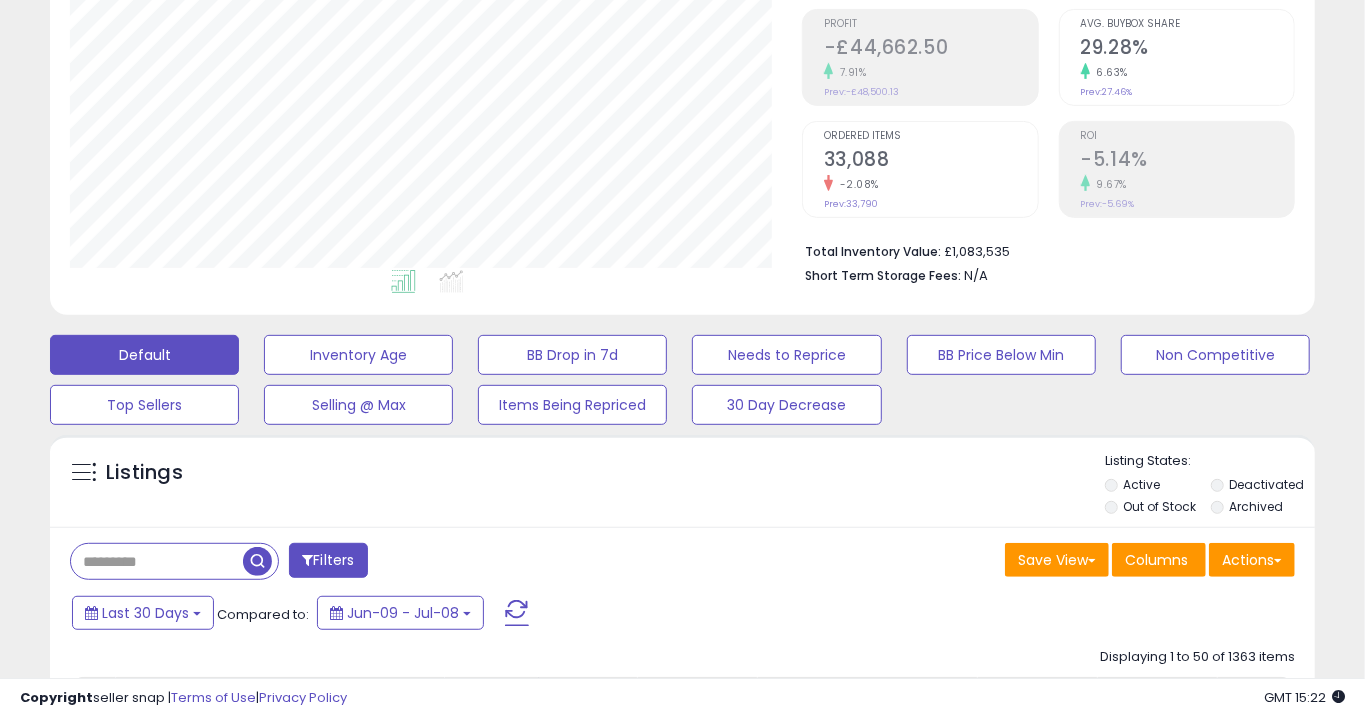 click at bounding box center [157, 561] 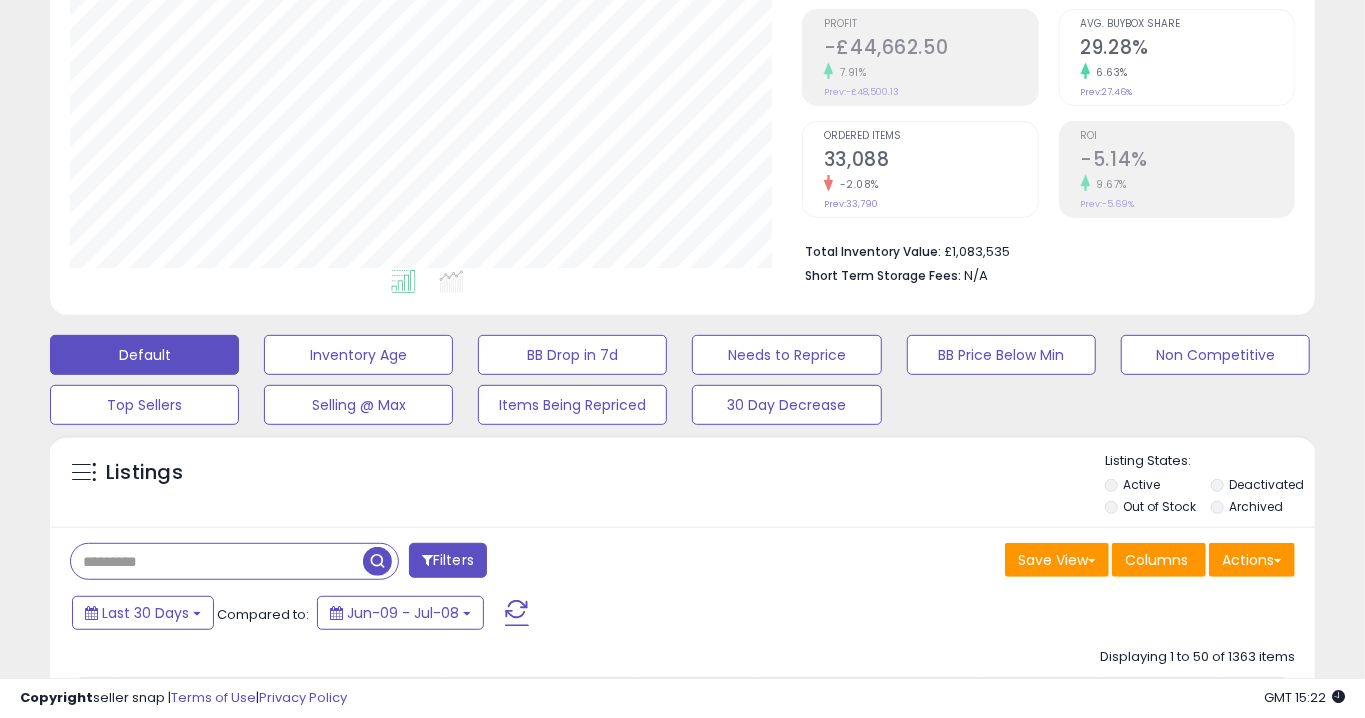 click at bounding box center [217, 561] 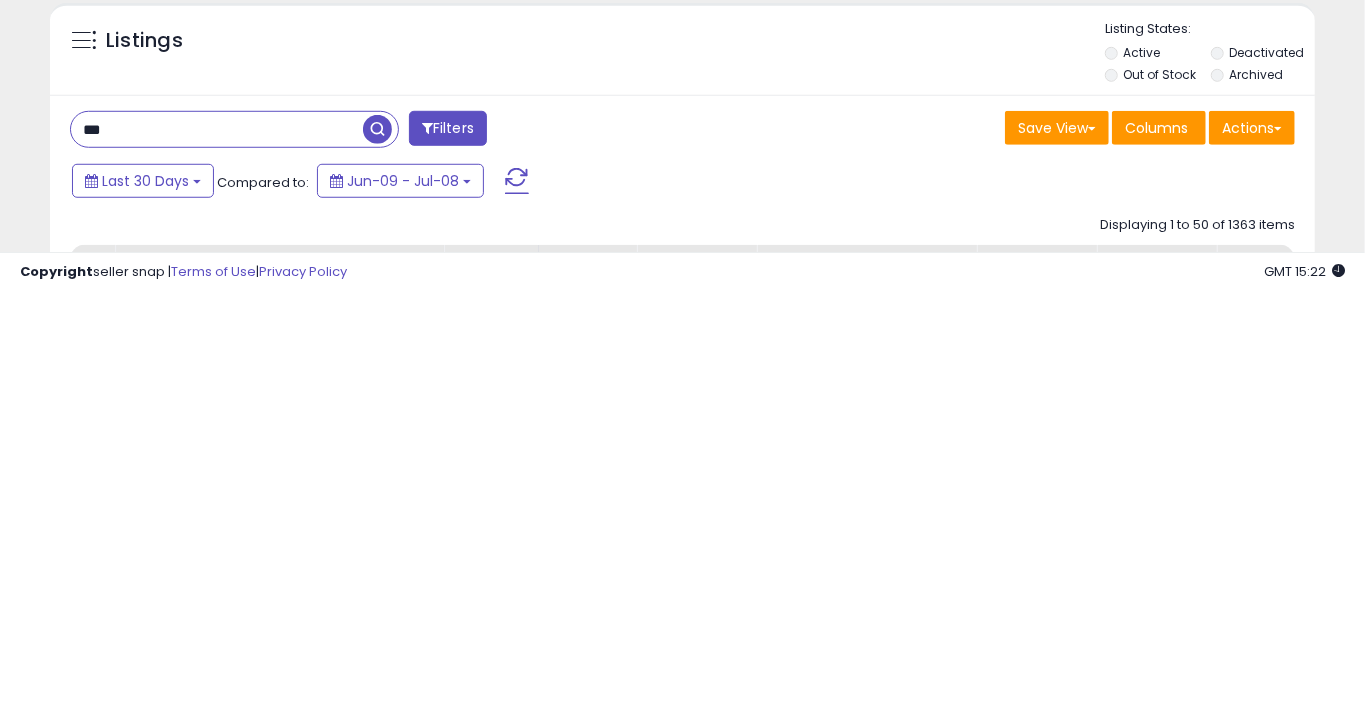 type on "***" 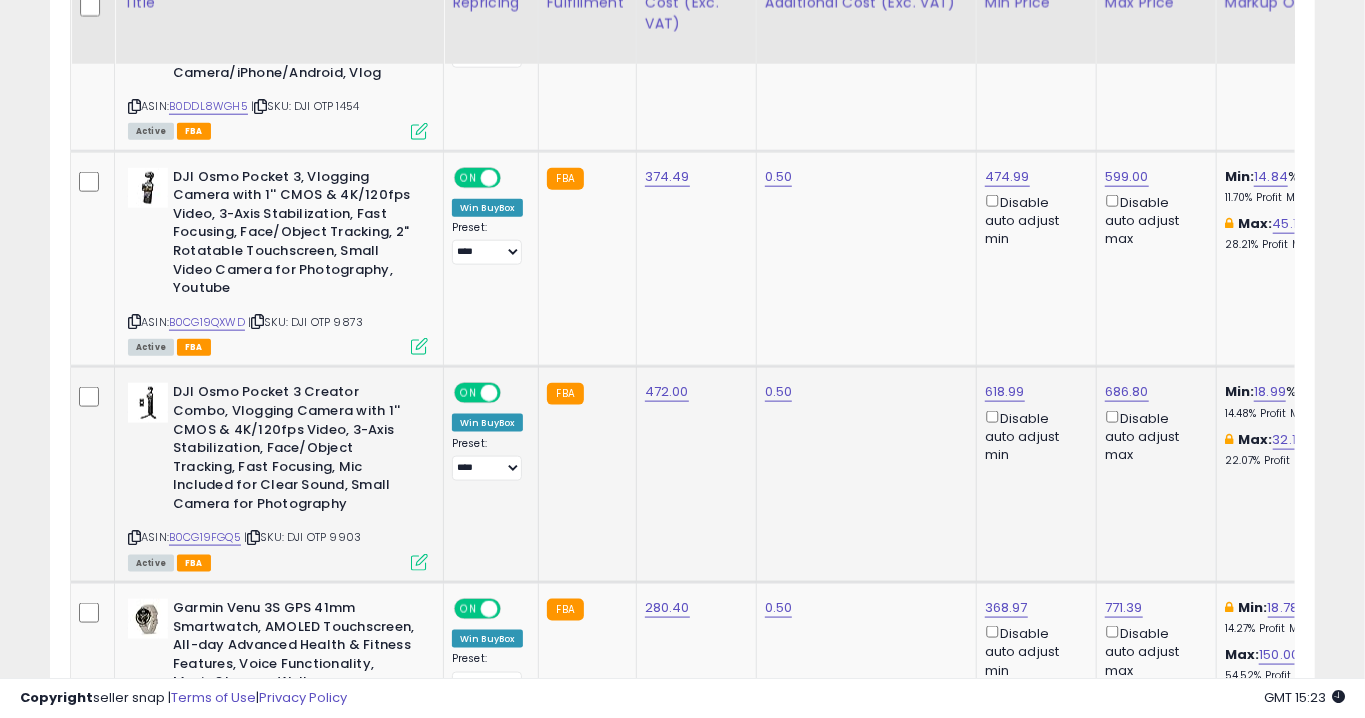 click at bounding box center (419, 562) 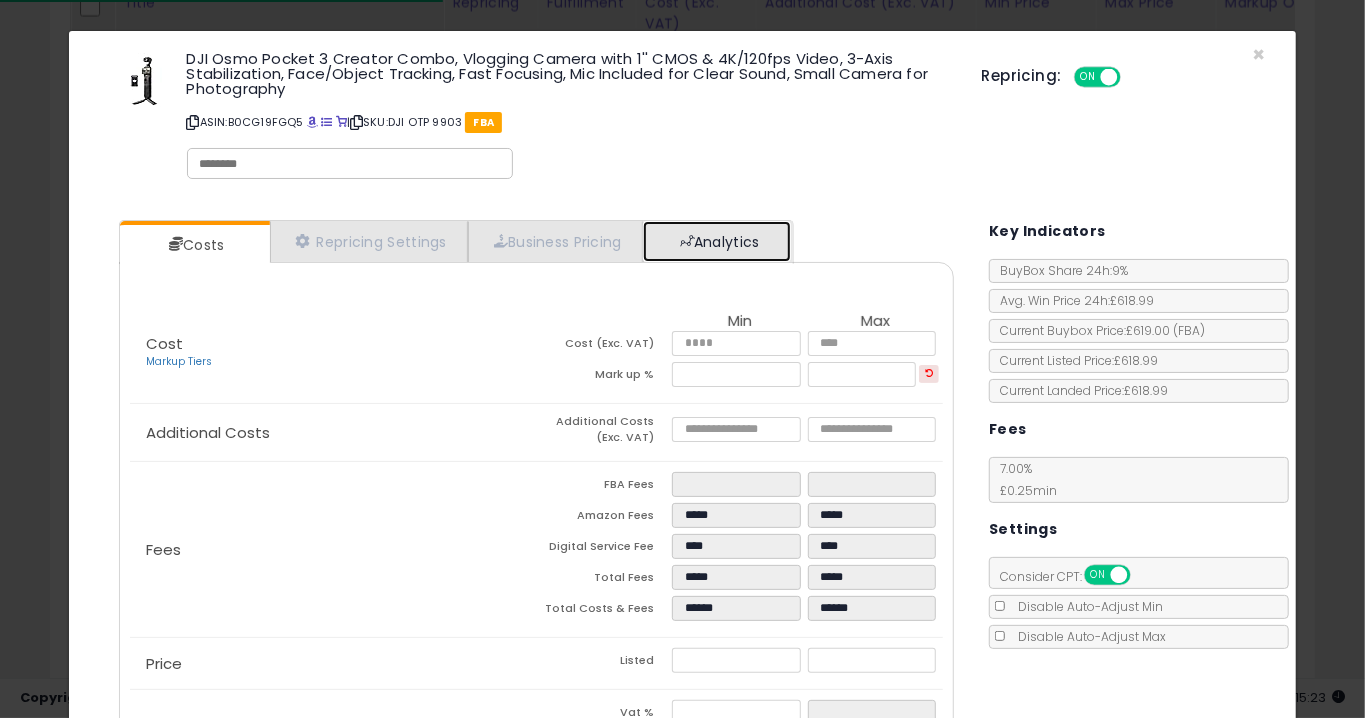 click on "Analytics" at bounding box center (717, 241) 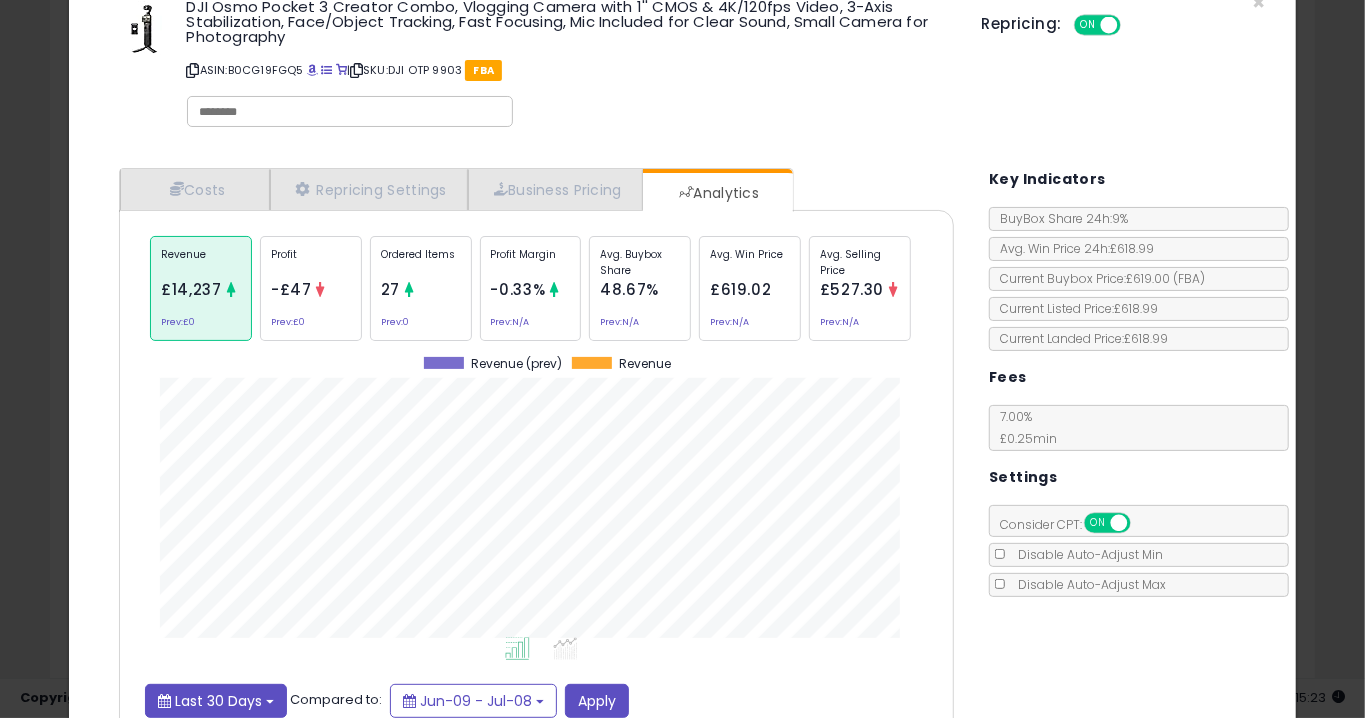 click on "Last 30 Days" at bounding box center (218, 701) 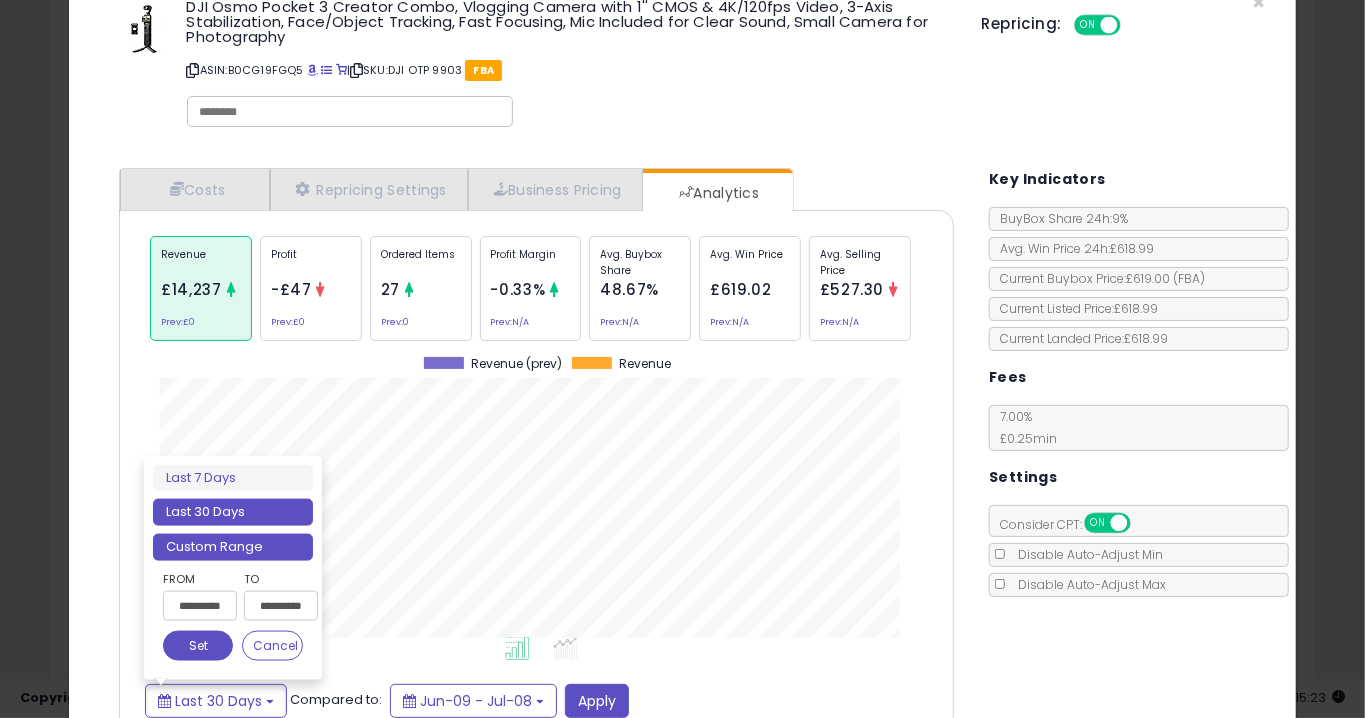 click on "Custom Range" at bounding box center [233, 547] 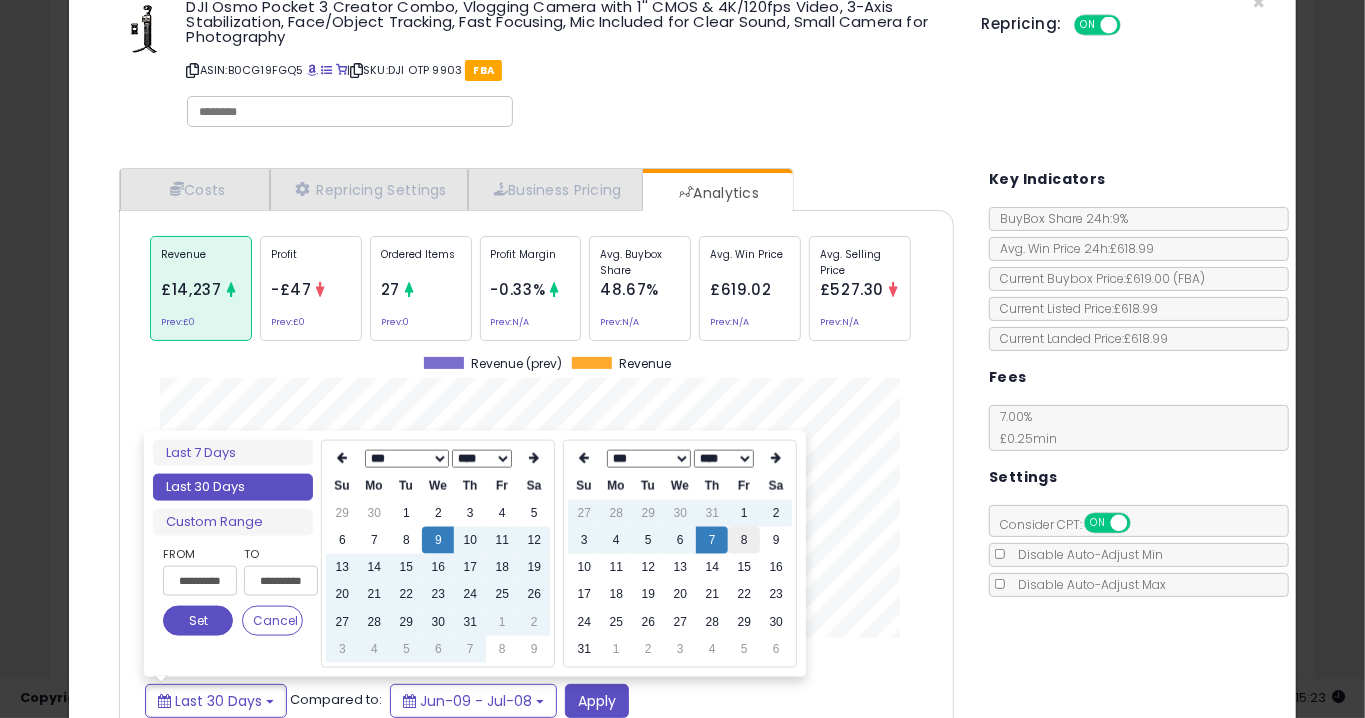 click on "8" at bounding box center [744, 540] 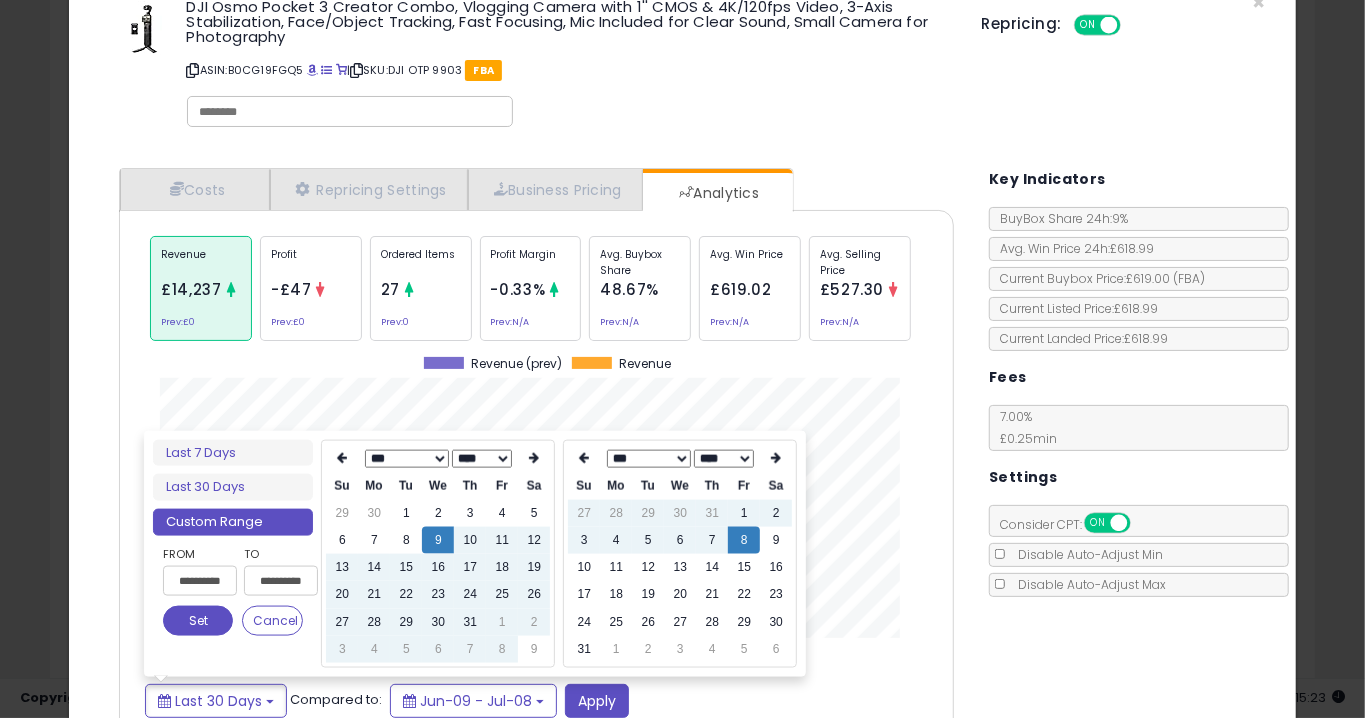 click on "Set" at bounding box center (198, 621) 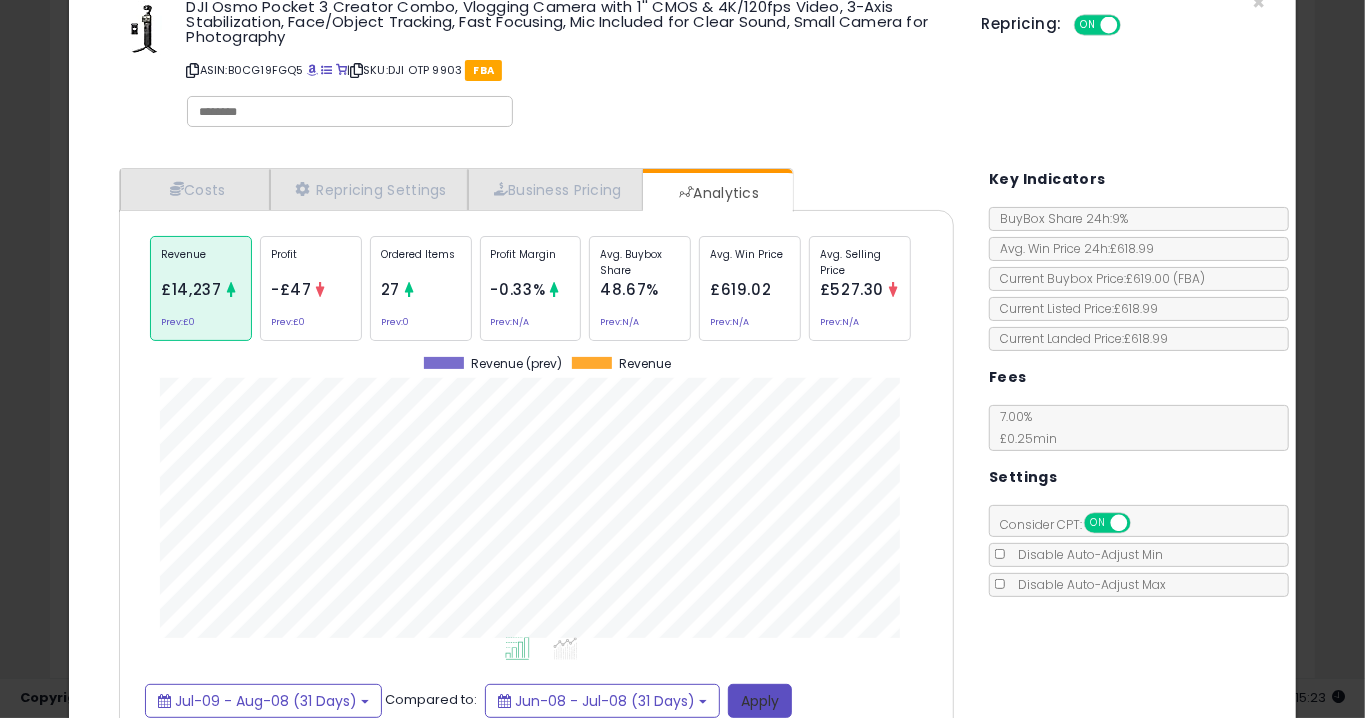 click on "Apply" at bounding box center [760, 701] 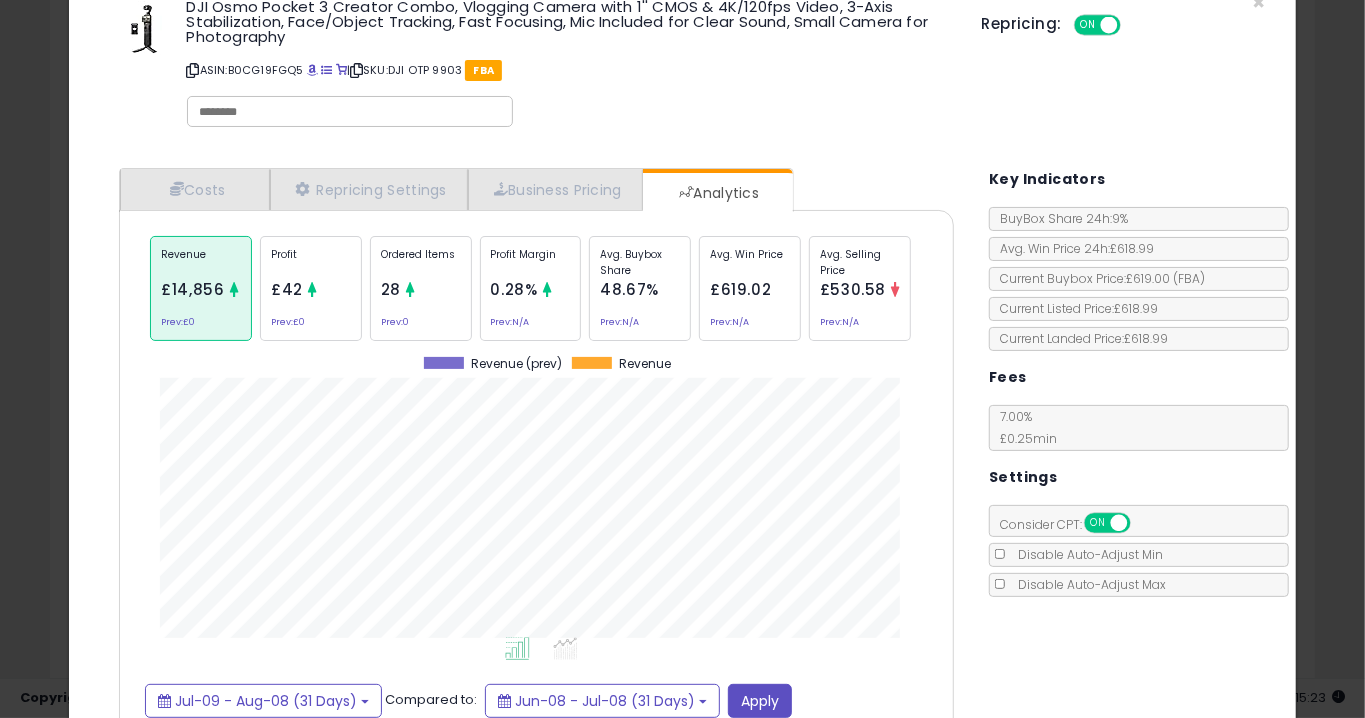 click on "Ordered Items
28
Prev:  0" 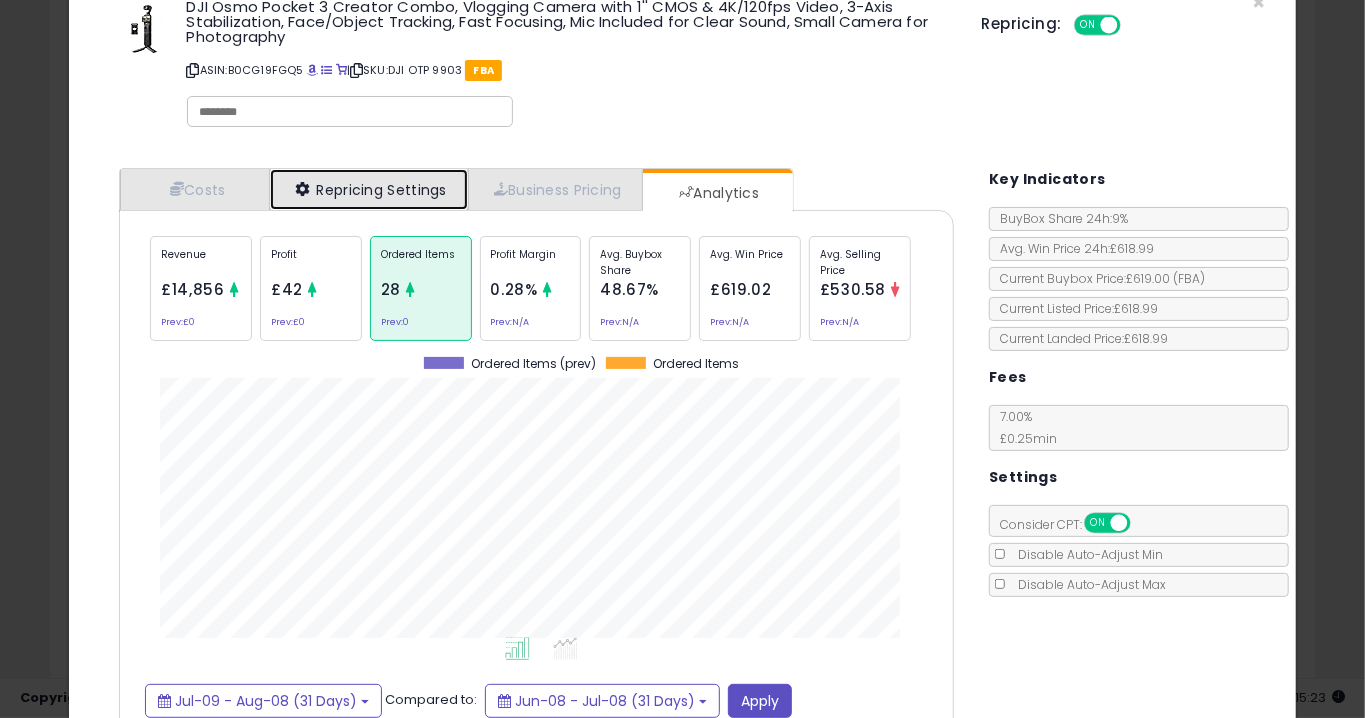 click on "Repricing Settings" at bounding box center [369, 189] 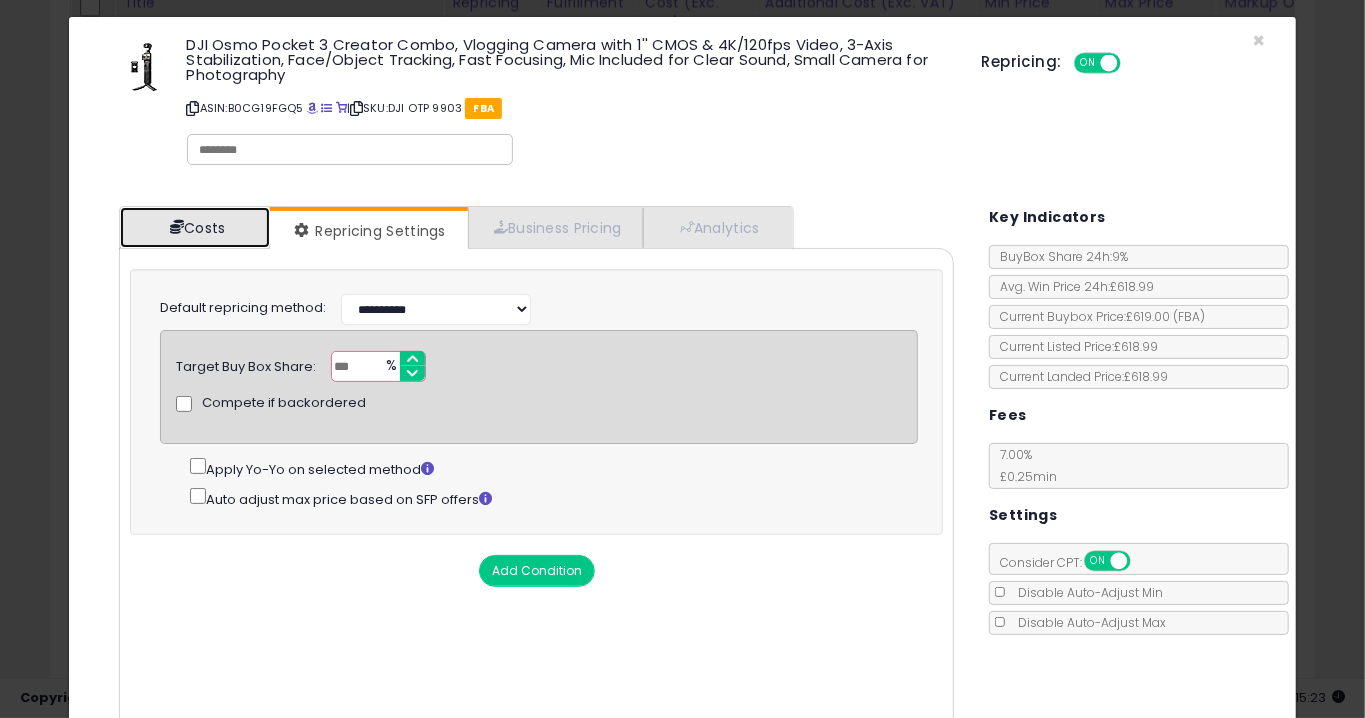 click at bounding box center (177, 227) 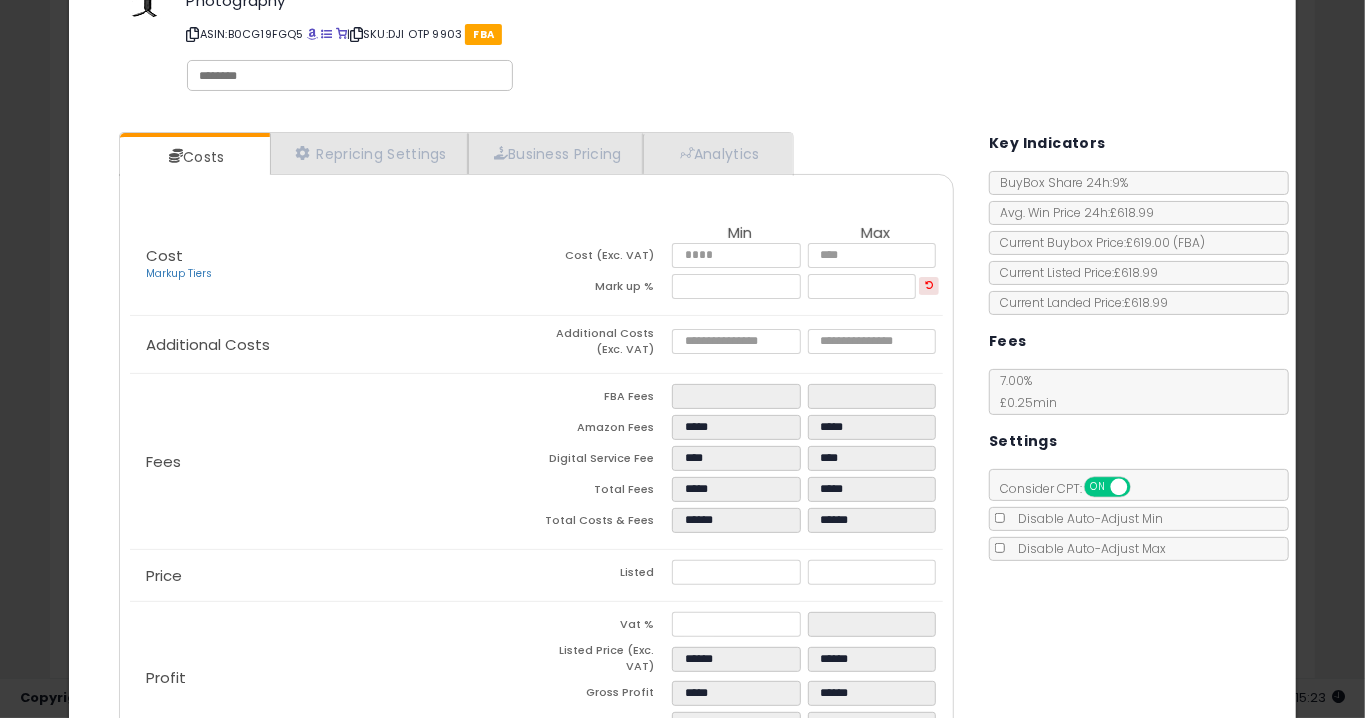 click on "× Close
DJI Osmo Pocket 3 Creator Combo, Vlogging Camera with 1'' CMOS & 4K/120fps Video, 3-Axis Stabilization, Face/Object Tracking, Fast Focusing, Mic Included for Clear Sound, Small Camera for Photography
ASIN:  B0CG19FGQ5
|
SKU:  DJI OTP 9903
FBA
Repricing:
ON   OFF
*" 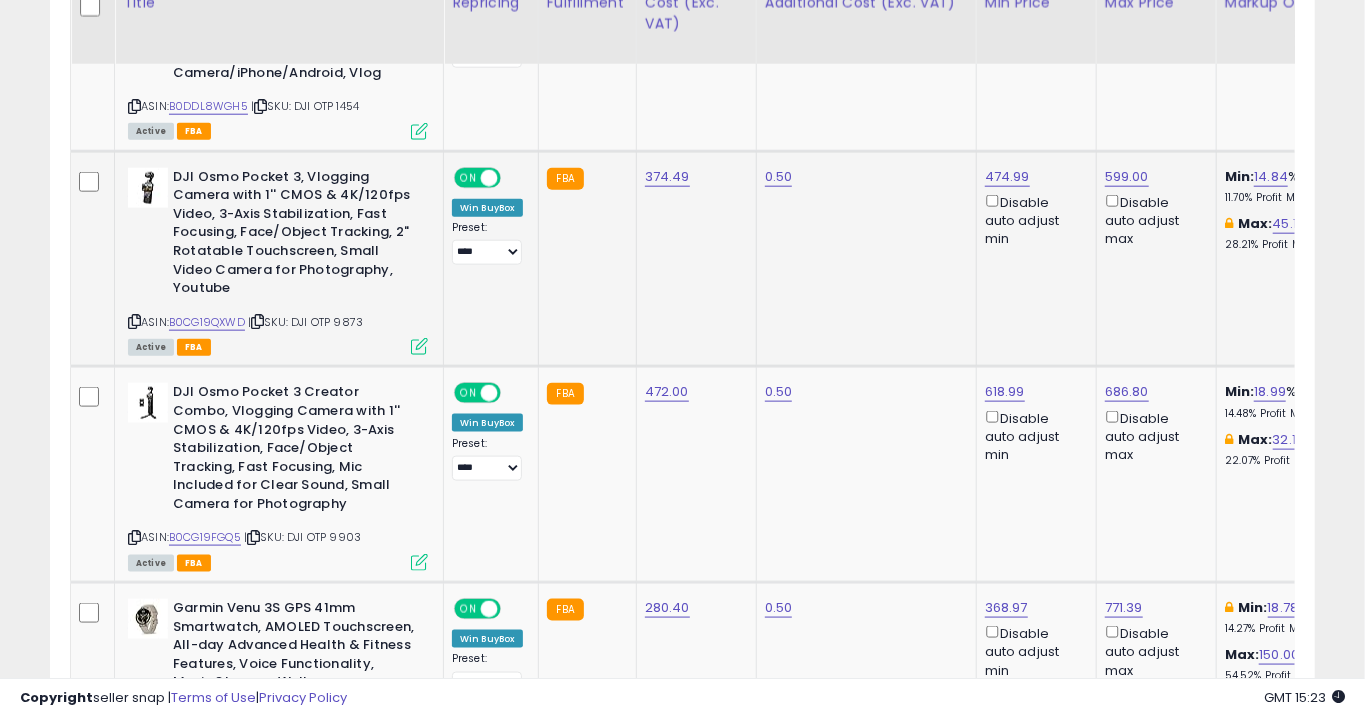 click at bounding box center [419, 346] 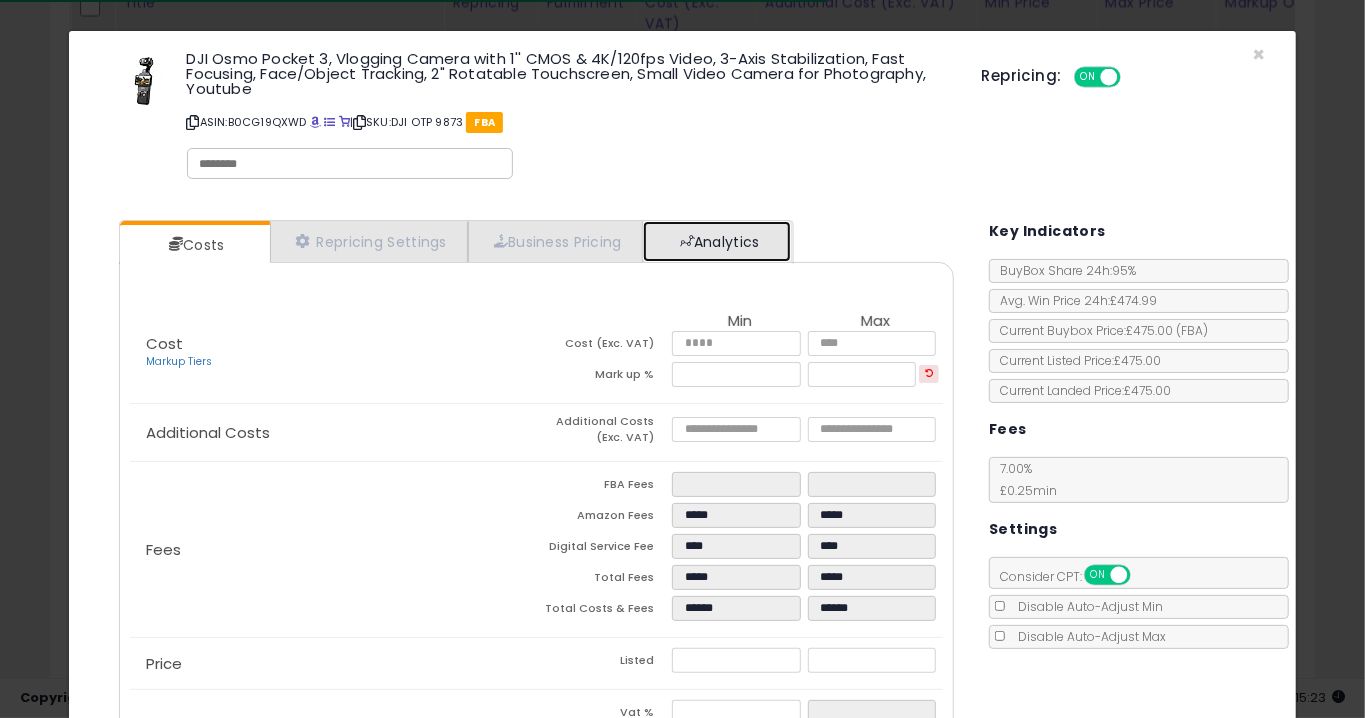 click on "Analytics" at bounding box center (717, 241) 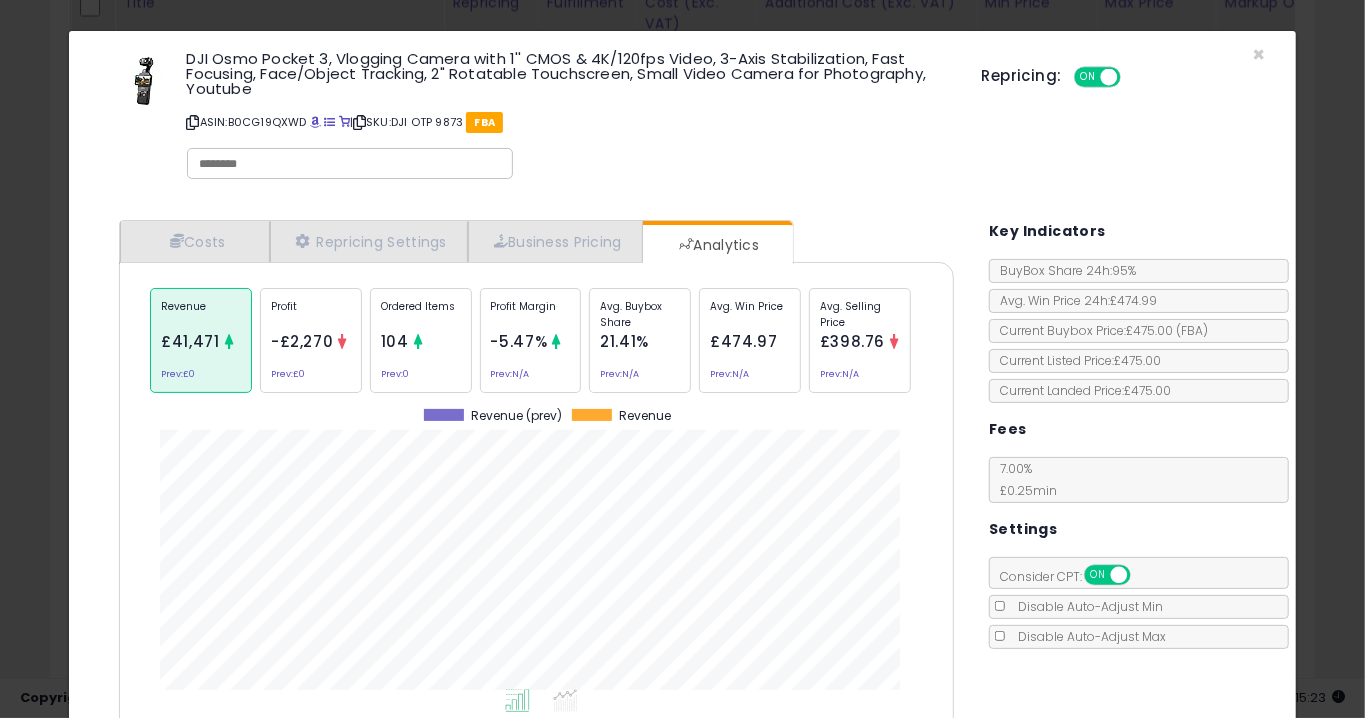 click on "Ordered Items
104
Prev:  0" 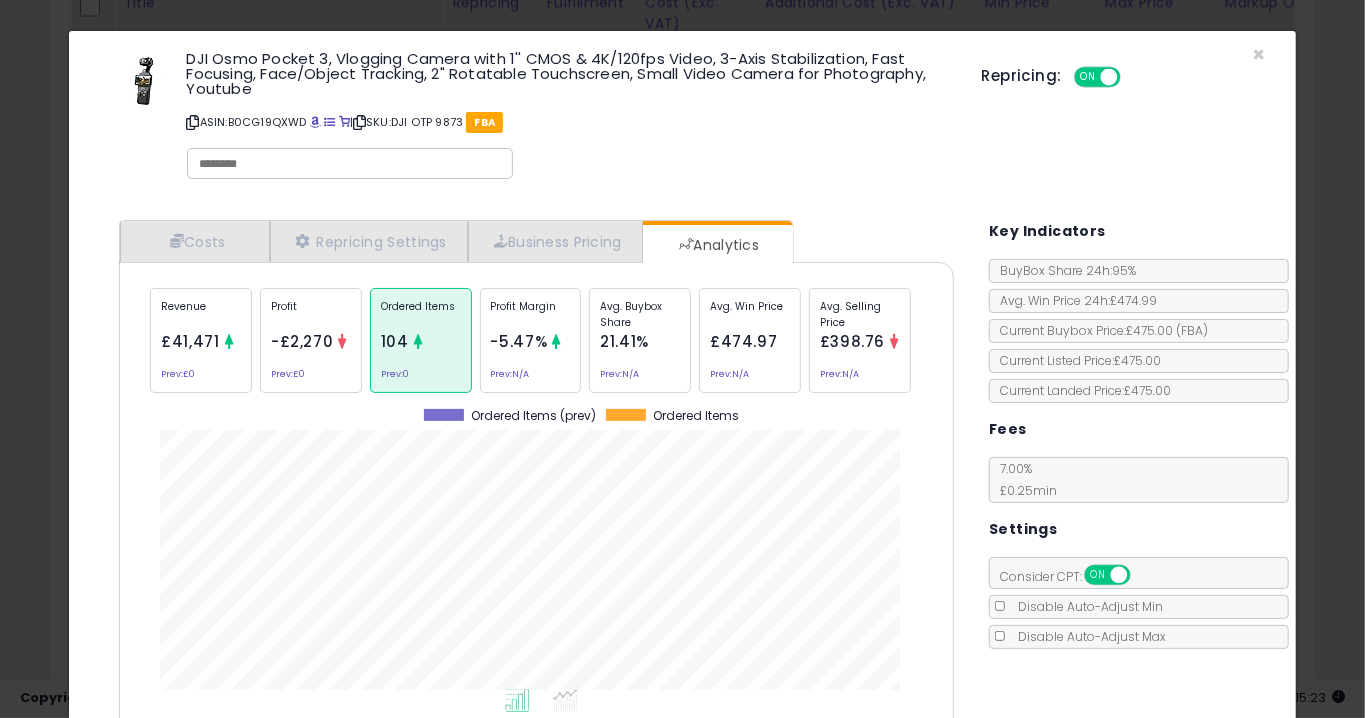 click on "Last 30 Days" at bounding box center (218, 753) 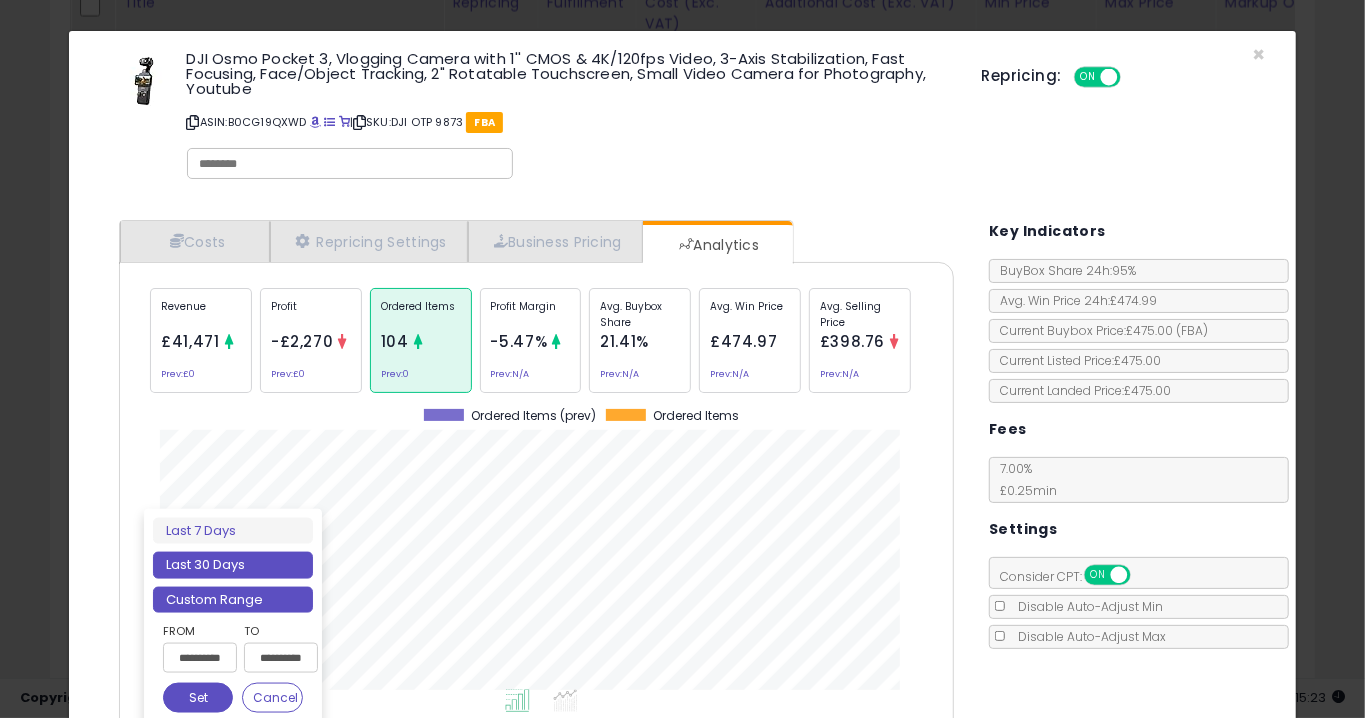 click on "Custom Range" at bounding box center [233, 600] 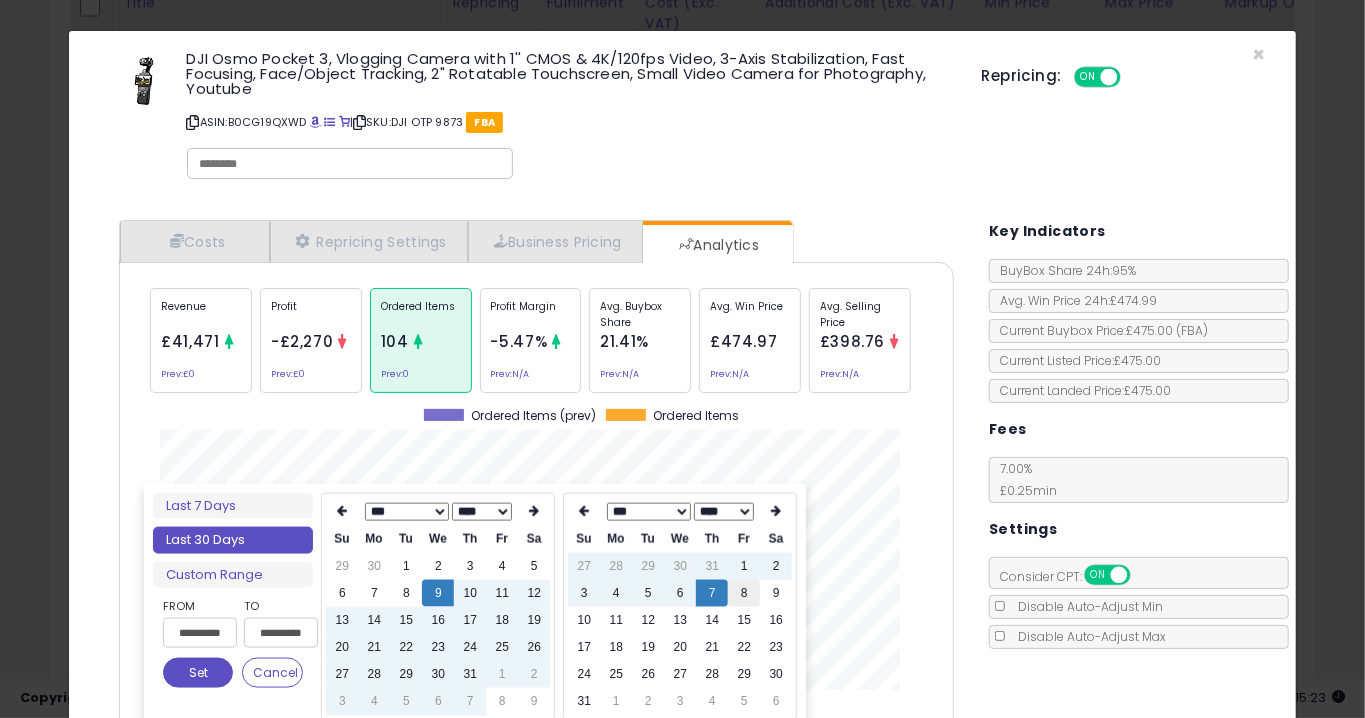 click on "8" at bounding box center [744, 593] 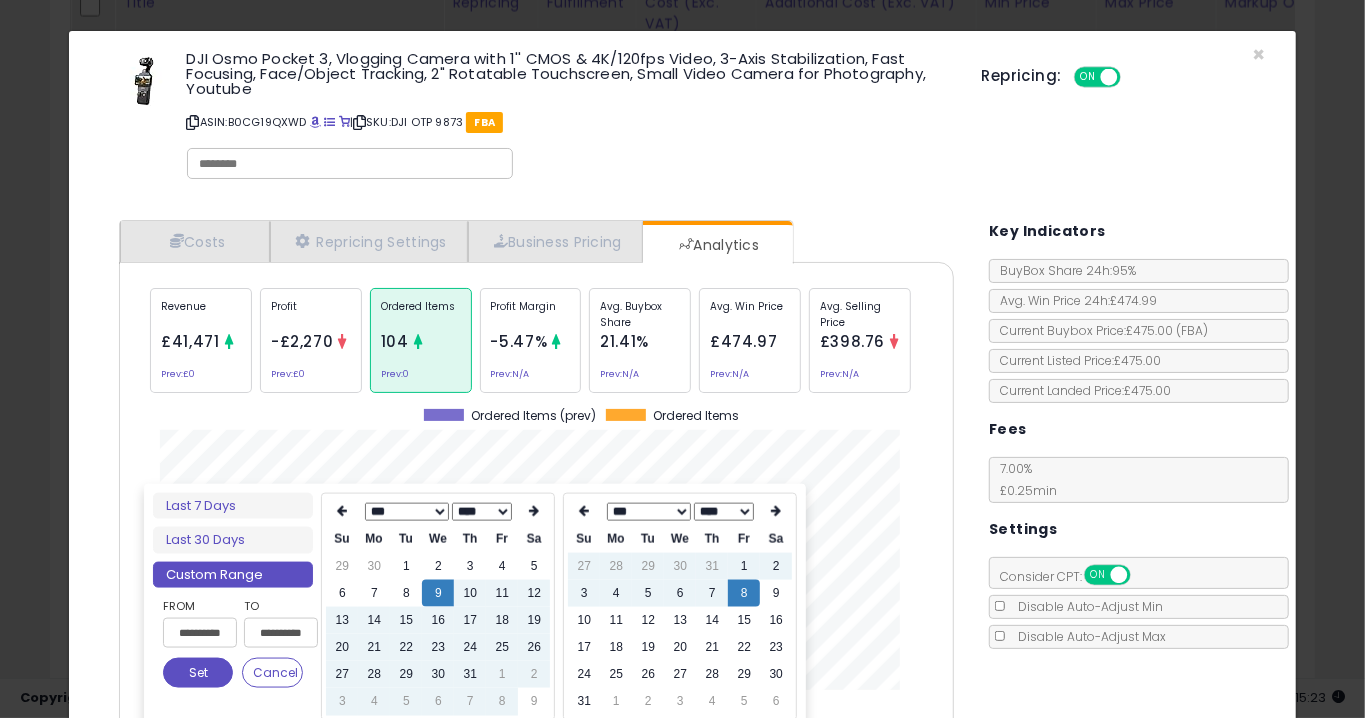 click on "Set" at bounding box center (198, 673) 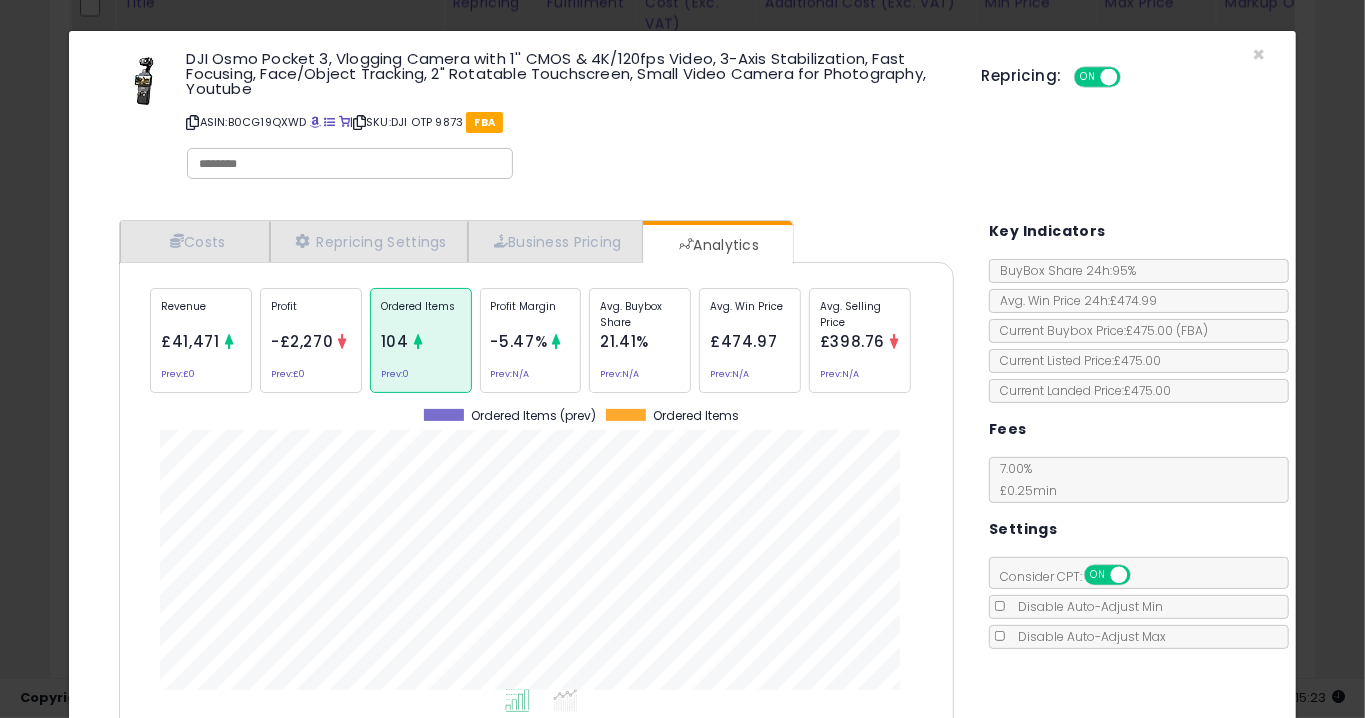 click on "Apply" at bounding box center (760, 753) 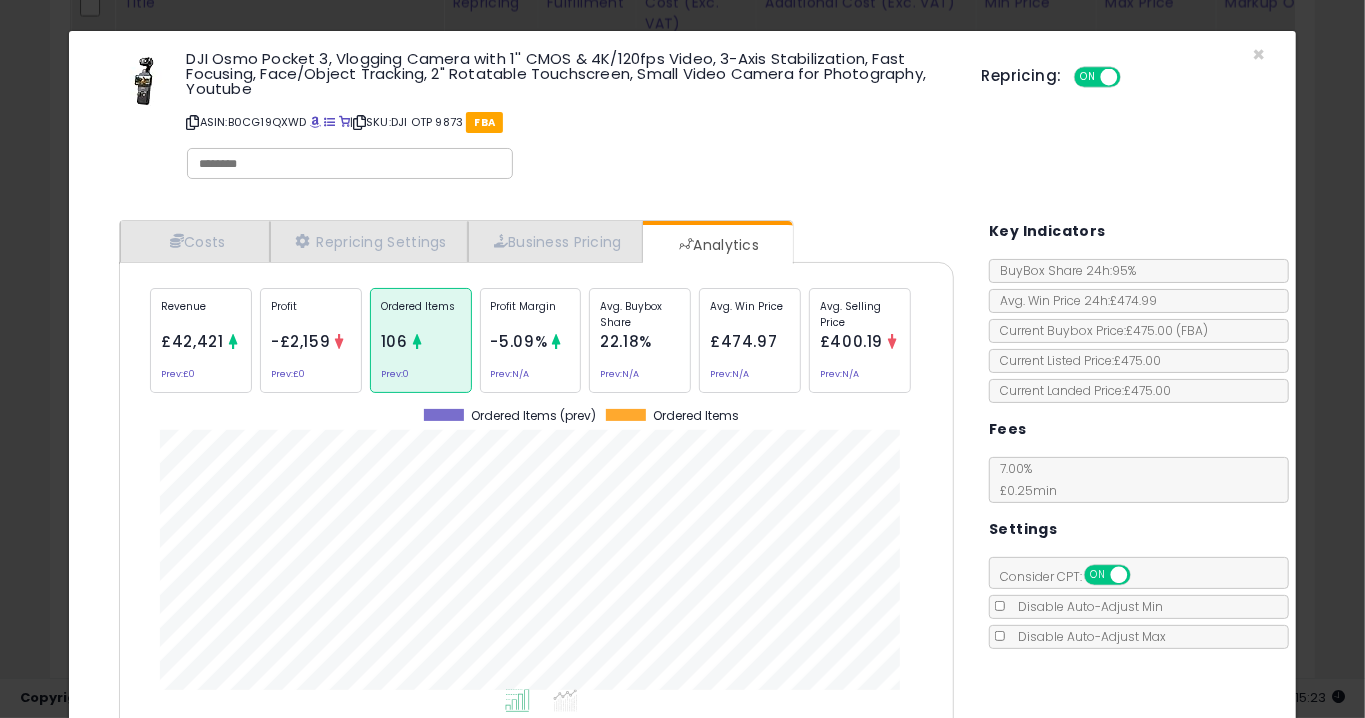 click on "× Close
DJI Osmo Pocket 3, Vlogging Camera with 1'' CMOS & 4K/120fps Video, 3-Axis Stabilization, Fast Focusing, Face/Object Tracking, 2" Rotatable Touchscreen, Small Video Camera for Photography, Youtube
ASIN:  B0CG19QXWD
|
SKU:  DJI OTP 9873
FBA
Repricing:
ON   OFF" 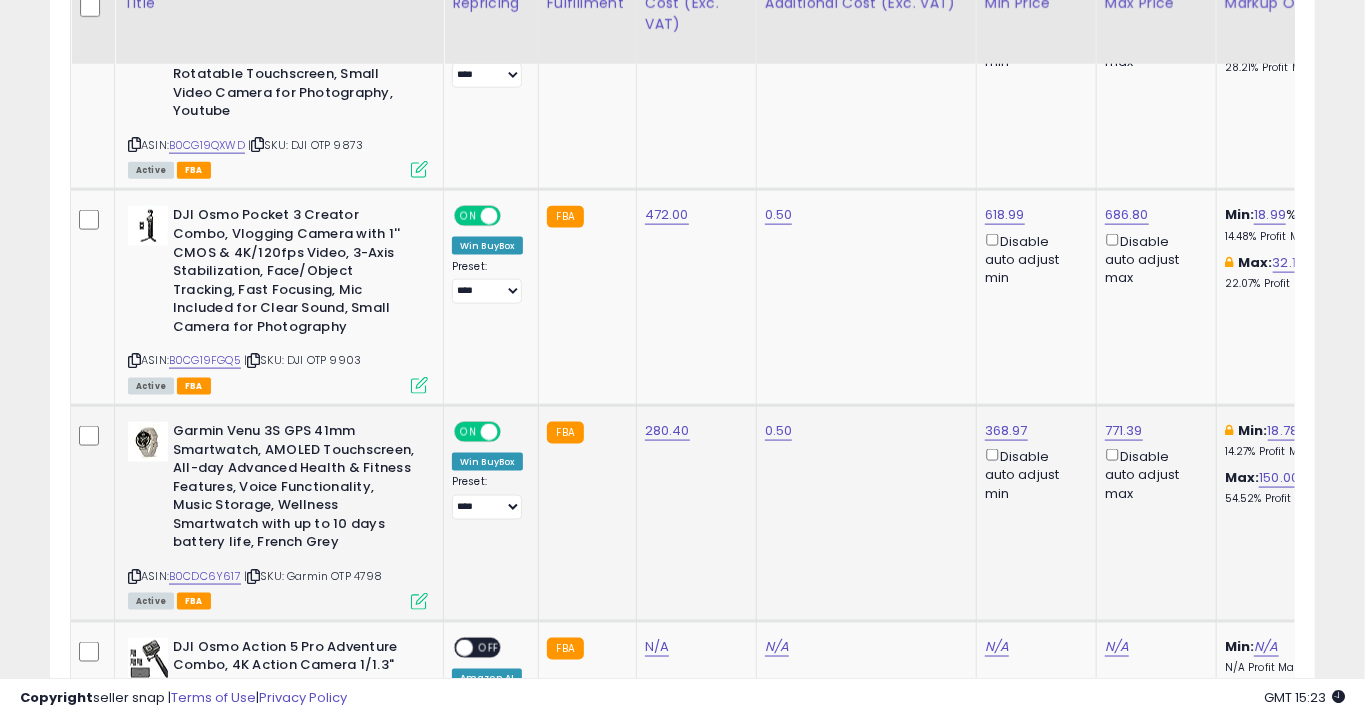 click at bounding box center [419, 601] 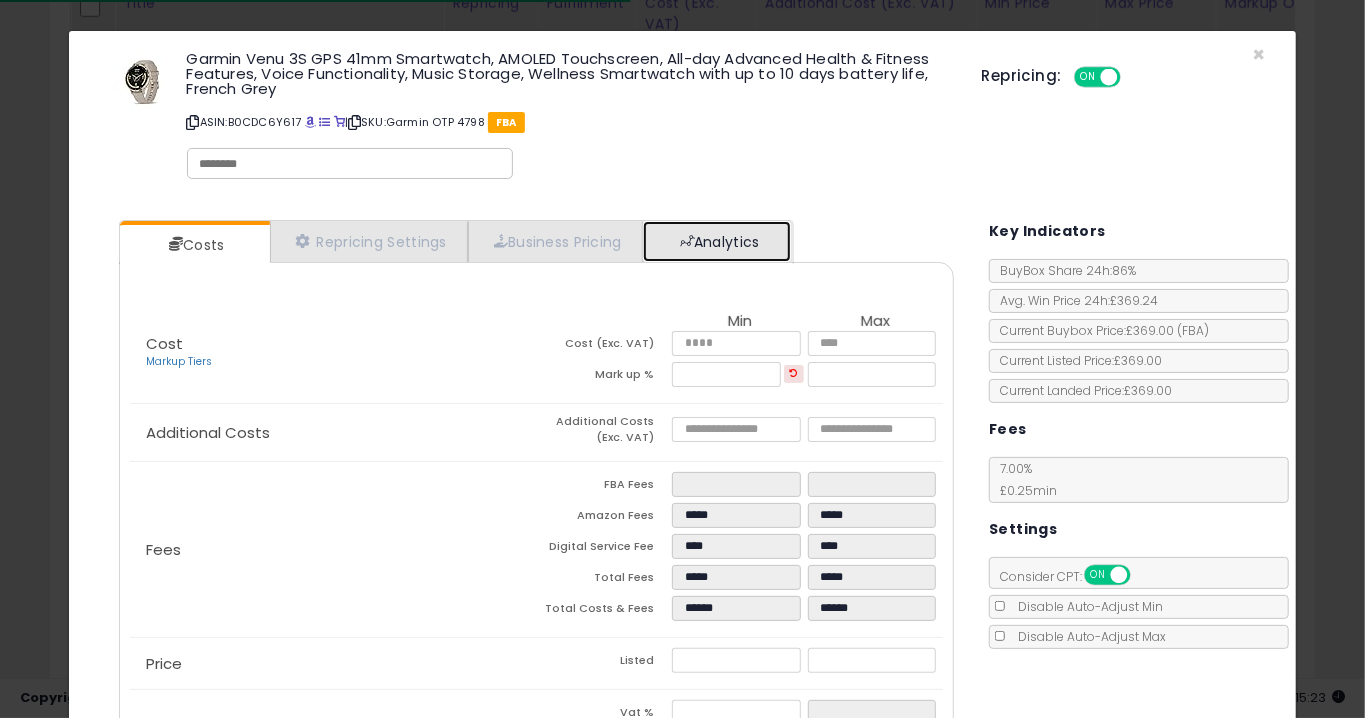 click on "Analytics" at bounding box center [717, 241] 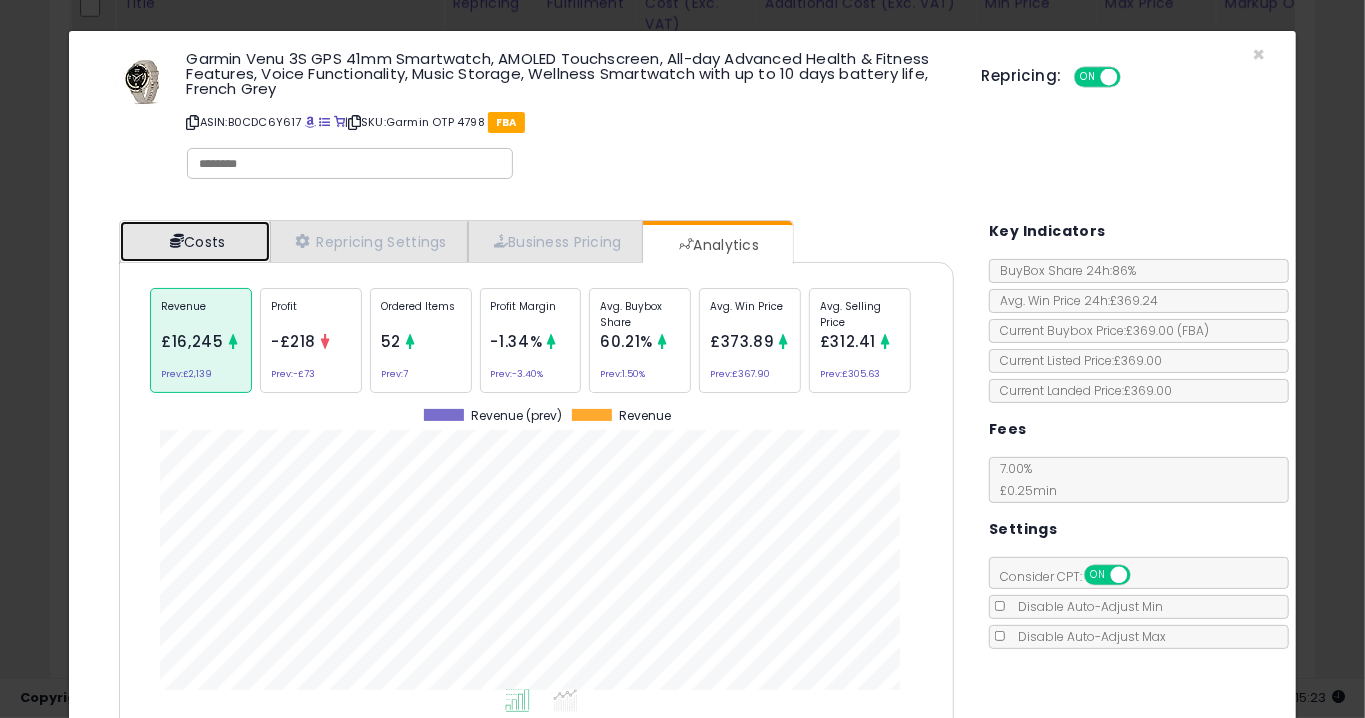 click on "Costs" at bounding box center [195, 241] 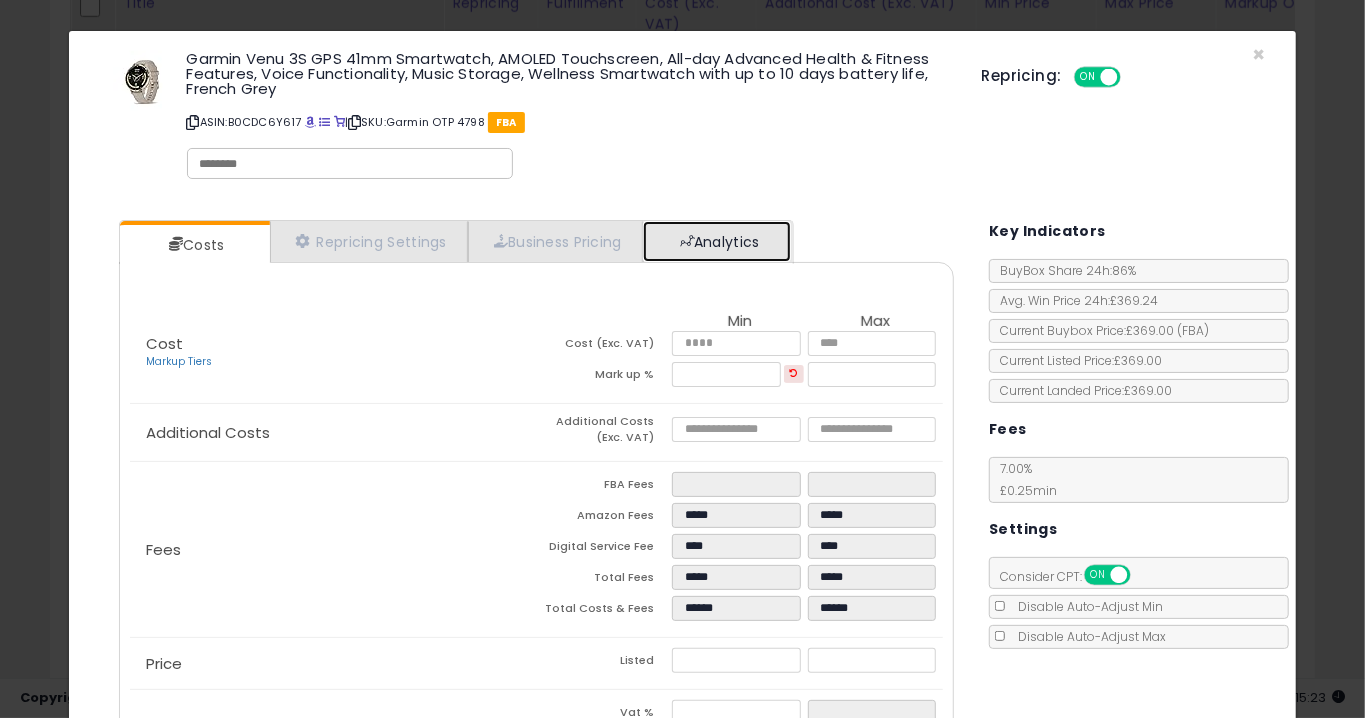 click on "Analytics" at bounding box center [717, 241] 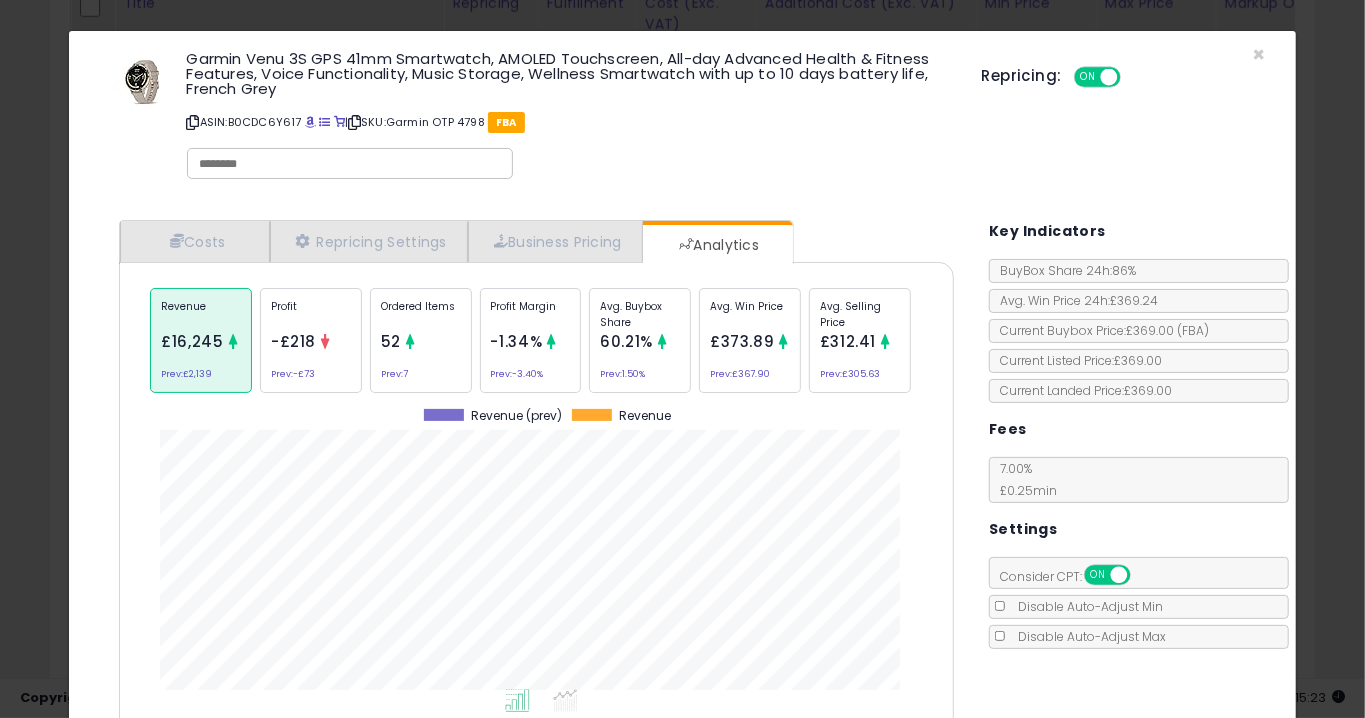 click on "Last 30 Days" at bounding box center [216, 753] 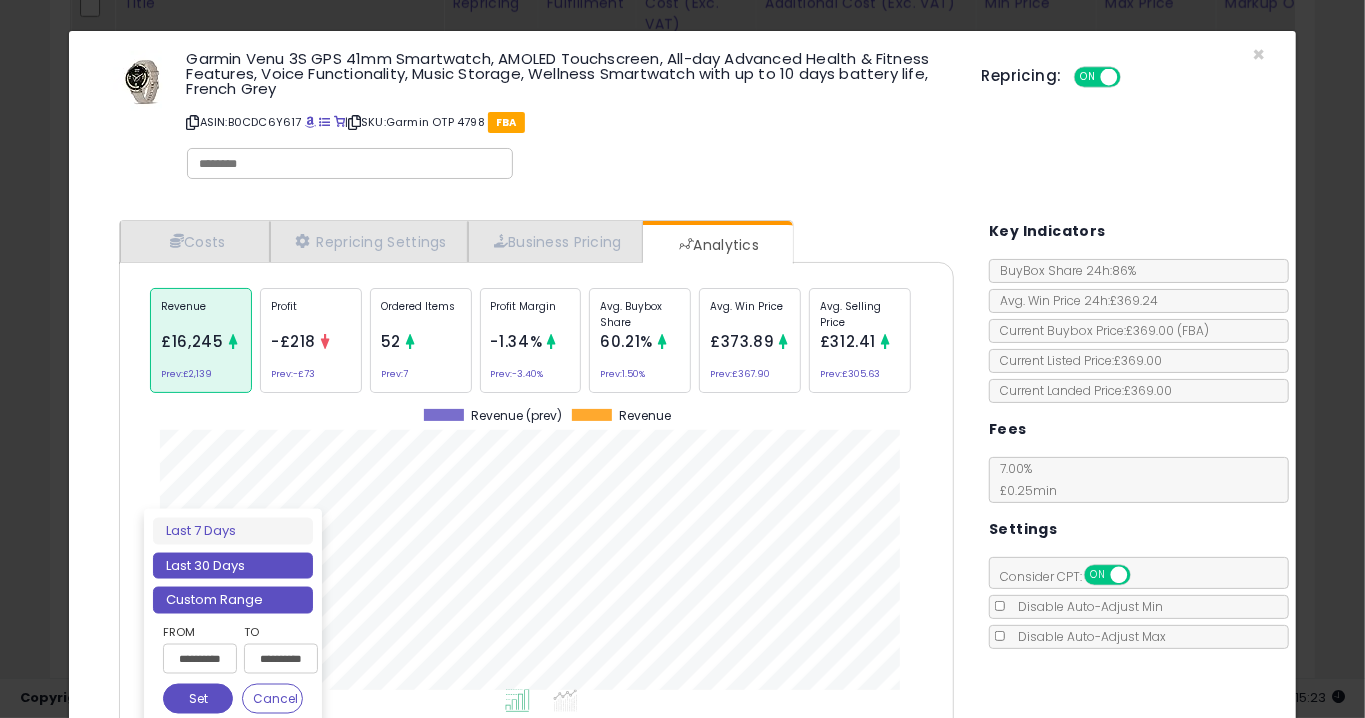click on "Custom Range" at bounding box center [233, 600] 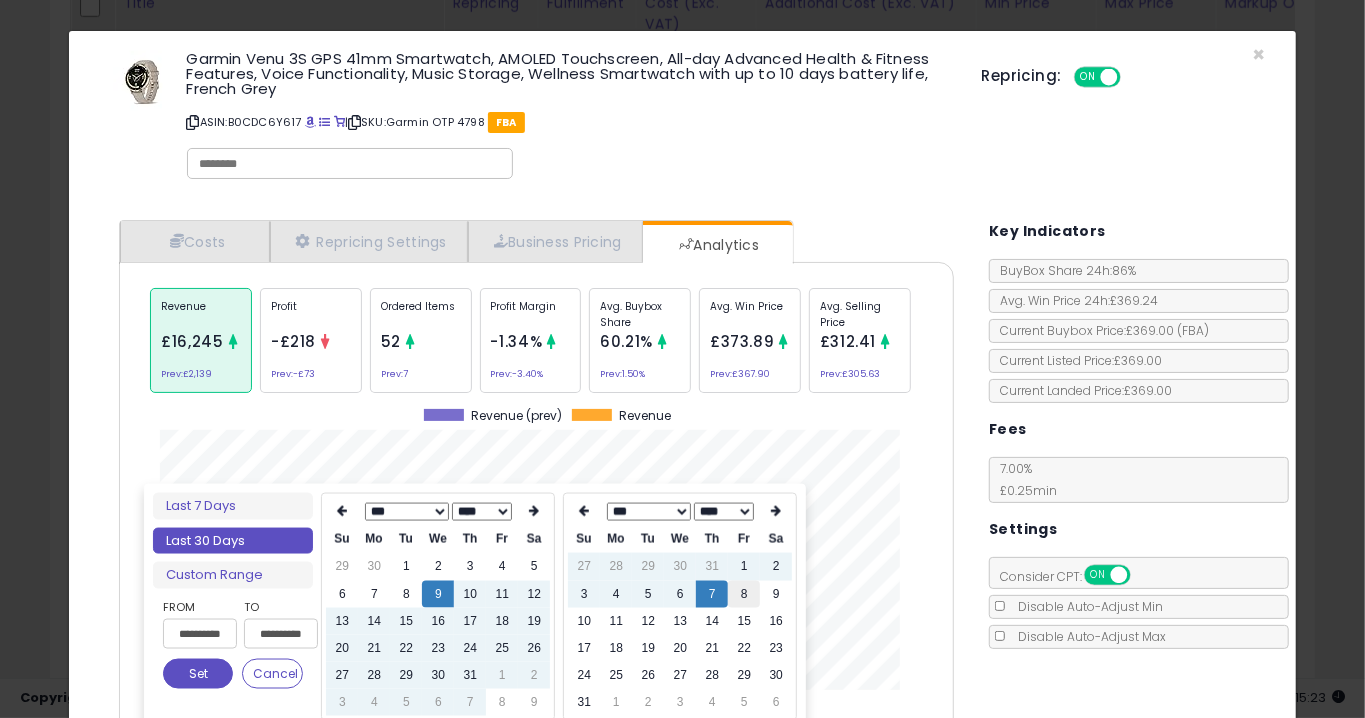 click on "8" at bounding box center (744, 594) 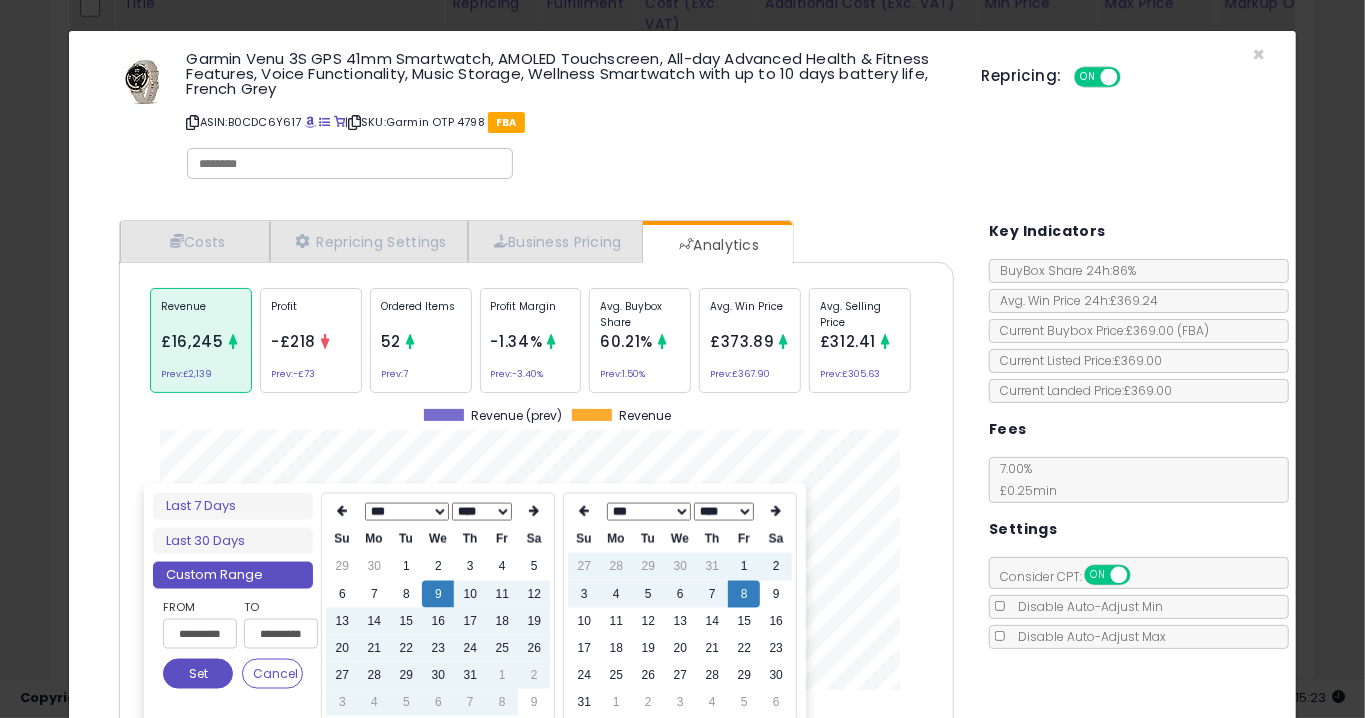 click on "Set" at bounding box center [198, 674] 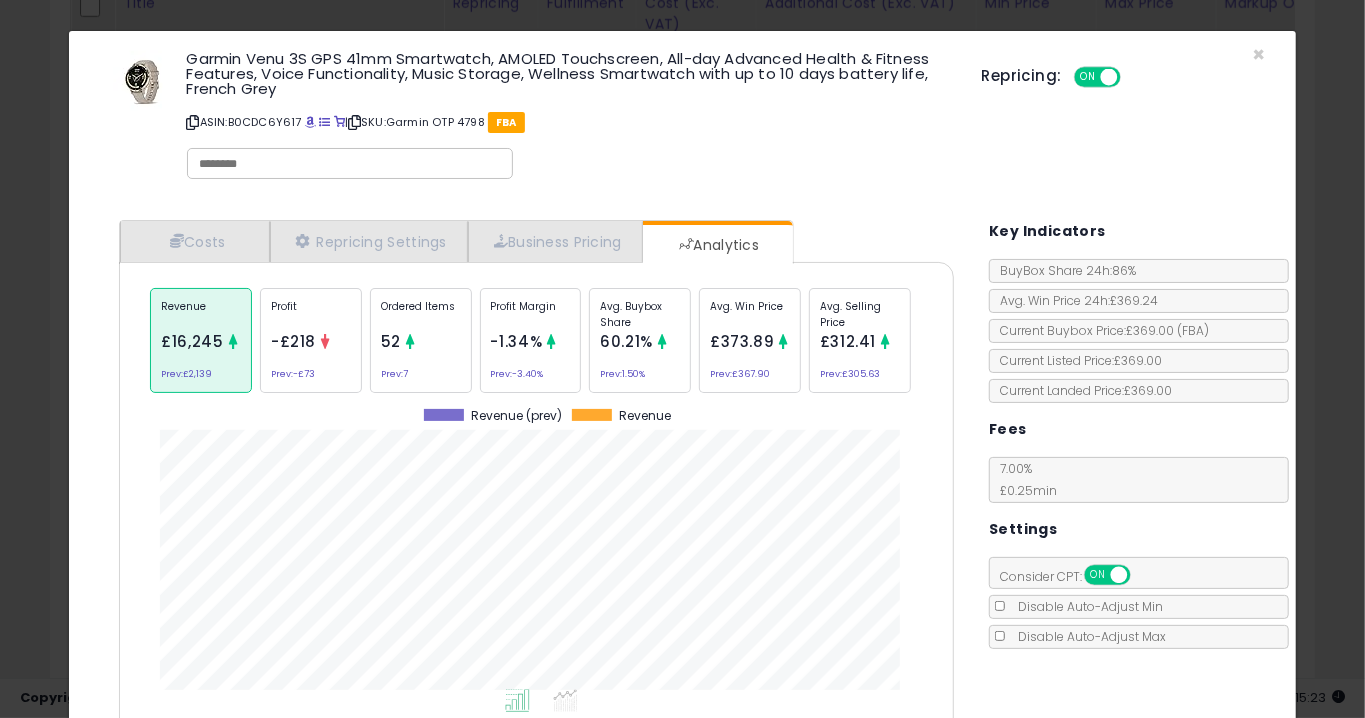 click on "Apply" at bounding box center [760, 753] 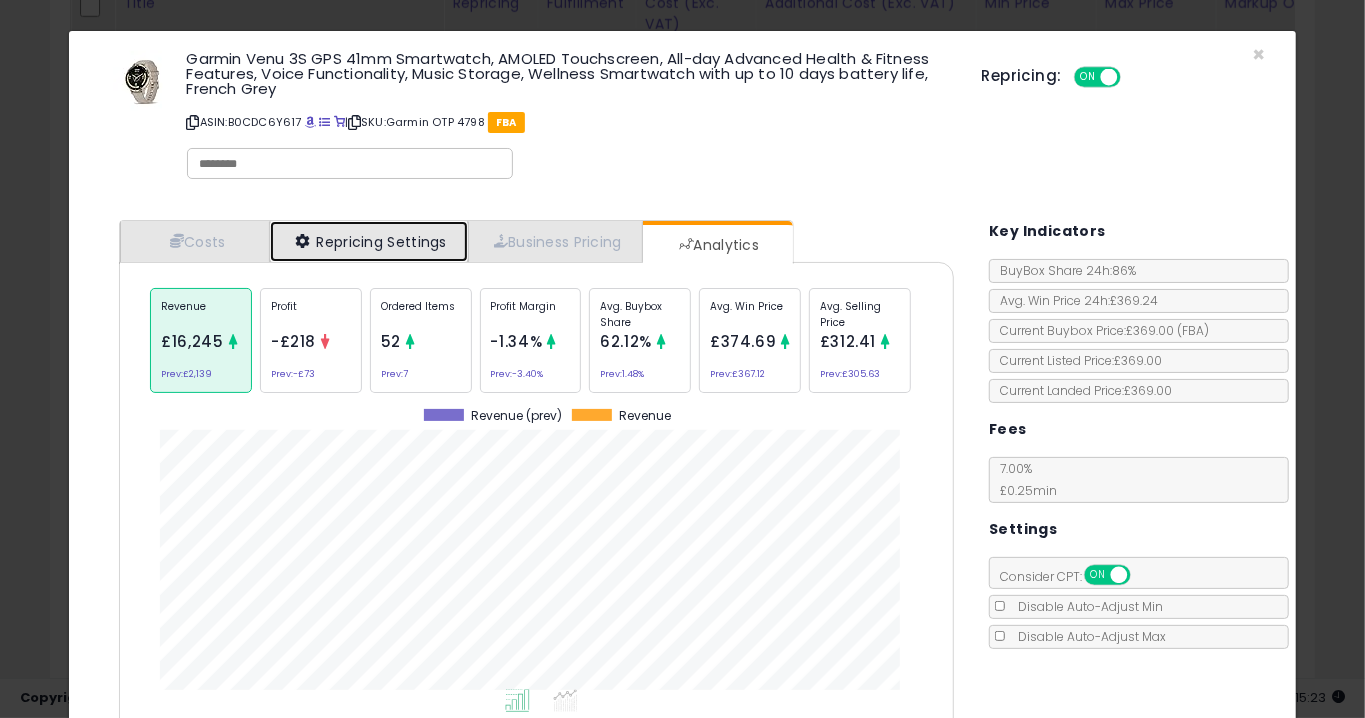 click on "Repricing Settings" at bounding box center (369, 241) 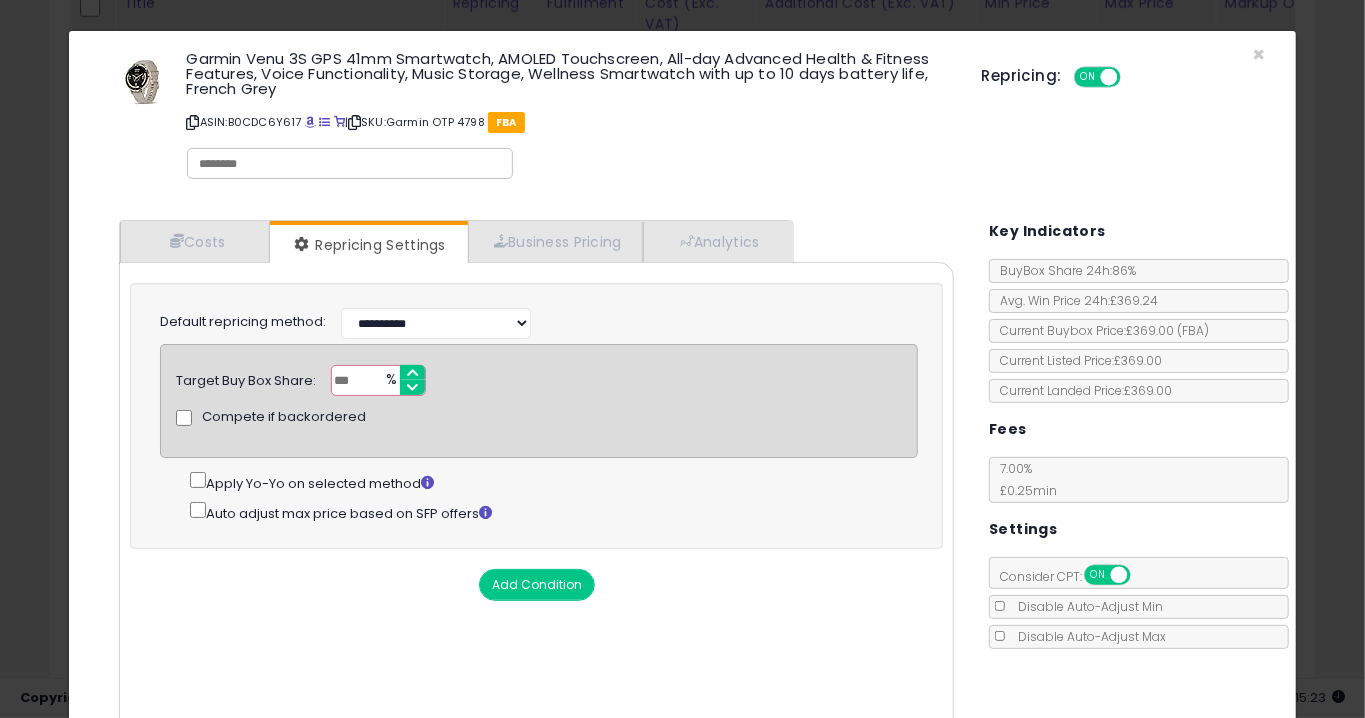 click on "Garmin Venu 3S GPS 41mm Smartwatch, AMOLED Touchscreen, All-day Advanced Health  Fitness Features, Voice Functionality, Music Storage, Wellness Smartwatch with up to 10 days battery life, French Grey" 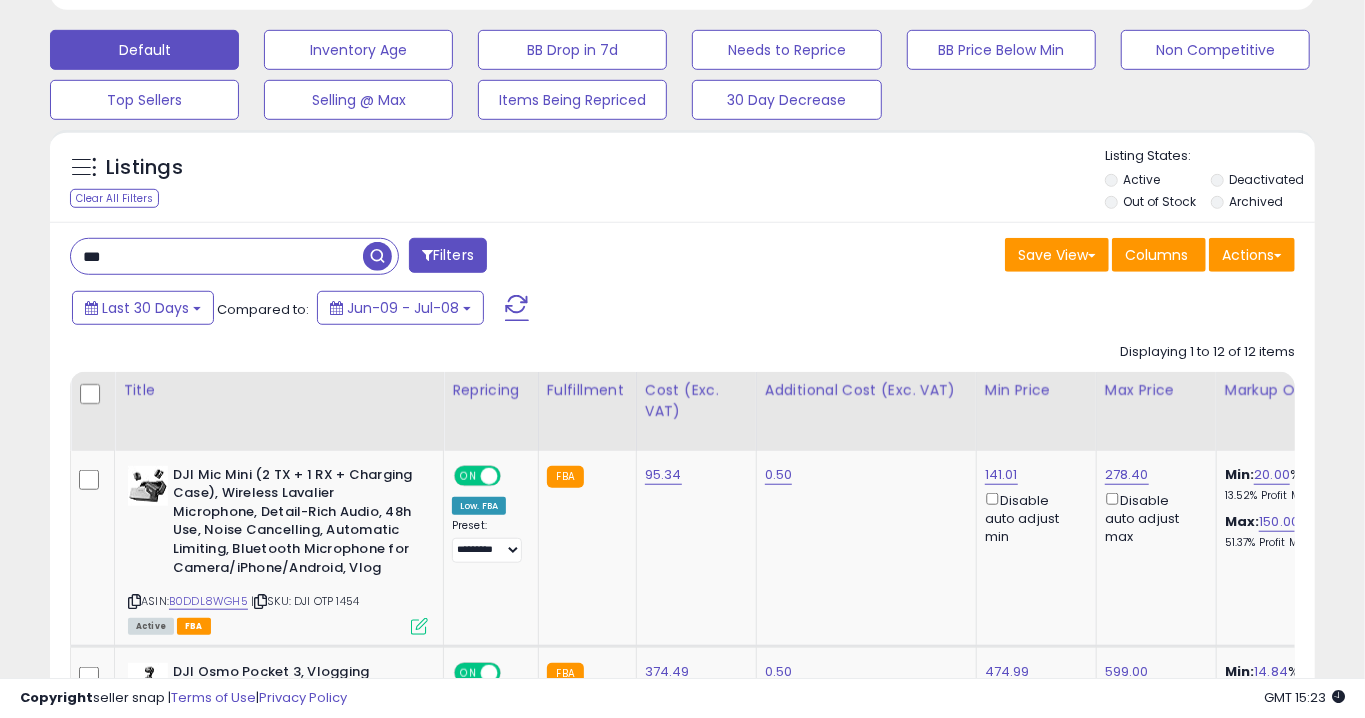 click on "***" at bounding box center [217, 256] 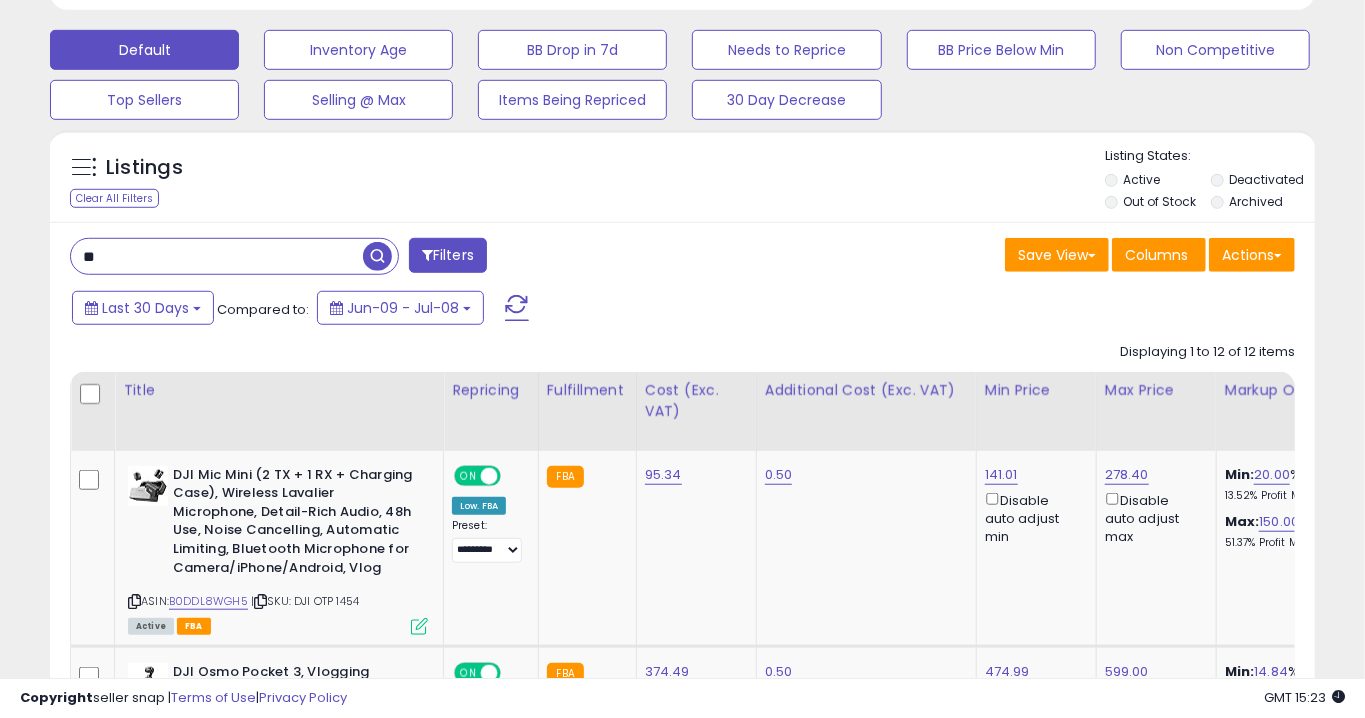type on "*" 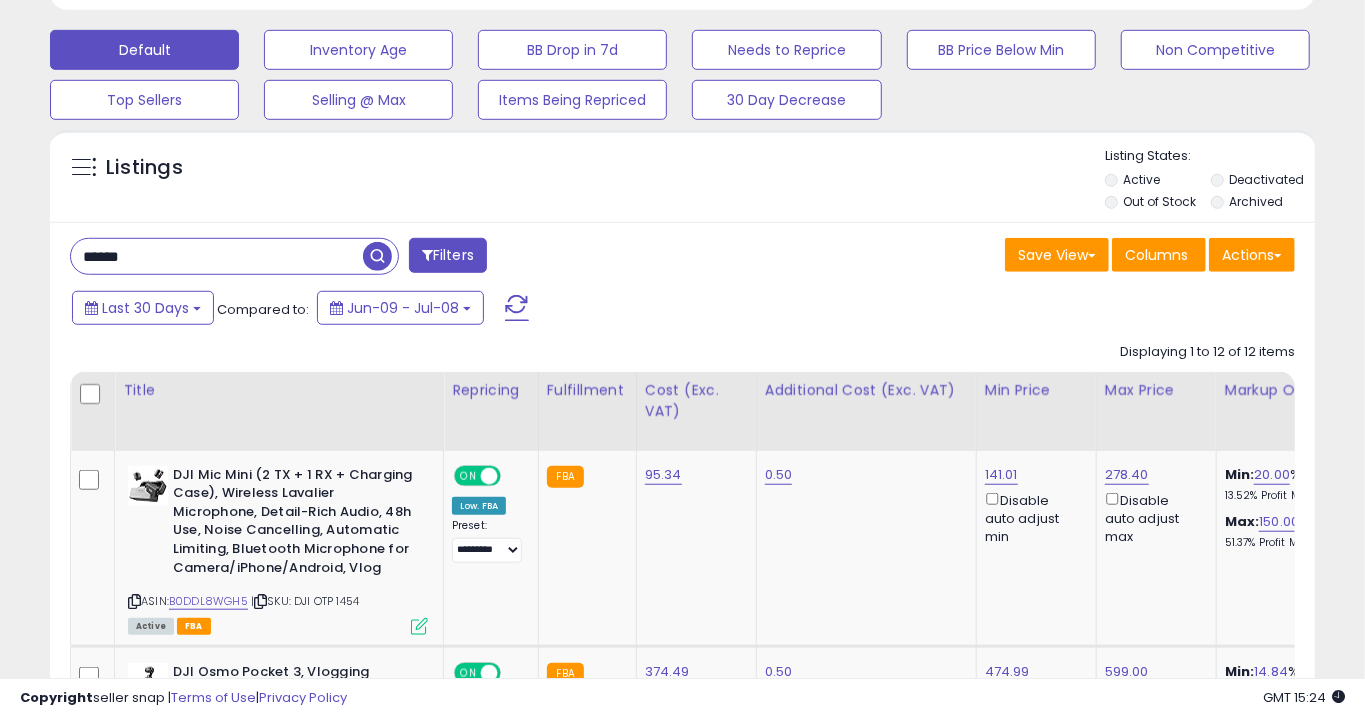 click at bounding box center [377, 256] 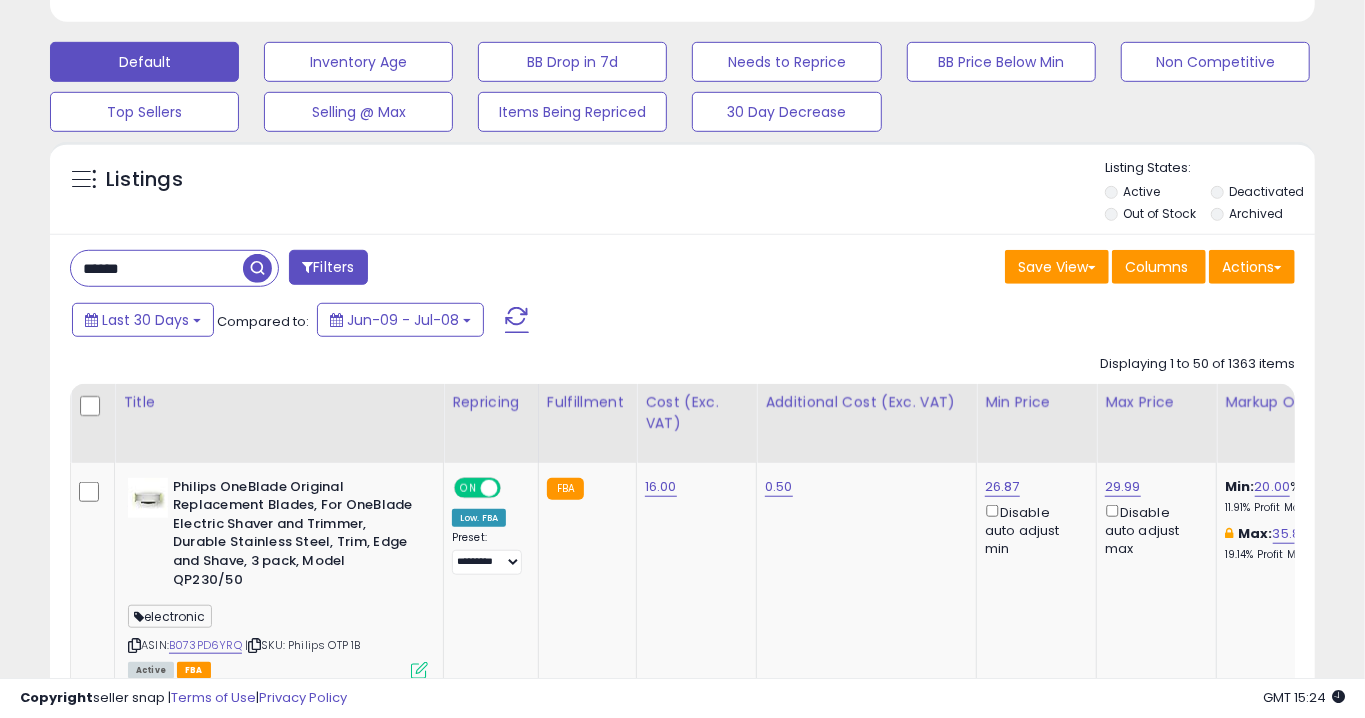 click on "******" at bounding box center (157, 268) 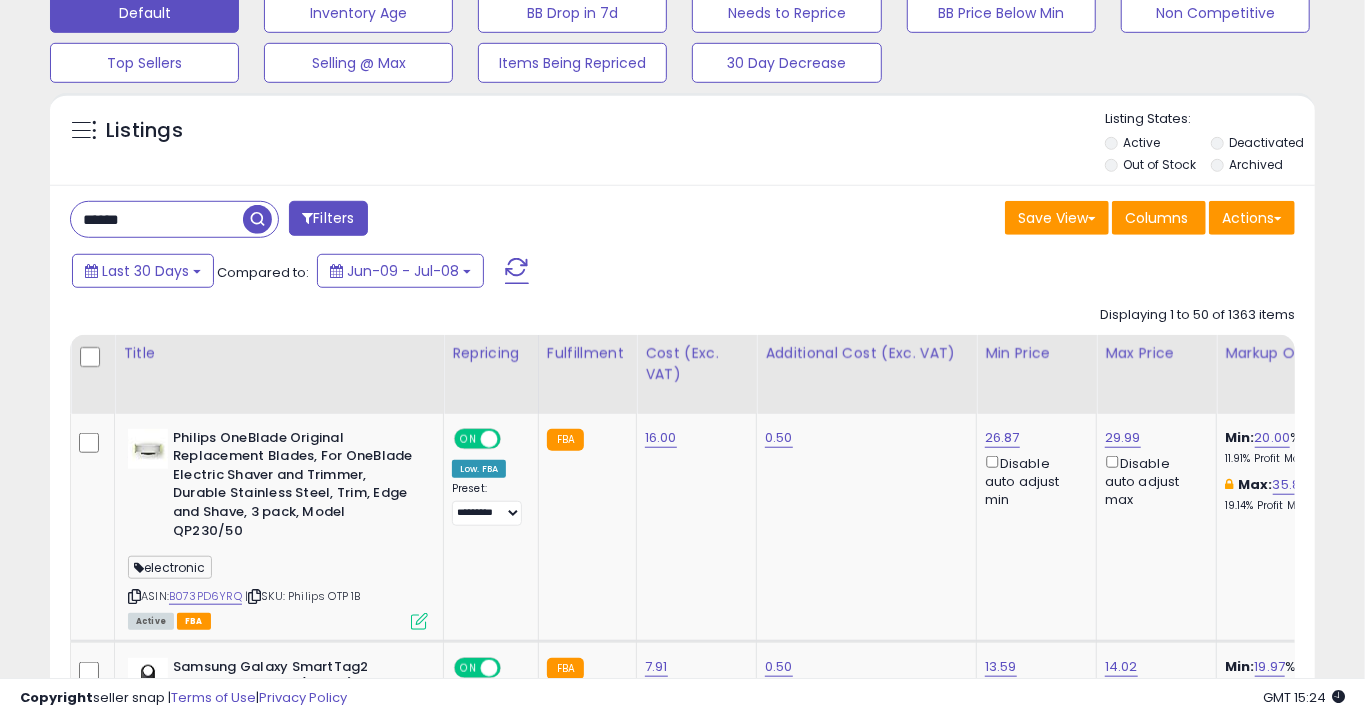 click on "******" at bounding box center (157, 219) 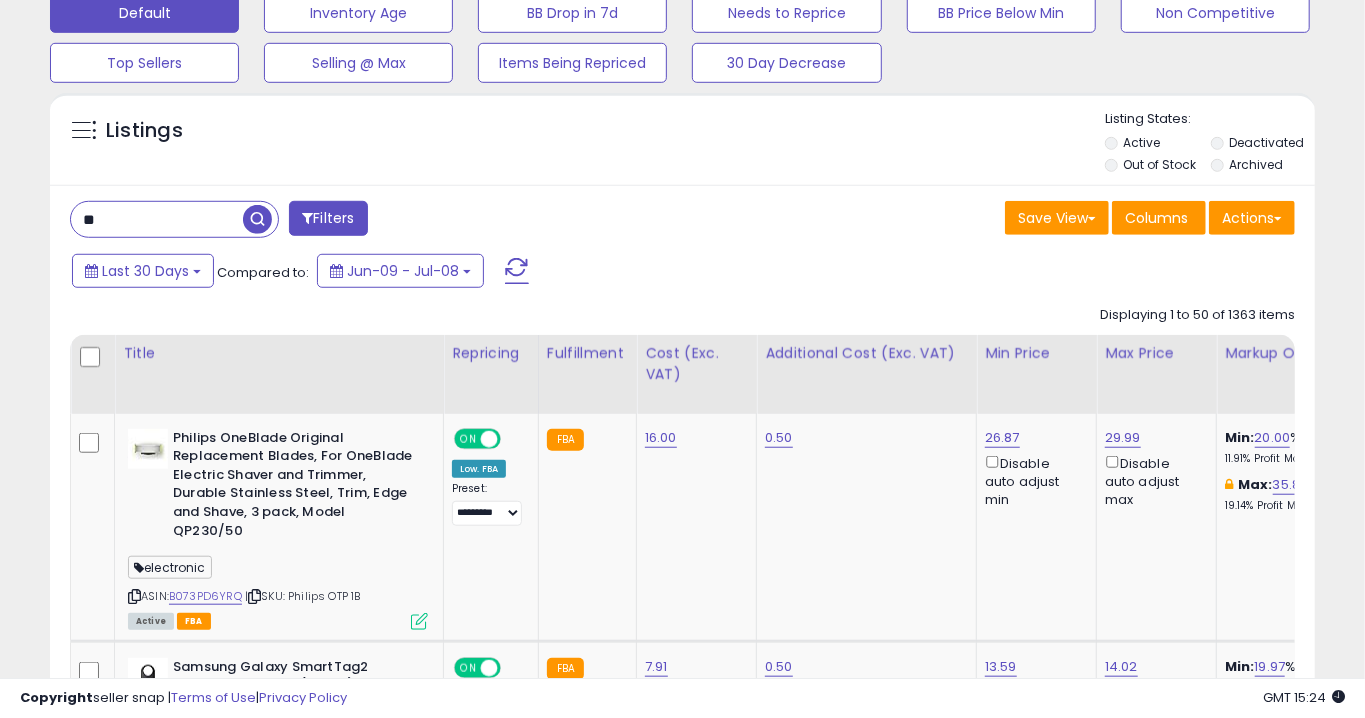 type on "*" 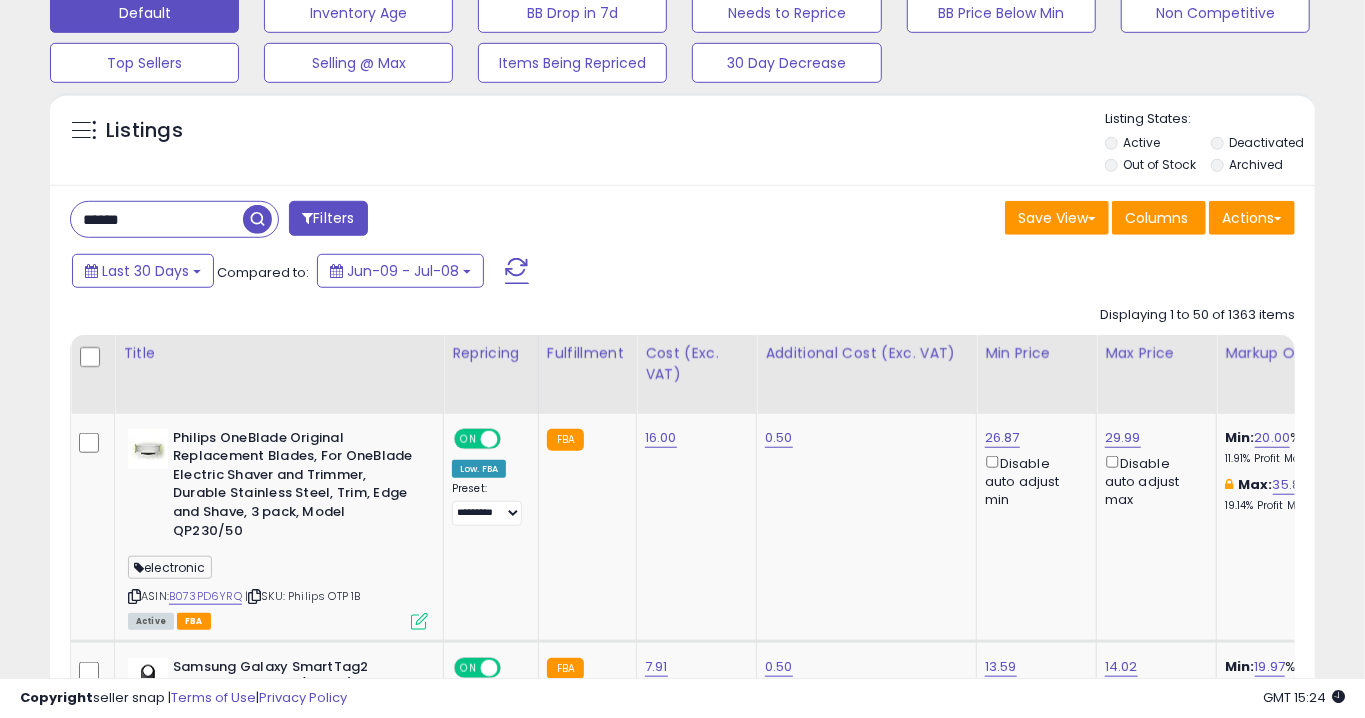 click on "******" at bounding box center (157, 219) 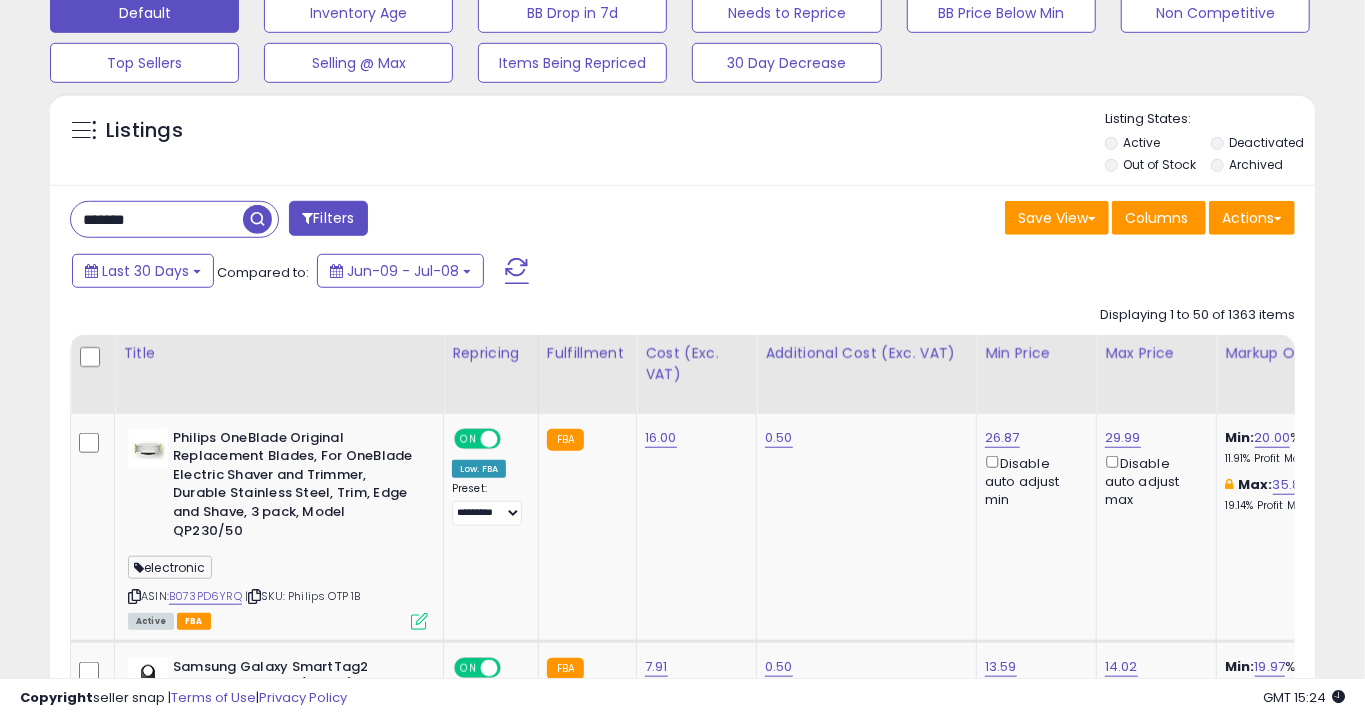 click at bounding box center [257, 219] 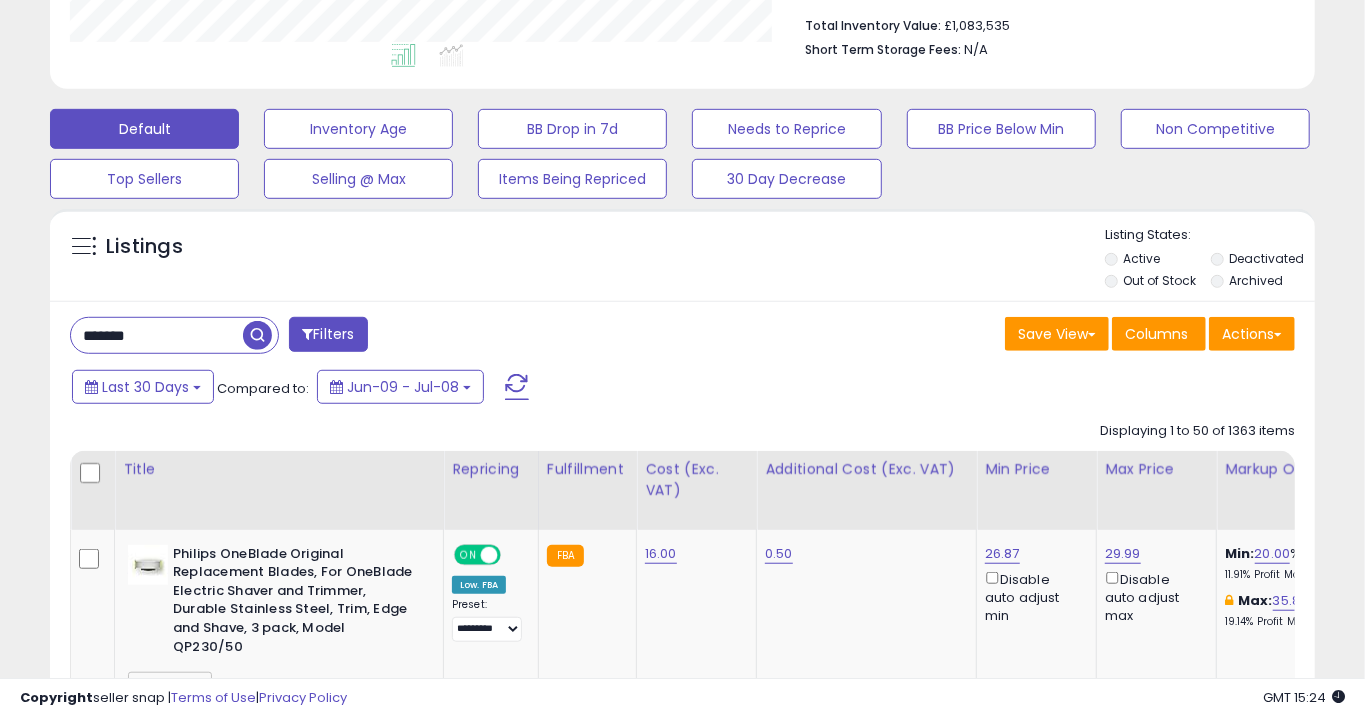 scroll, scrollTop: 999589, scrollLeft: 999267, axis: both 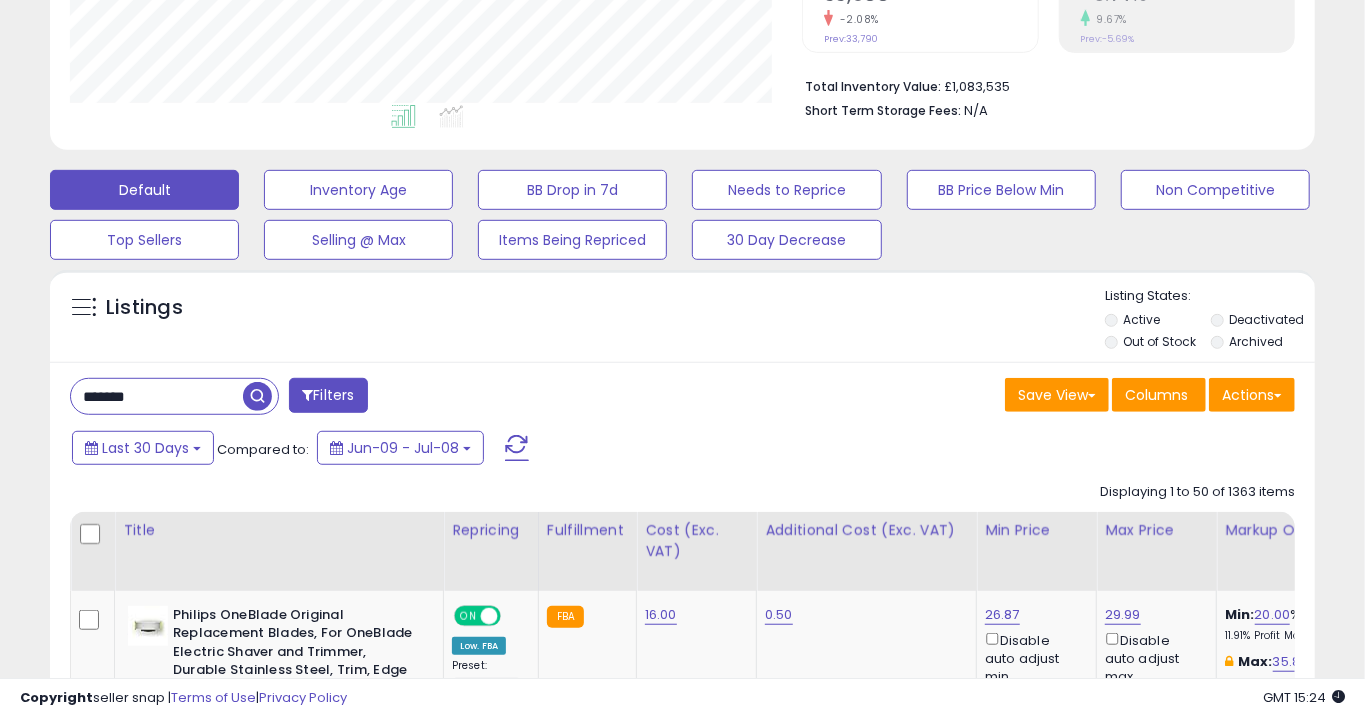 click on "******" at bounding box center (157, 396) 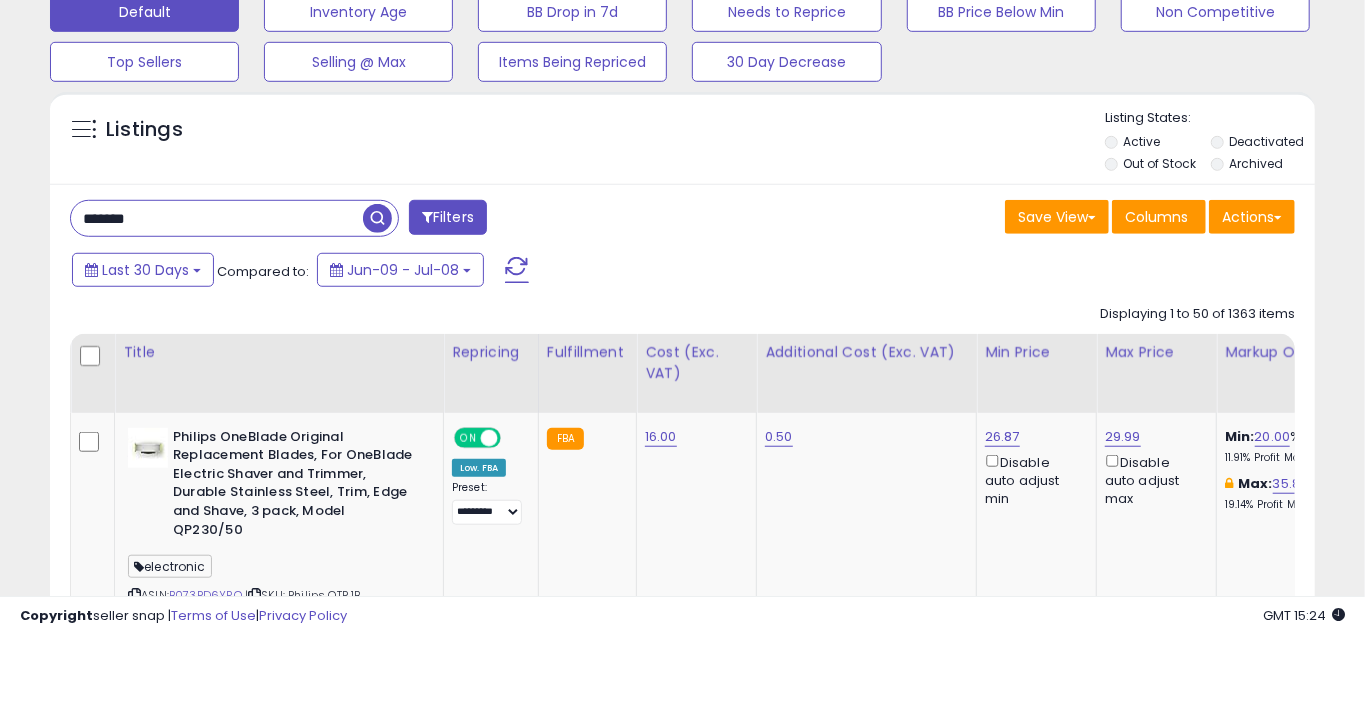 scroll, scrollTop: 608, scrollLeft: 0, axis: vertical 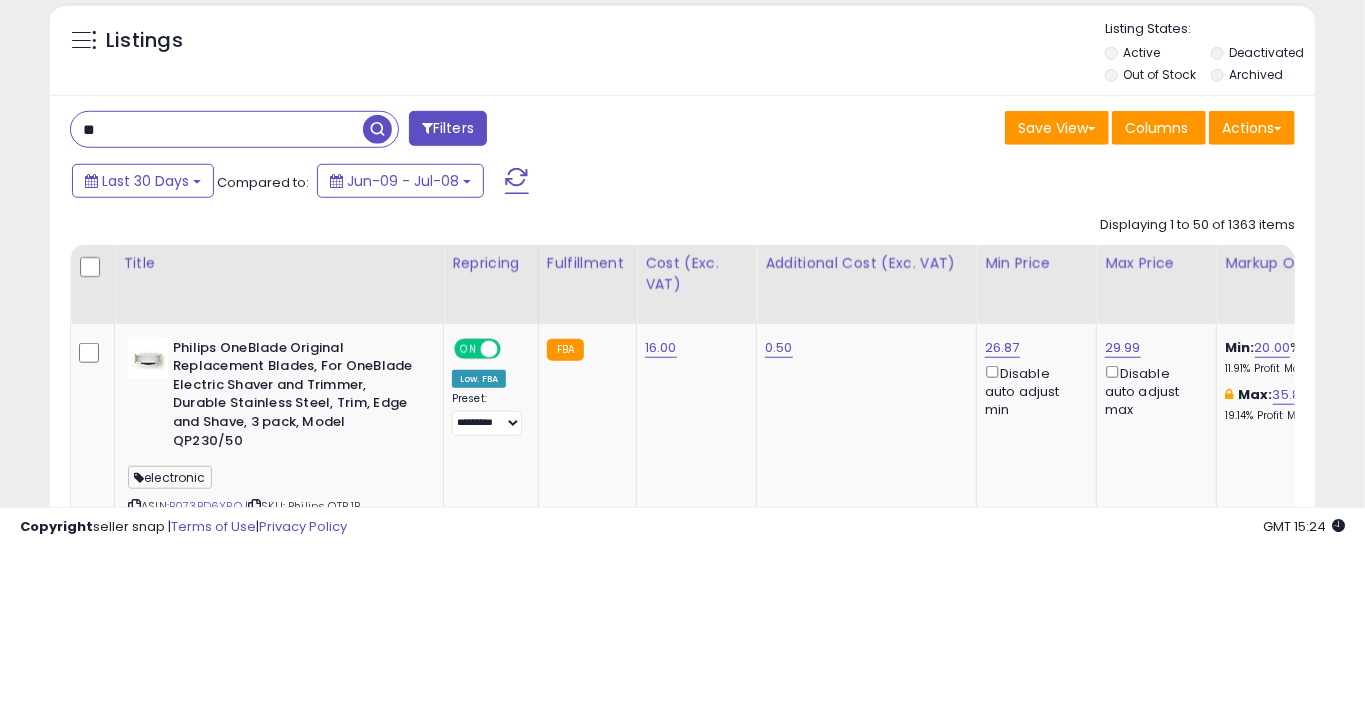 type on "*" 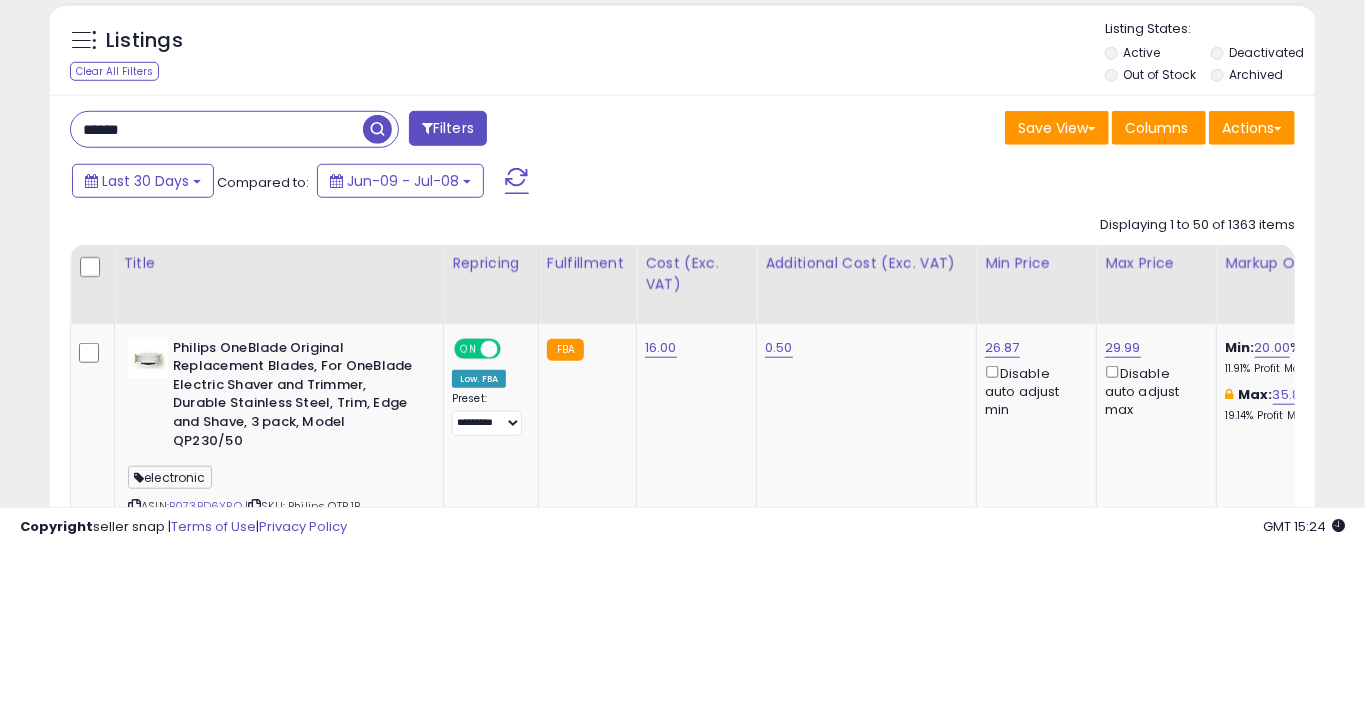 type on "******" 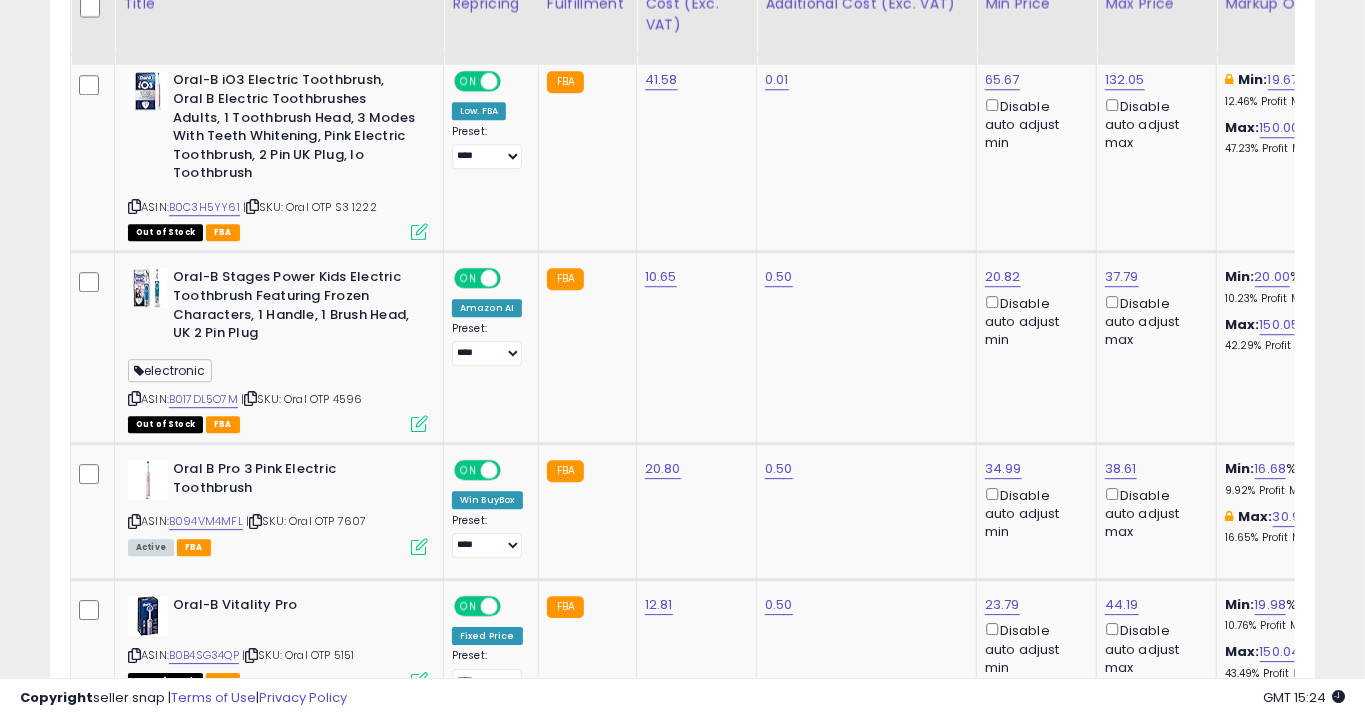 scroll, scrollTop: 3170, scrollLeft: 0, axis: vertical 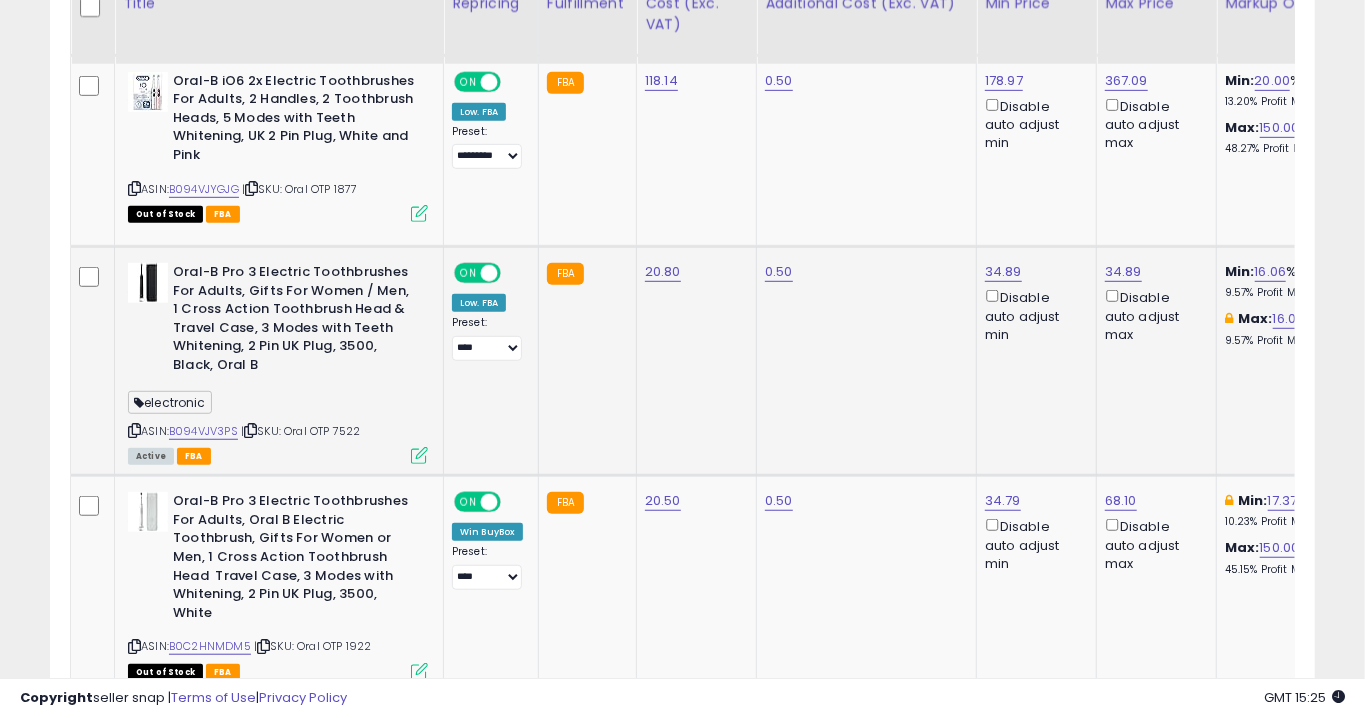 click at bounding box center (419, 455) 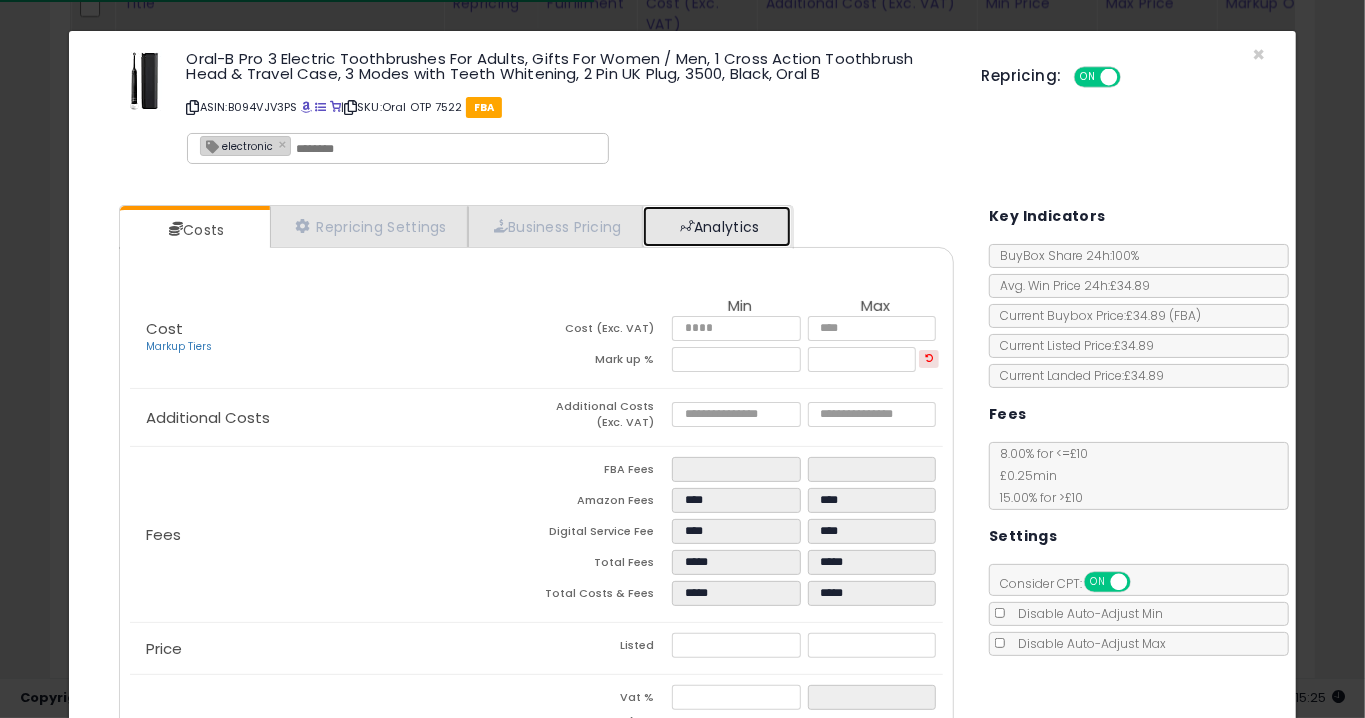 click on "Analytics" at bounding box center (717, 226) 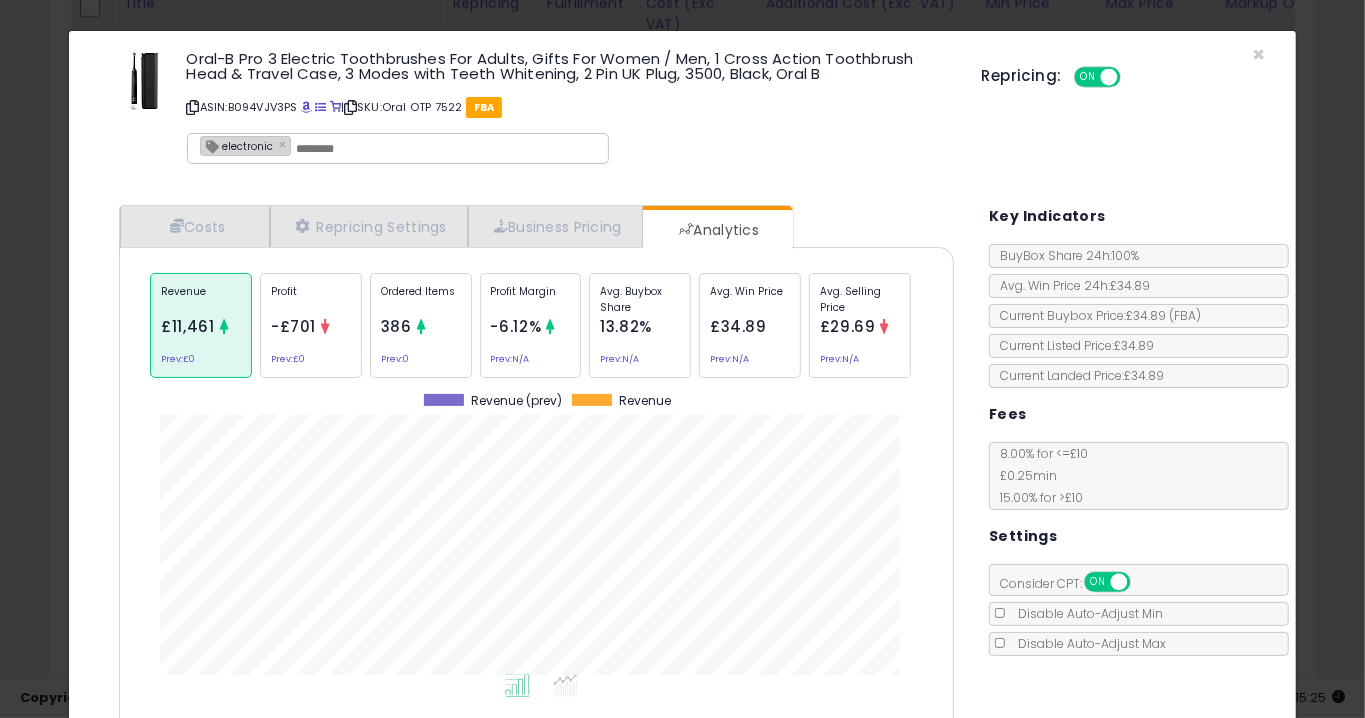 click on "Ordered Items
386
Prev:  0" 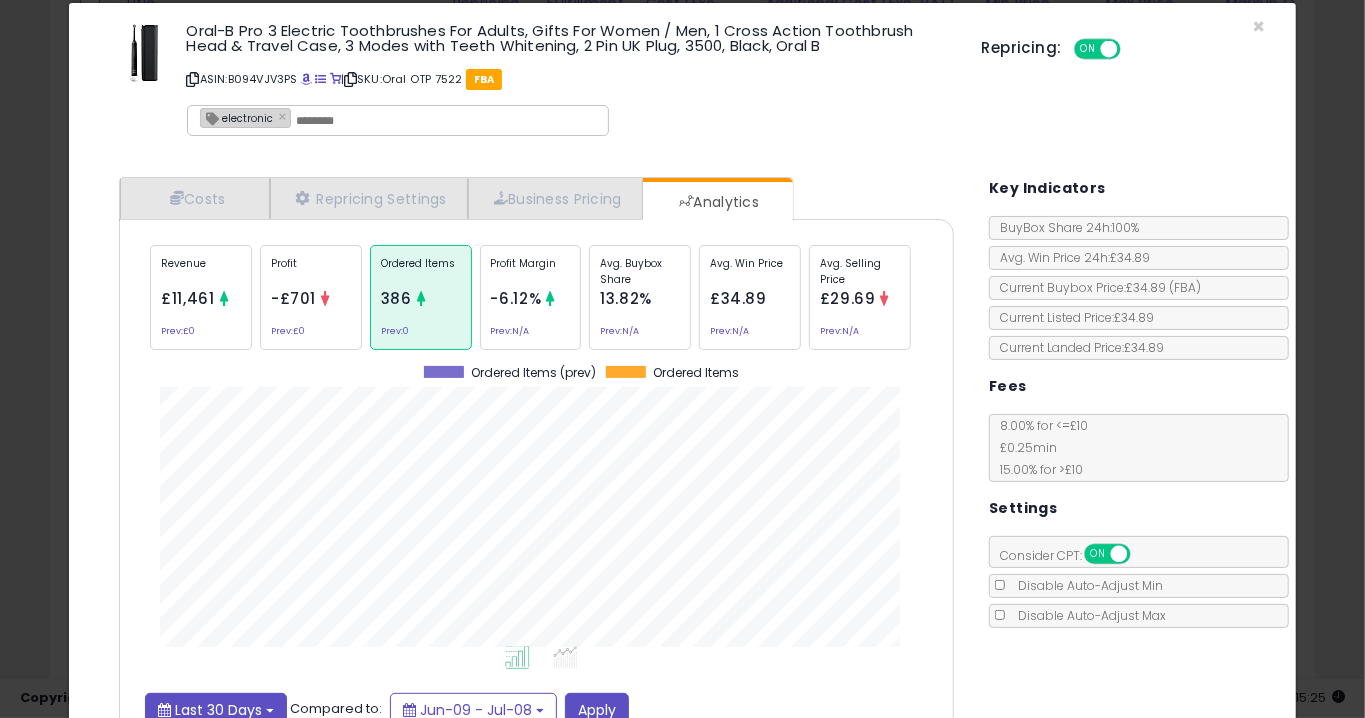 click on "Last 30 Days" at bounding box center [218, 710] 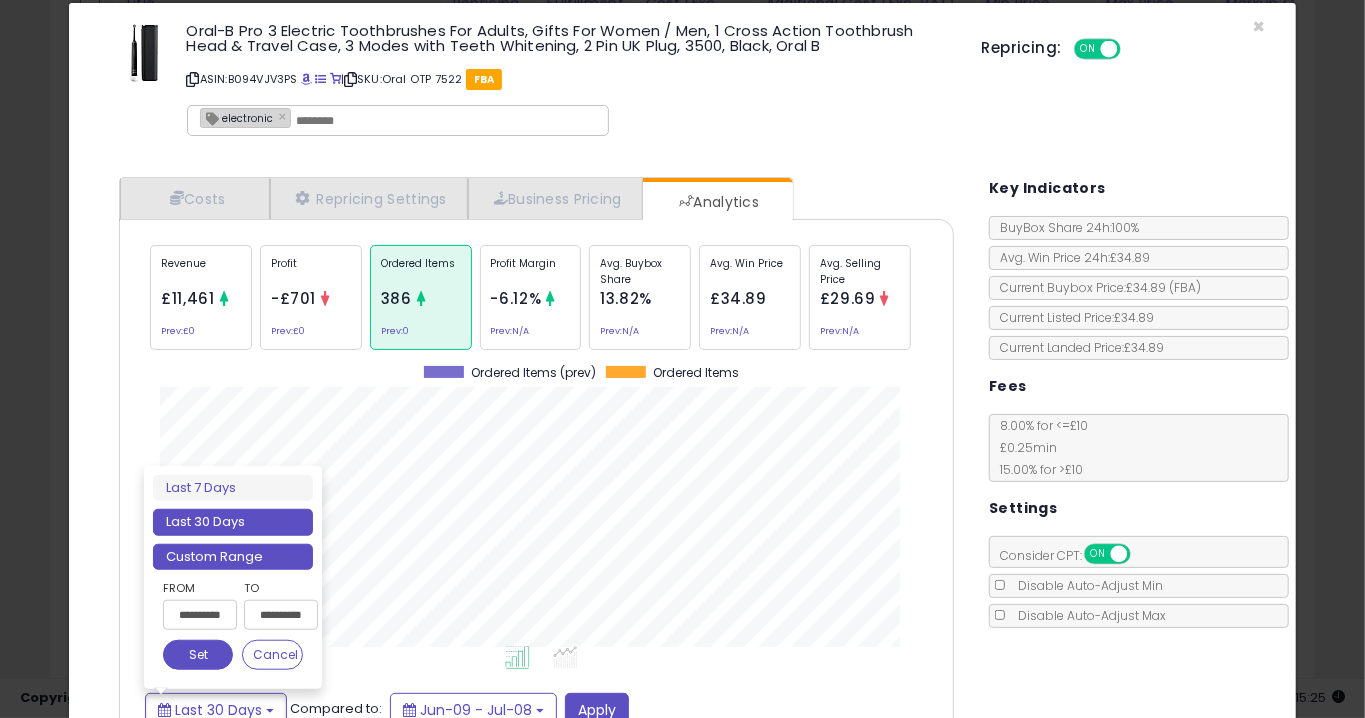 click on "Custom Range" at bounding box center [233, 557] 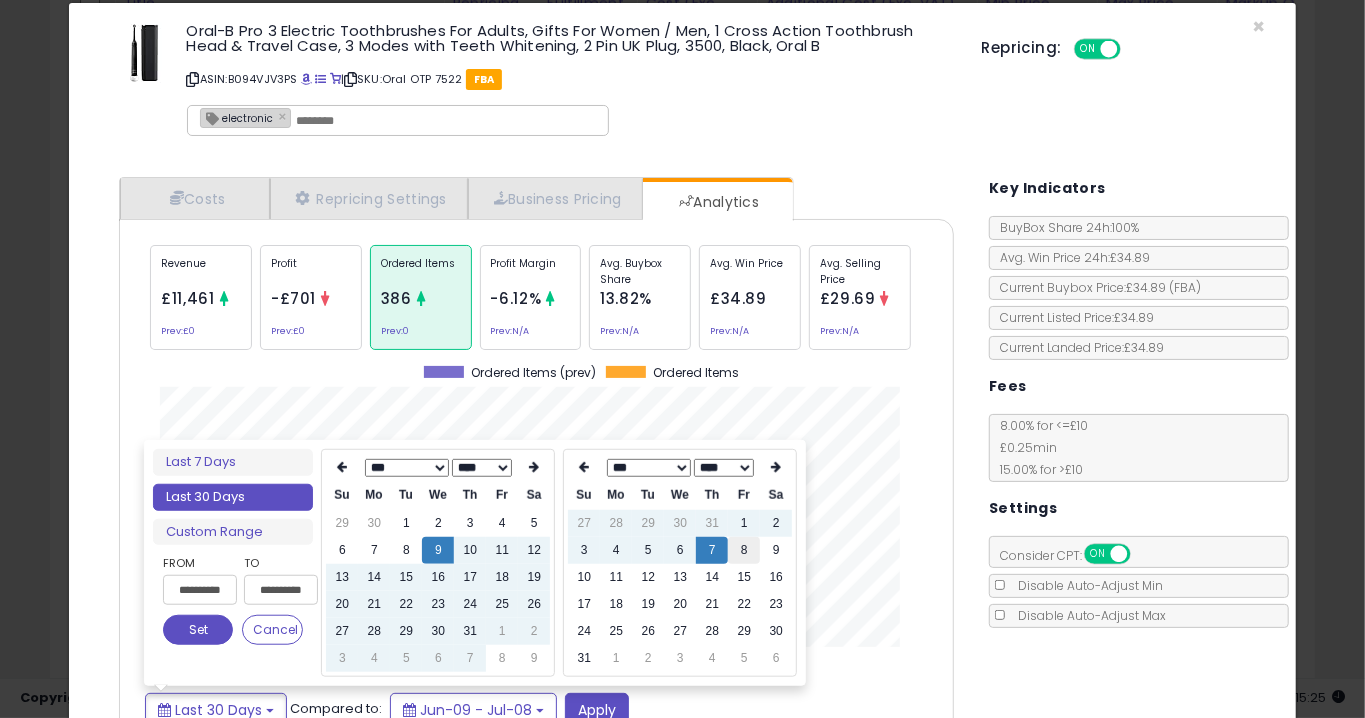 click on "8" at bounding box center [744, 550] 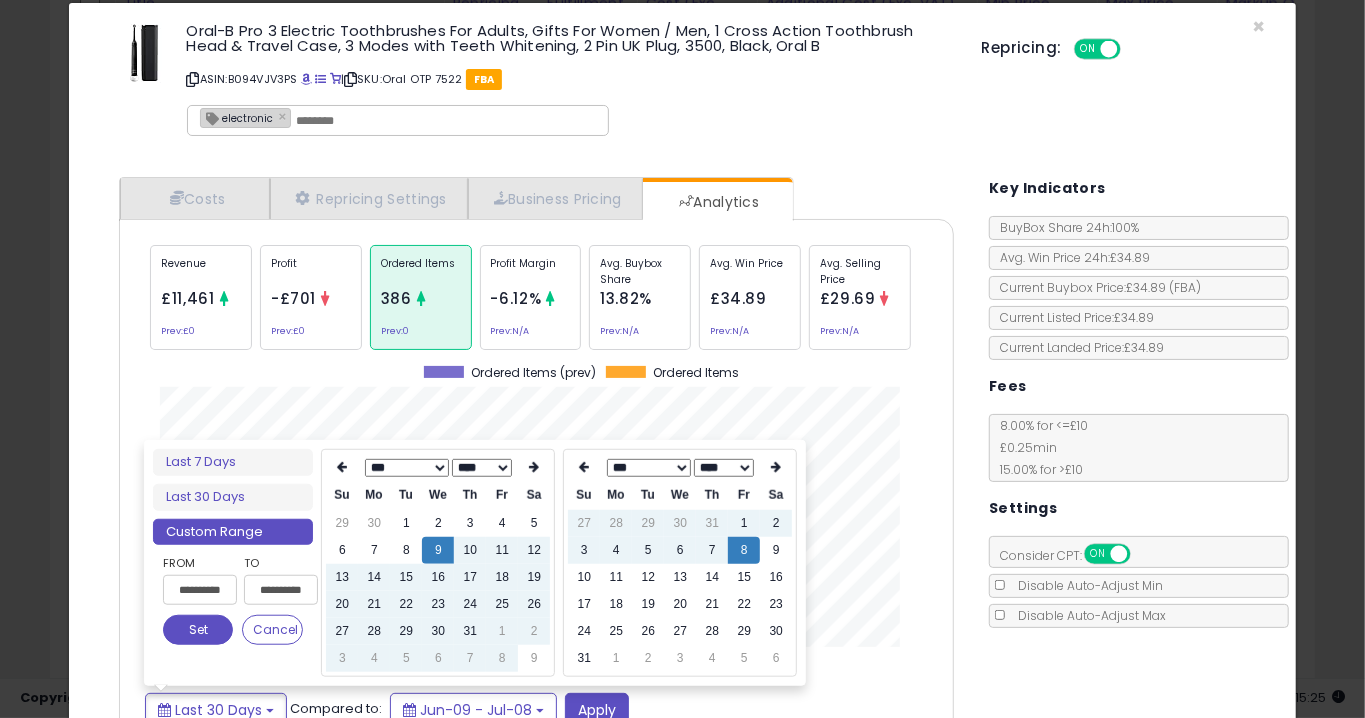 click on "Set" at bounding box center [198, 630] 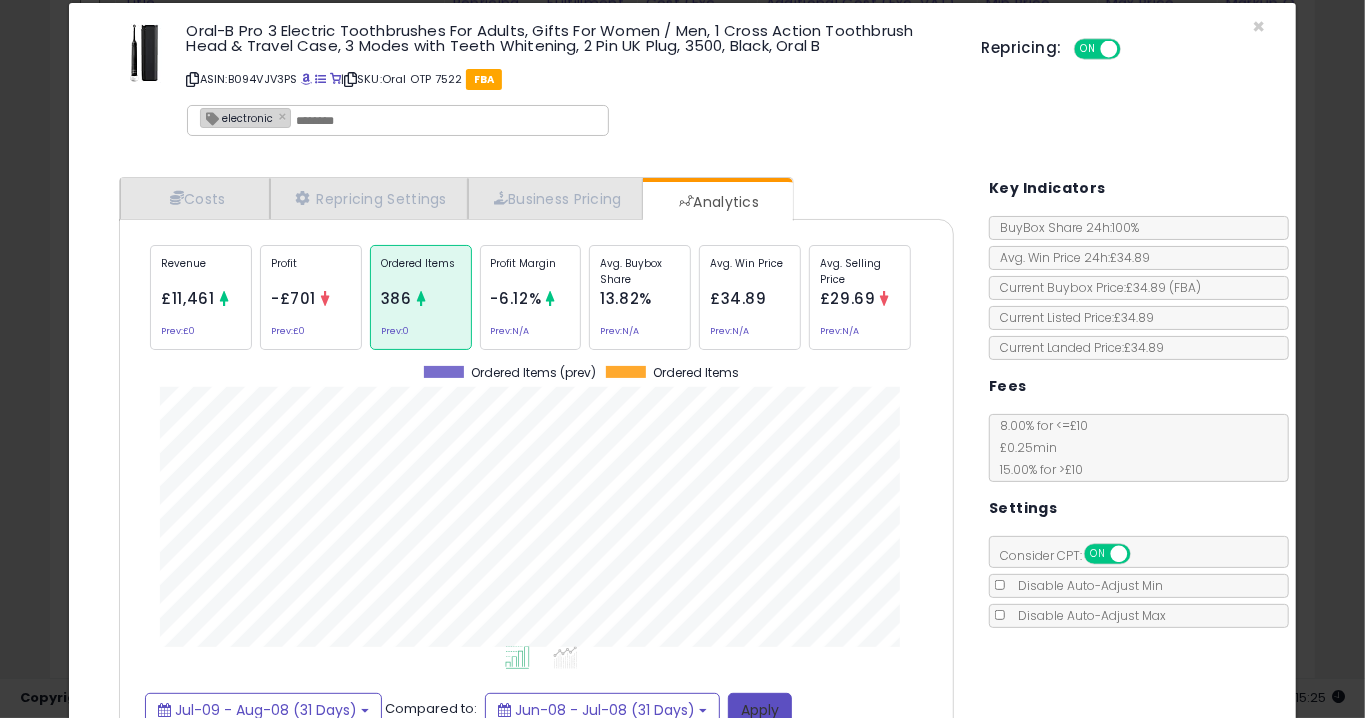 click on "Apply" at bounding box center (760, 710) 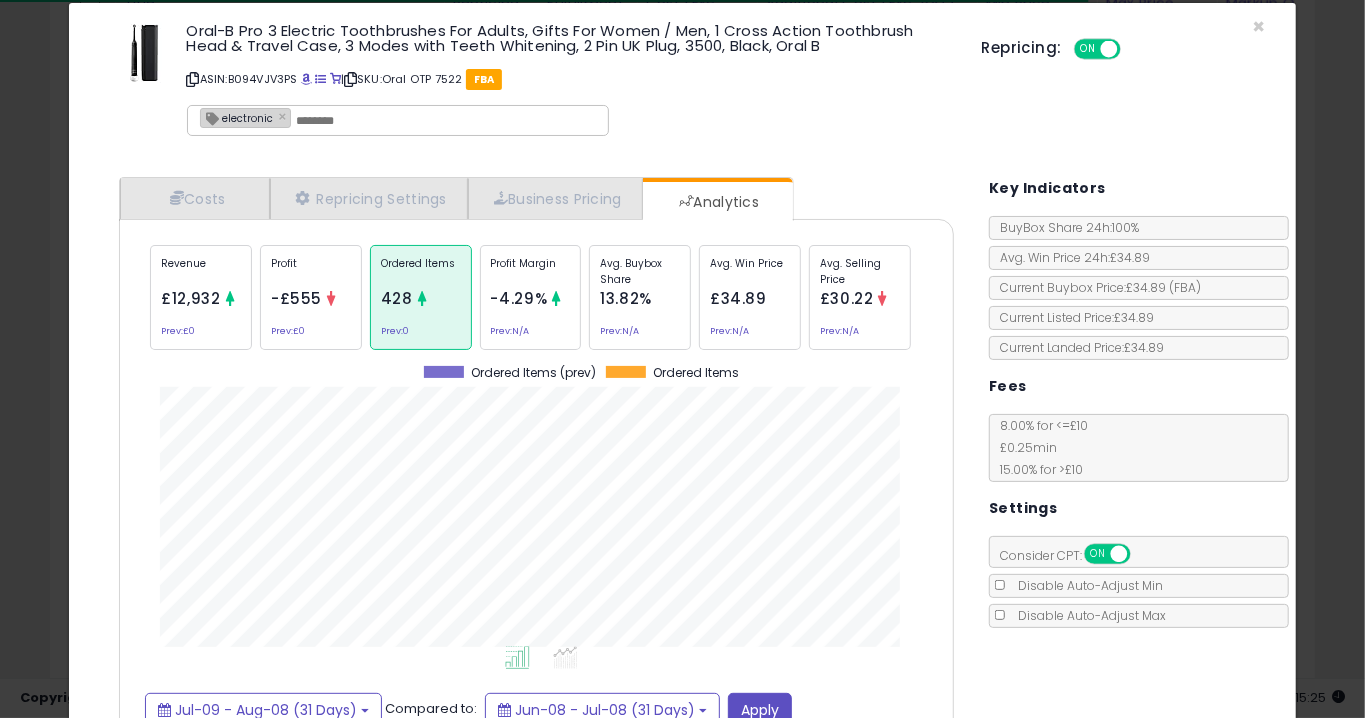 click on "× Close
Oral-B Pro 3 Electric Toothbrushes For Adults, Gifts For Women / Men, 1 Cross Action Toothbrush Head & Travel Case, 3 Modes with Teeth Whitening, 2 Pin UK Plug, 3500, Black, Oral B
ASIN:  B094VJV3PS
|
SKU:  Oral OTP 7522
FBA
electronic ×
Repricing:
ON   OFF
*" 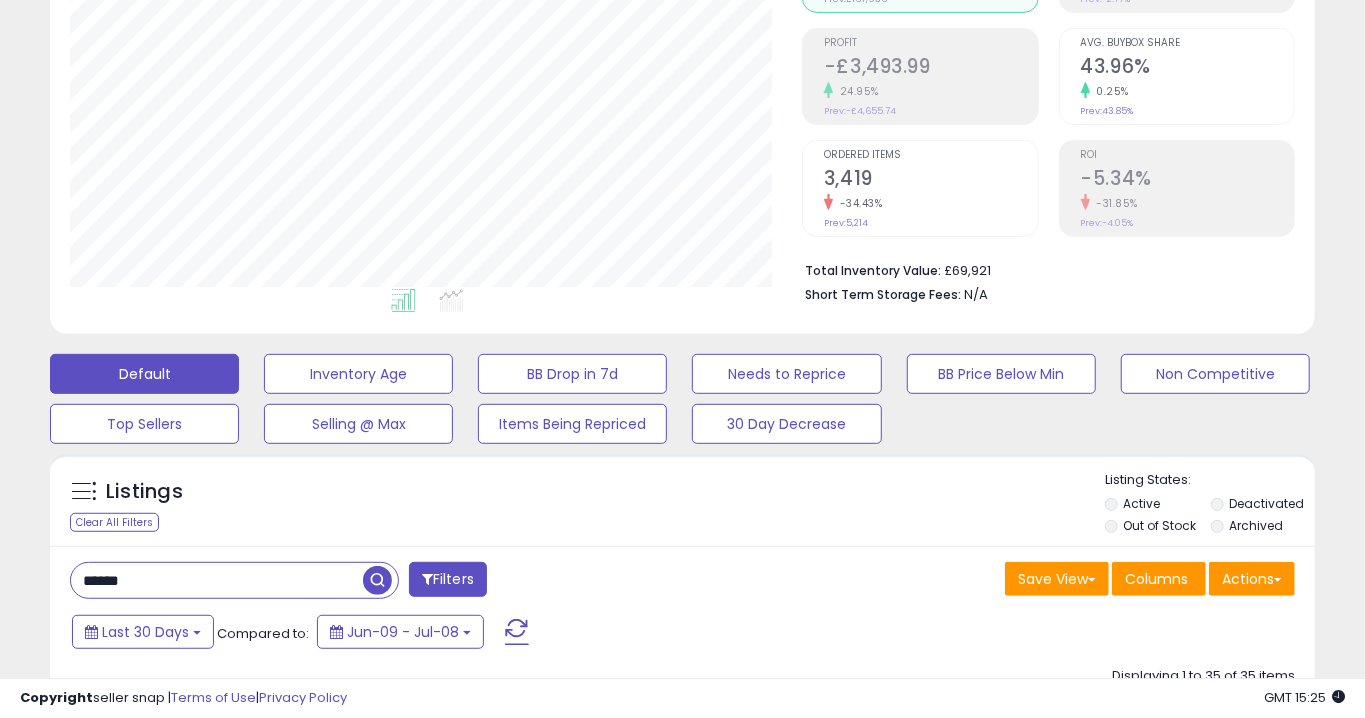 click on "******" at bounding box center [217, 580] 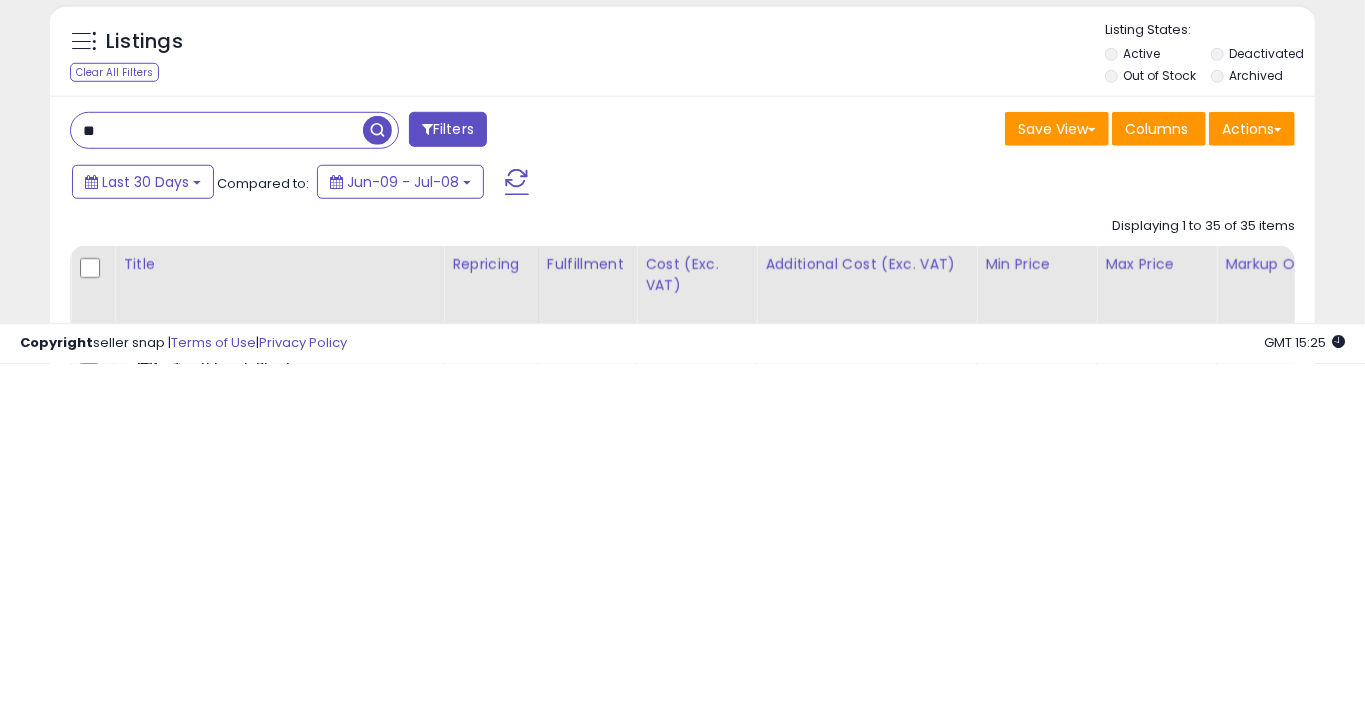 type on "*" 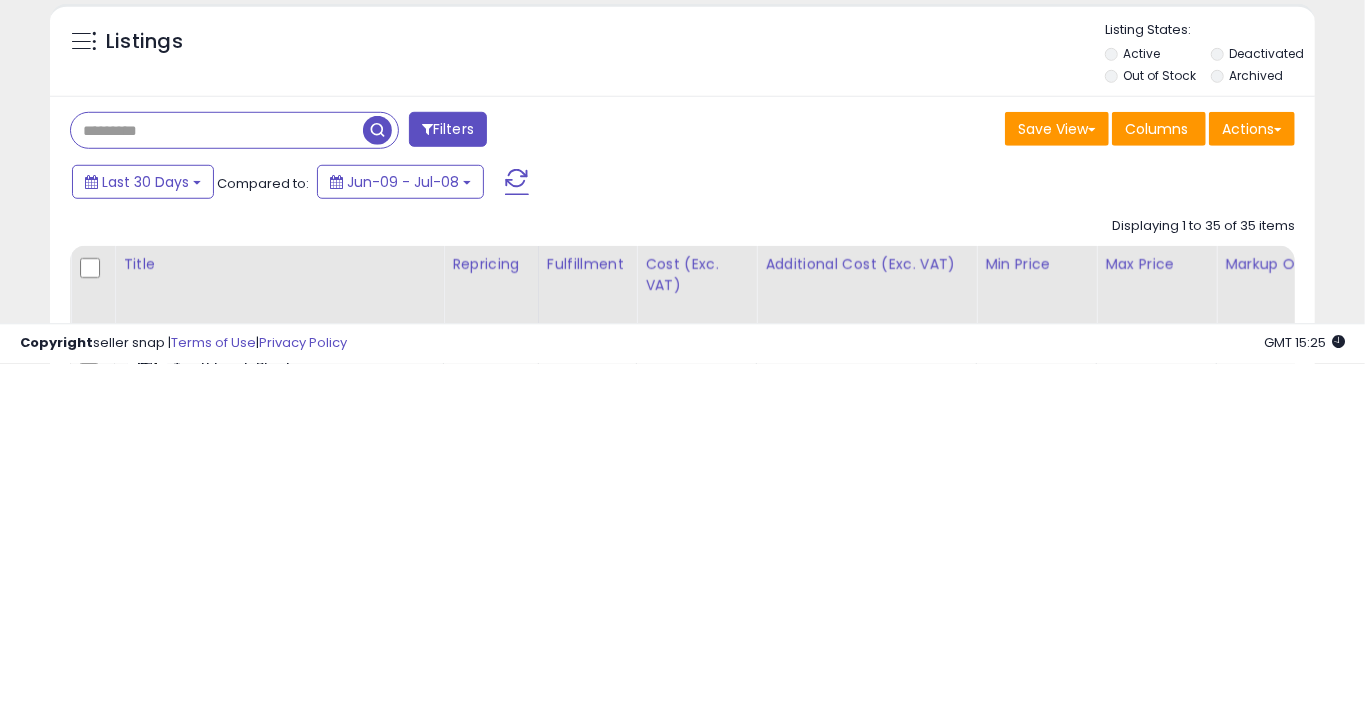 type 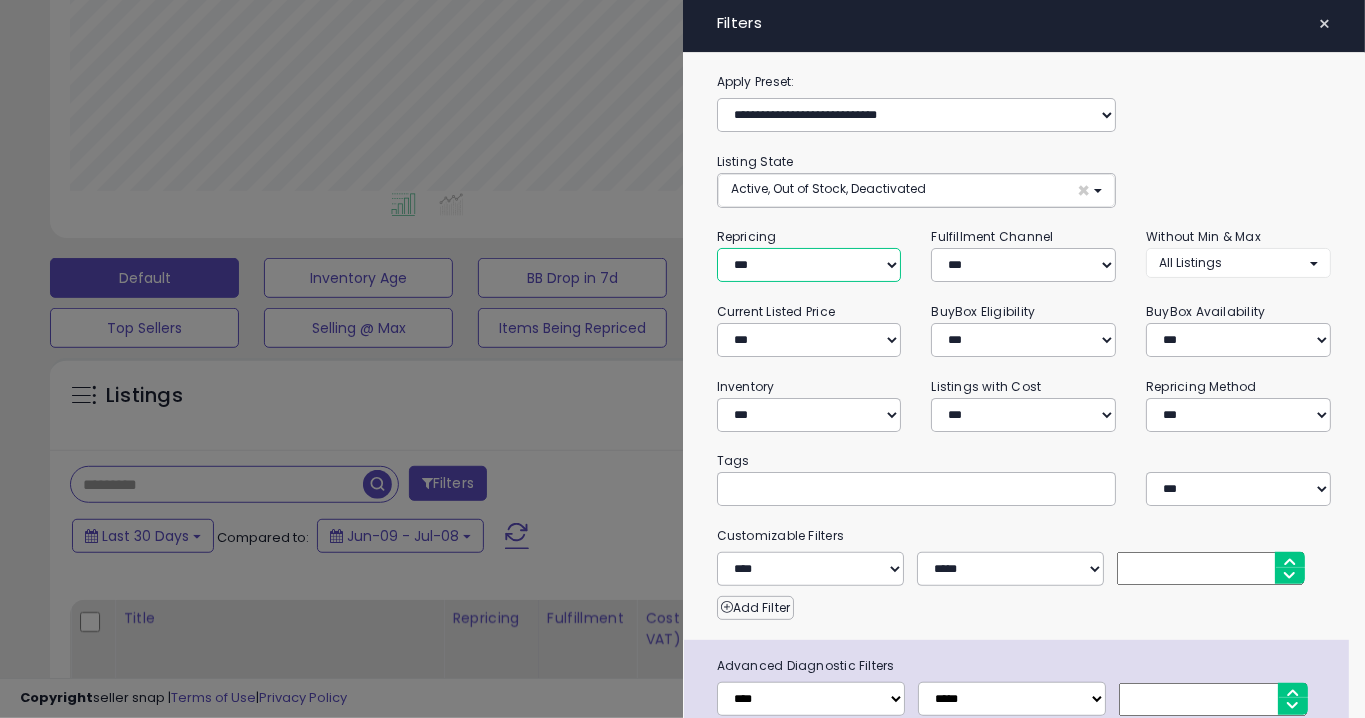 click on "**********" at bounding box center (809, 265) 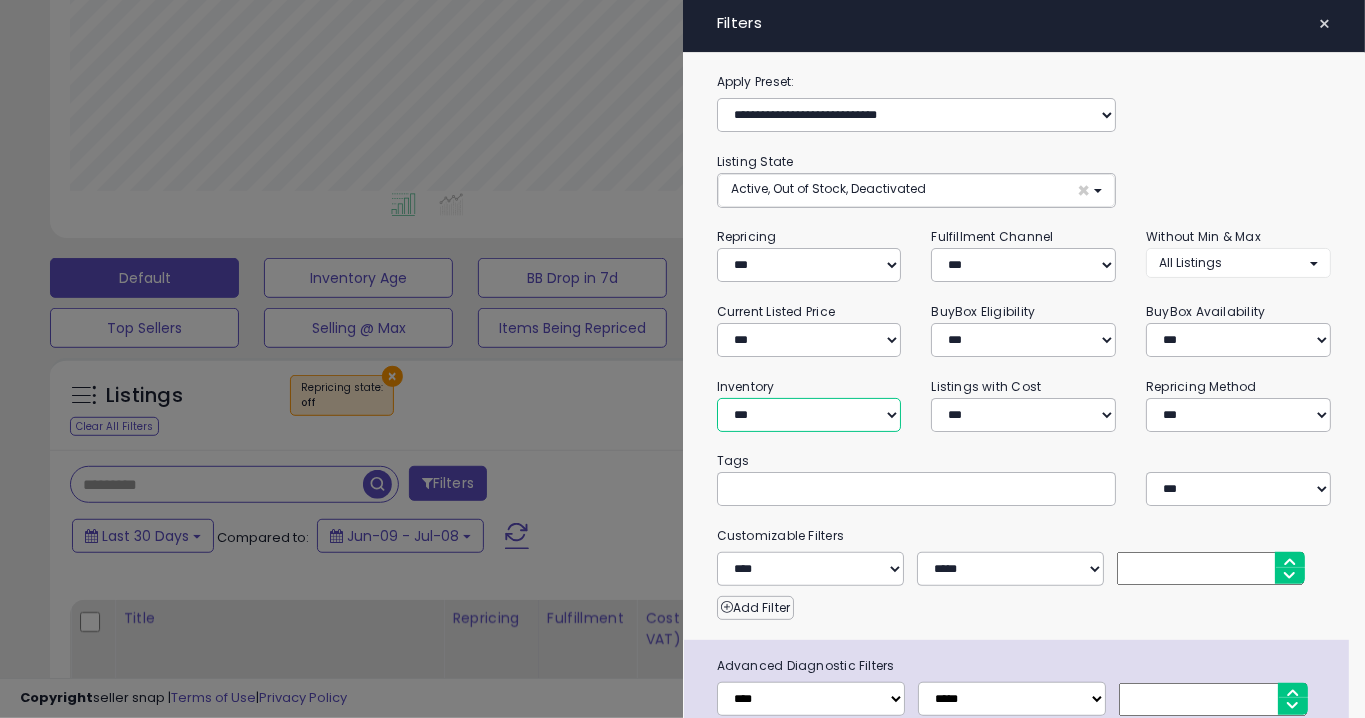 click on "**********" at bounding box center (809, 415) 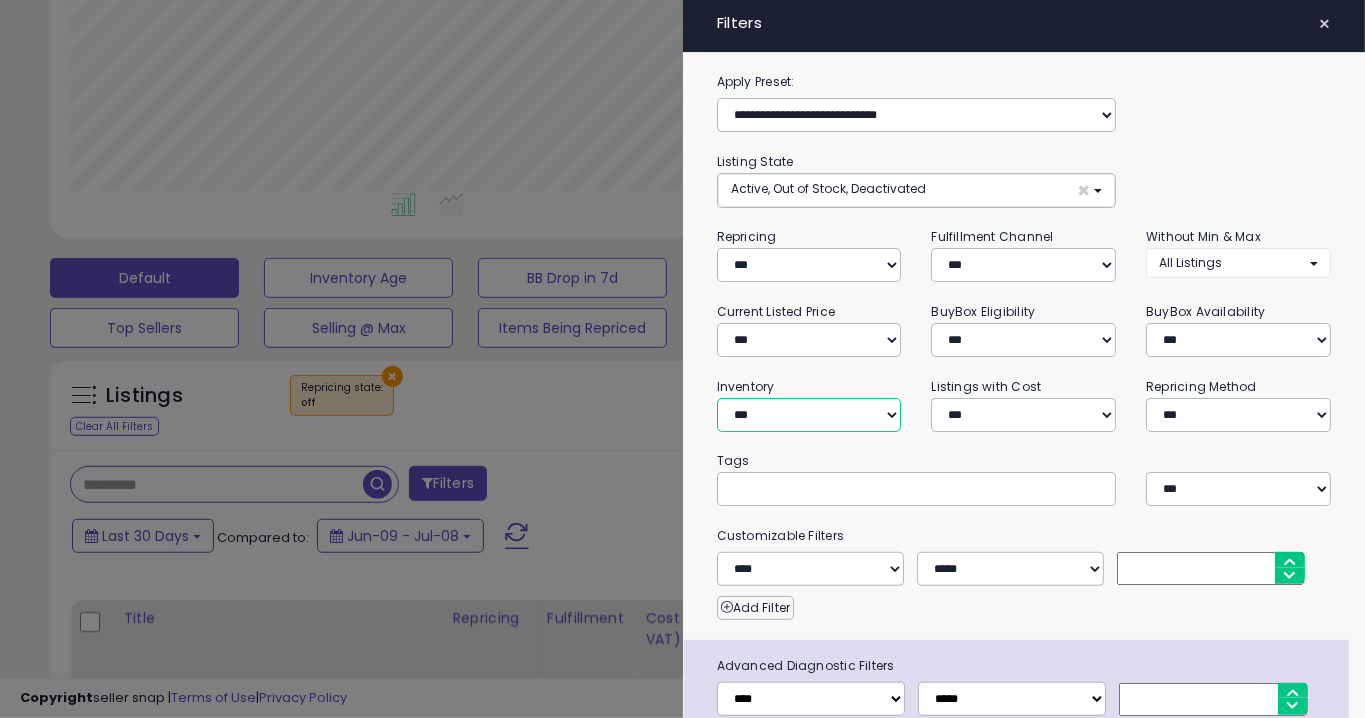 select on "**********" 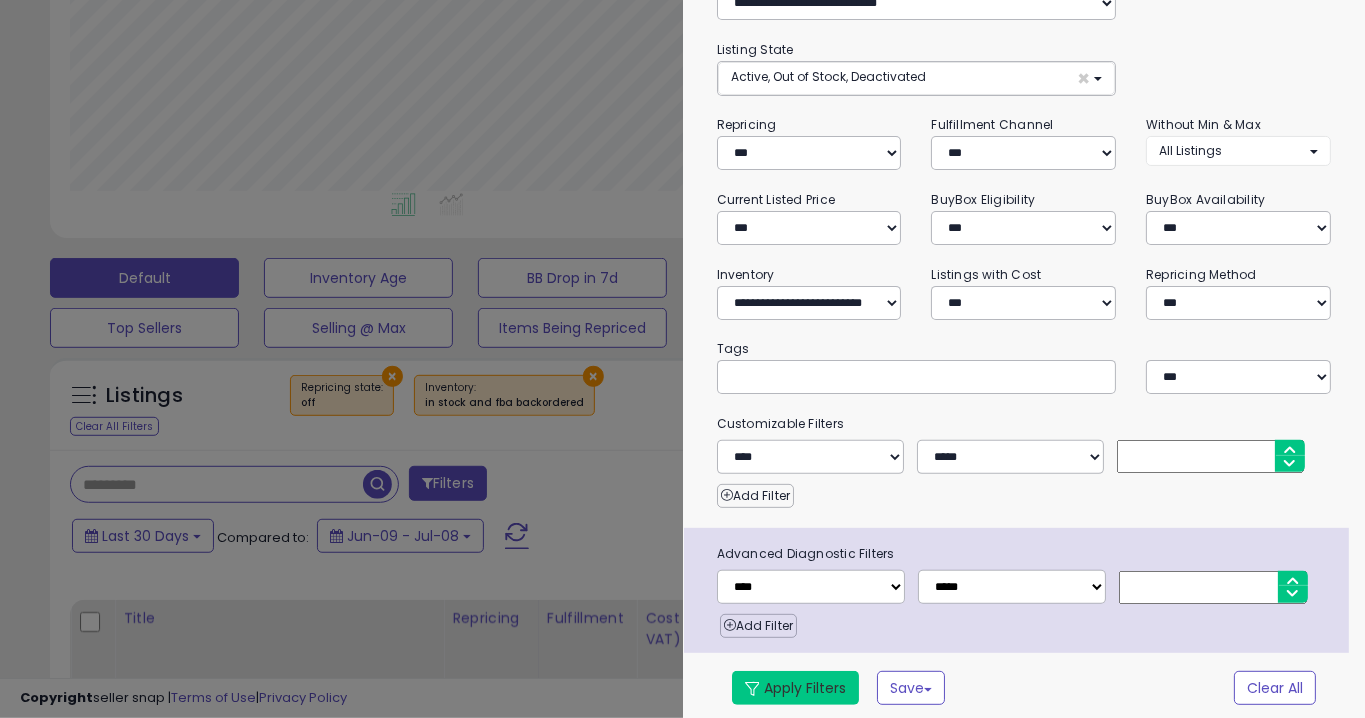 click on "Apply Filters" at bounding box center (795, 688) 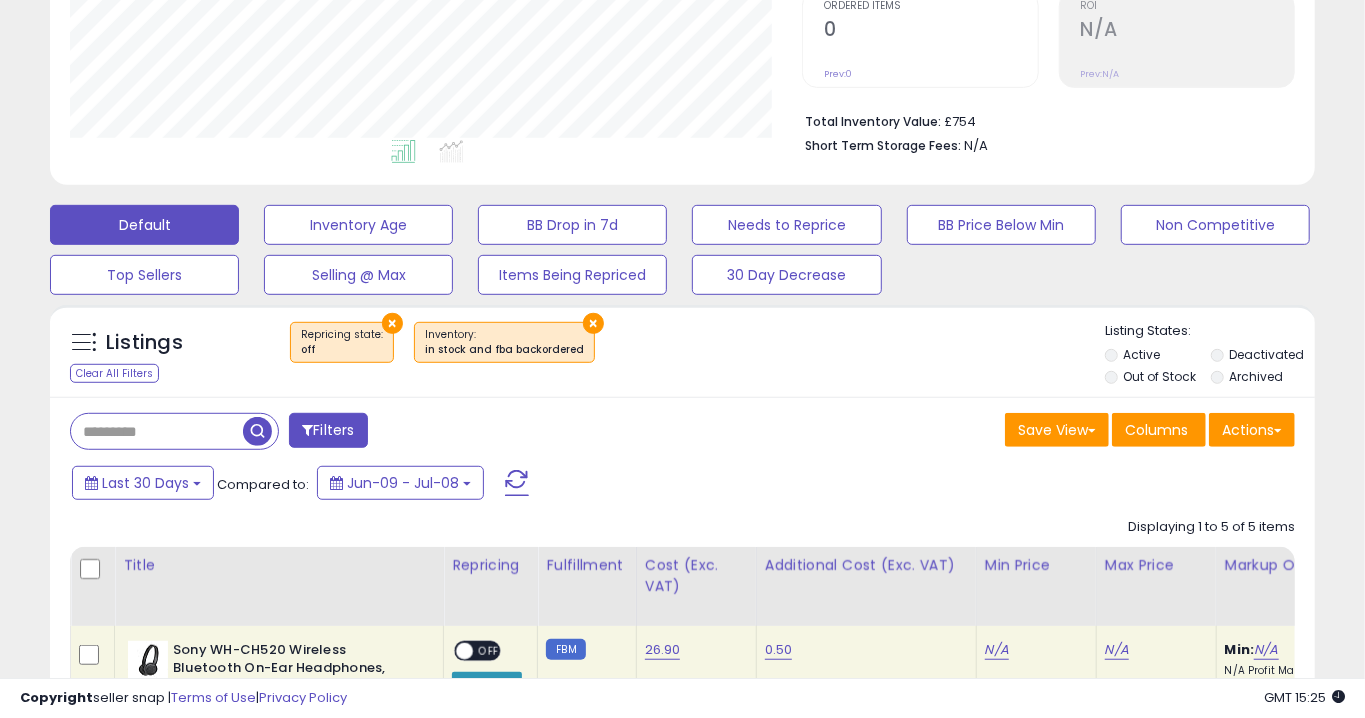 click on "Deactivated" at bounding box center (1266, 354) 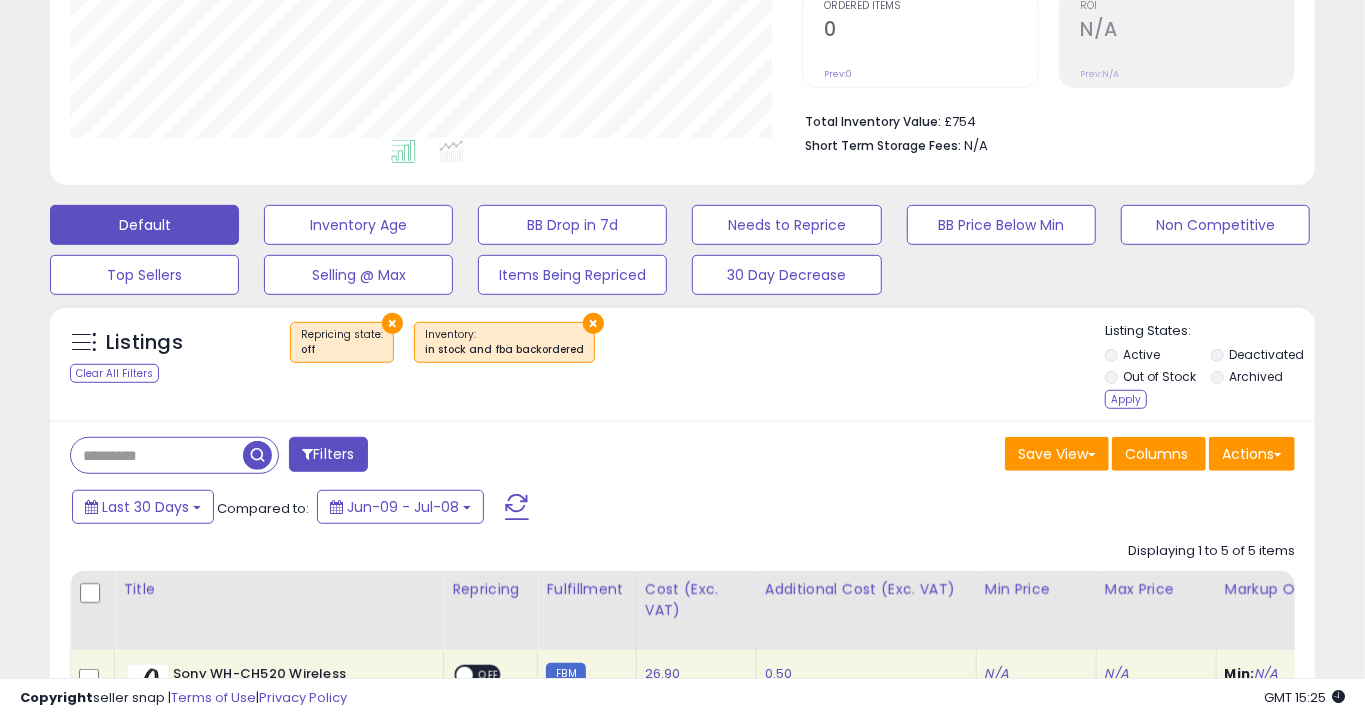 click on "Listing States:
Active
Deactivated
Out of Stock
Archived
Apply" at bounding box center (1210, 368) 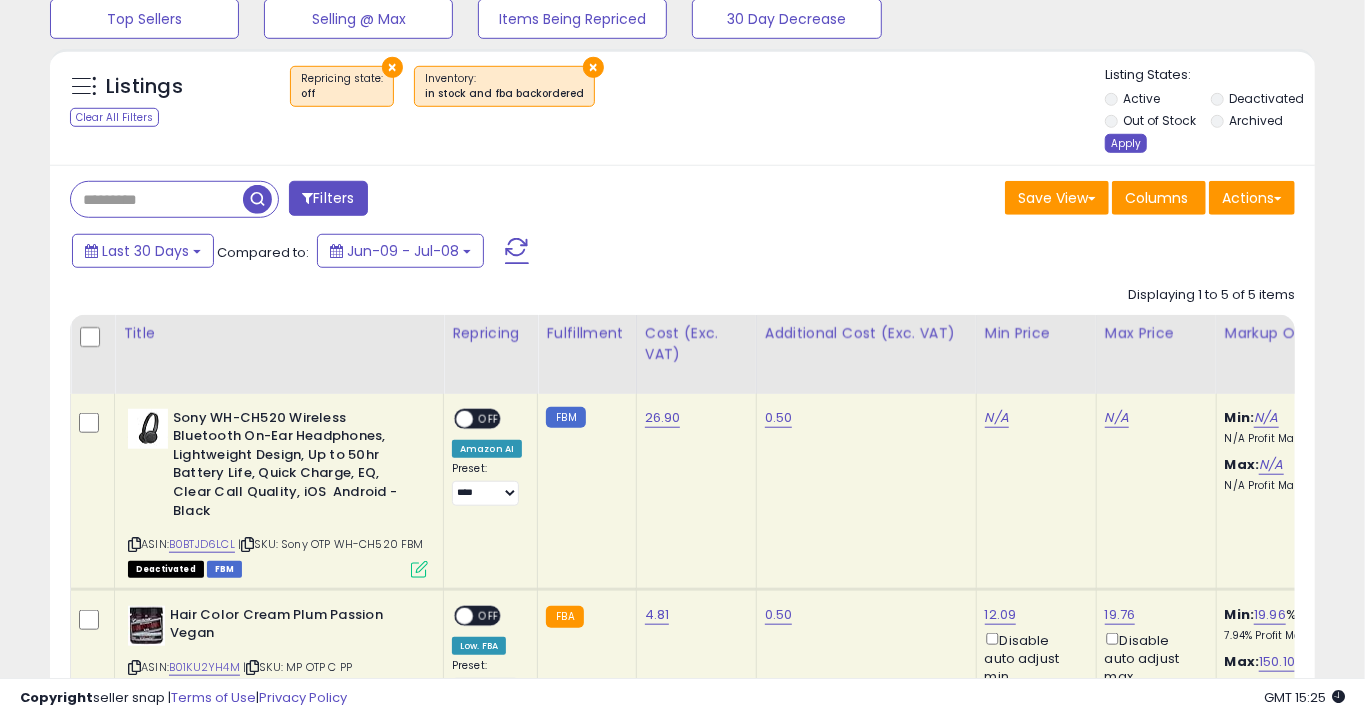 click on "Apply" at bounding box center (1126, 143) 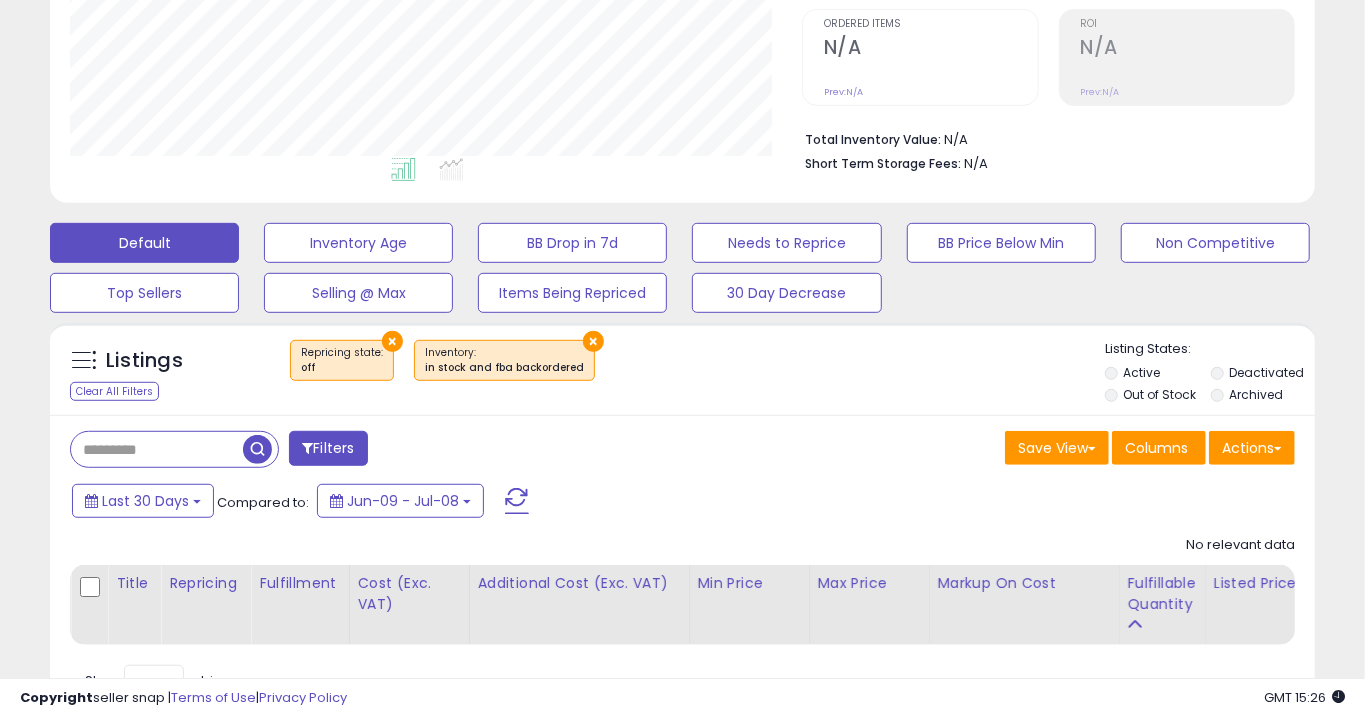 click on "Clear All Filters" at bounding box center (114, 391) 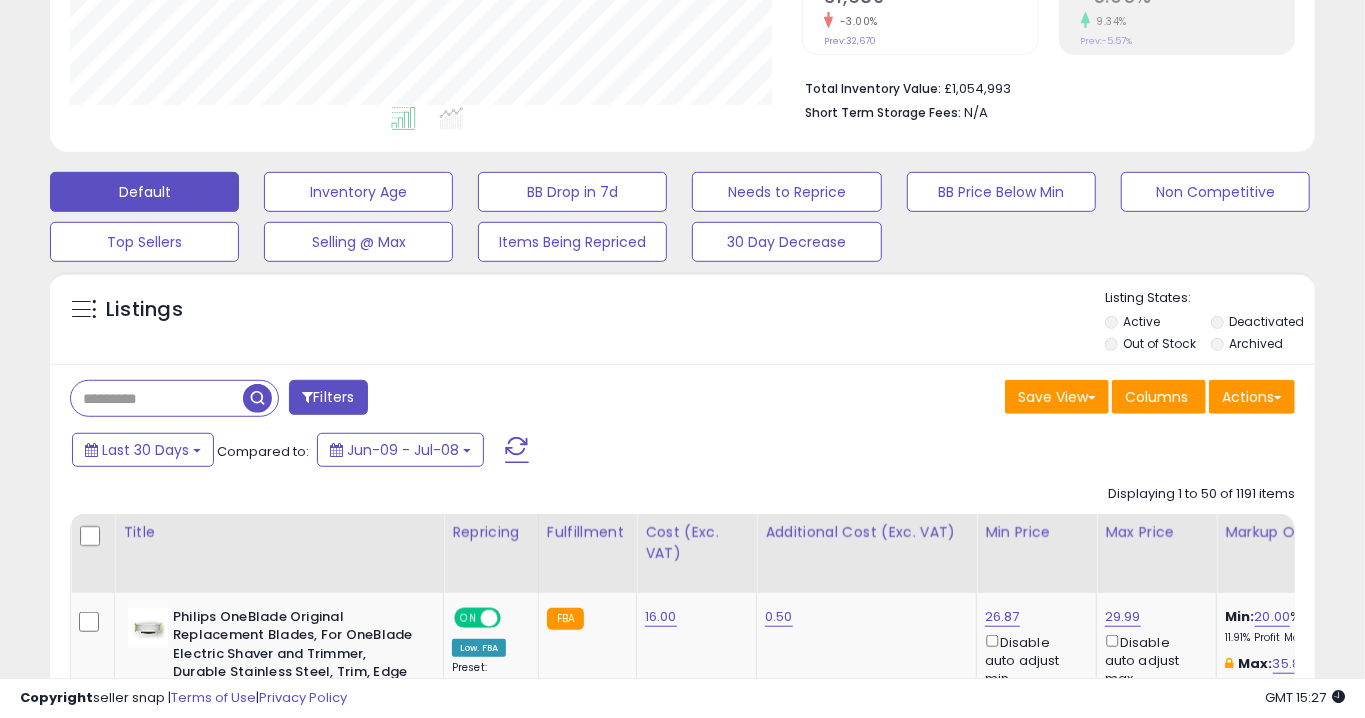 scroll, scrollTop: 555, scrollLeft: 0, axis: vertical 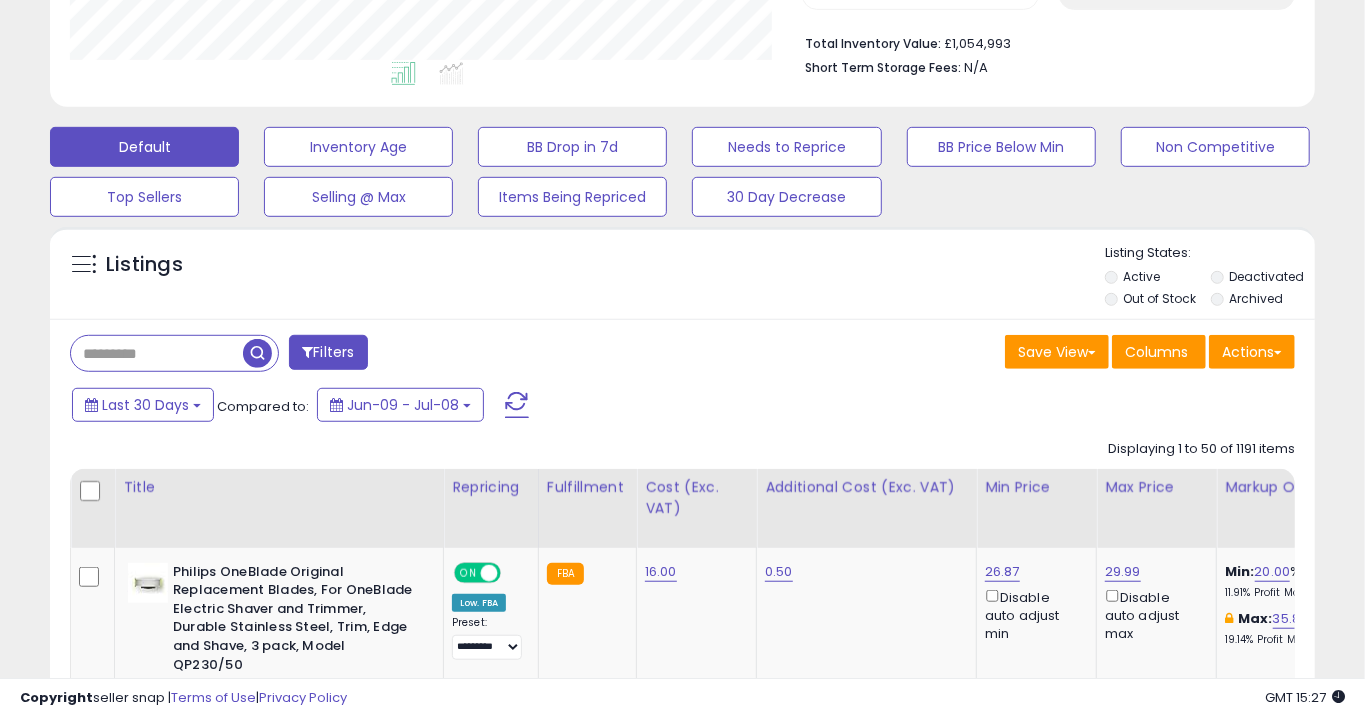 click on "**********" at bounding box center [682, 4475] 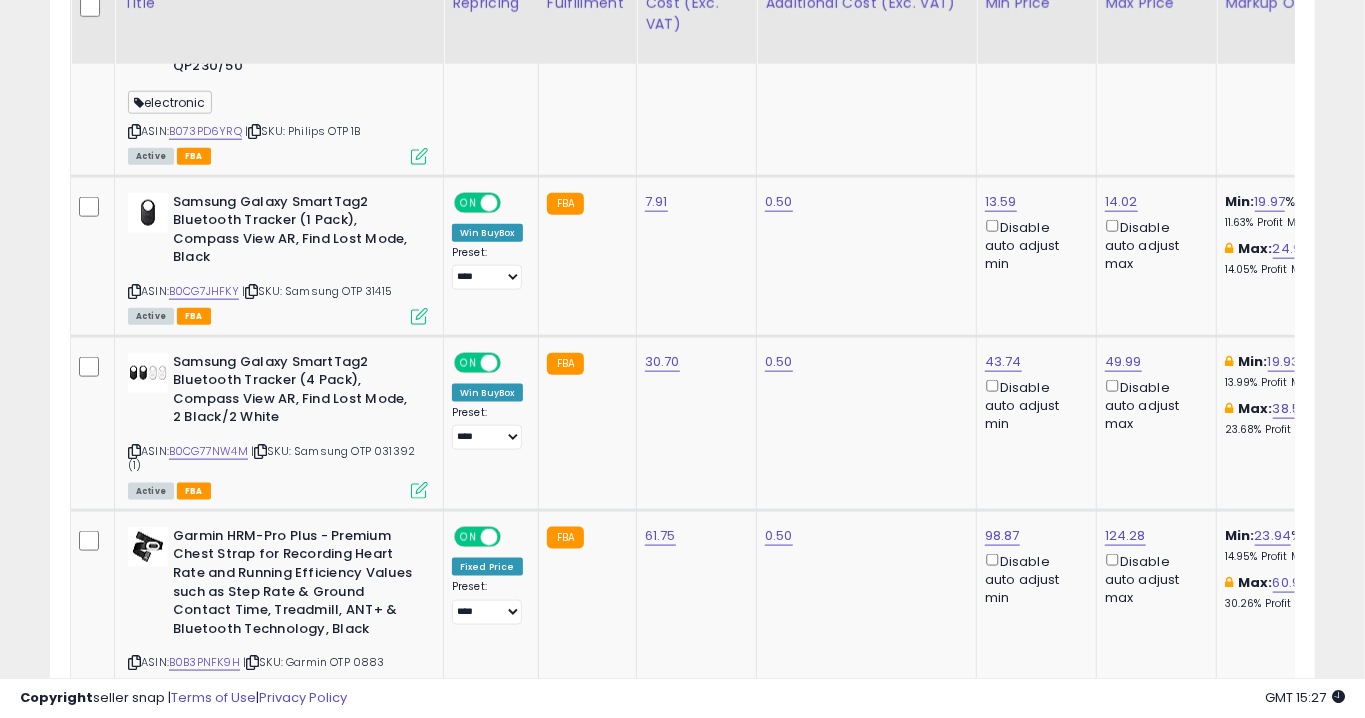 scroll, scrollTop: 1198, scrollLeft: 0, axis: vertical 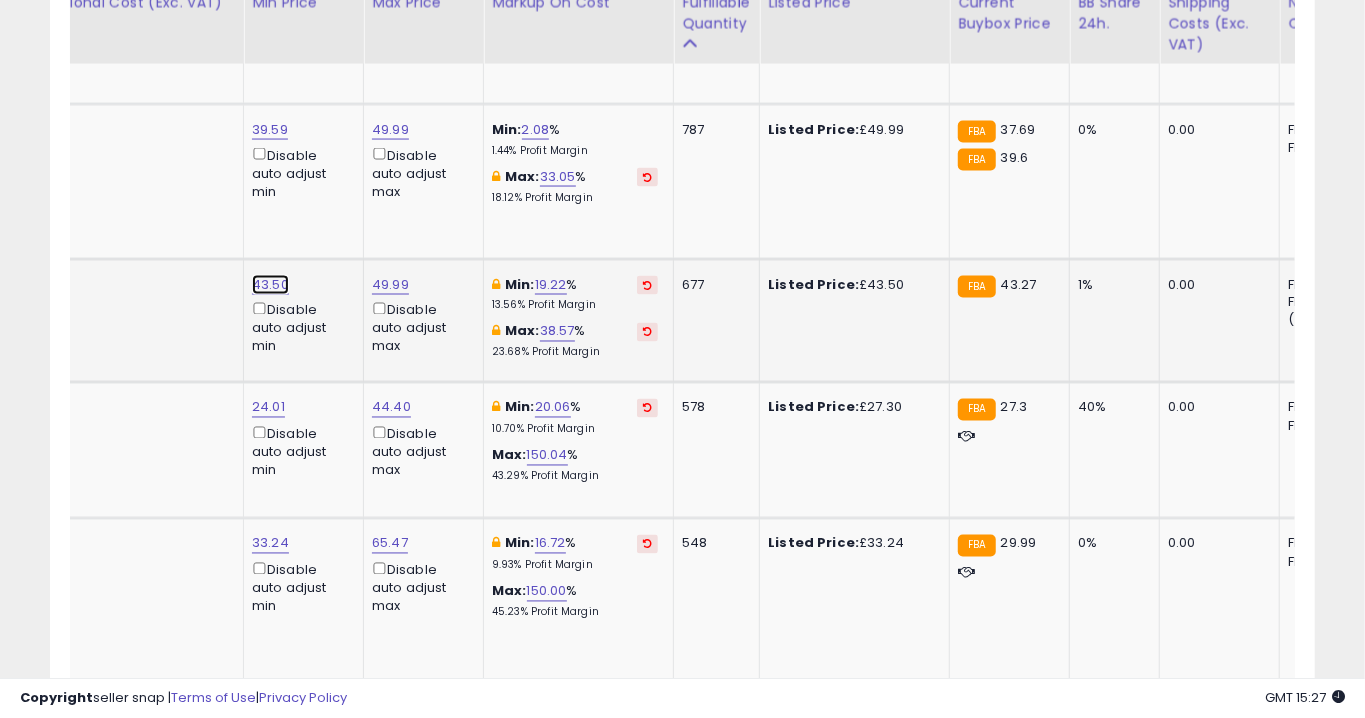 click on "43.50" at bounding box center [269, -630] 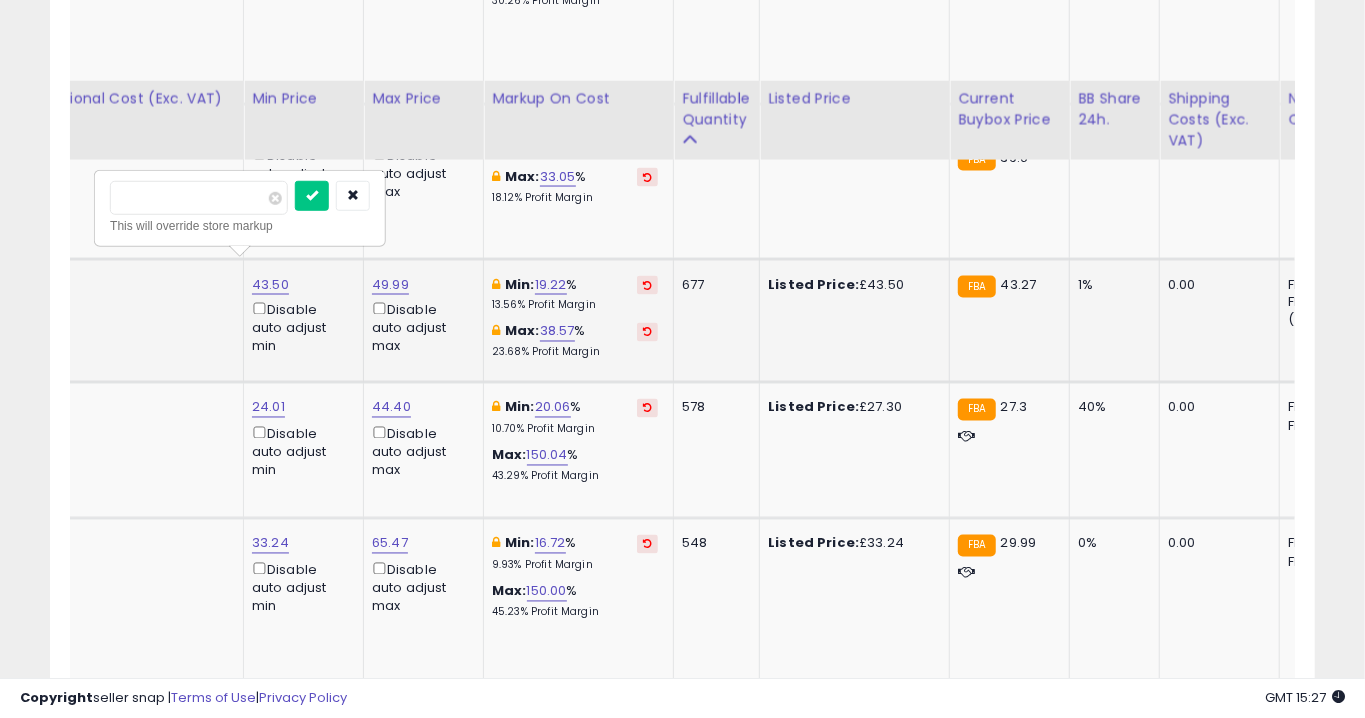 scroll, scrollTop: 1853, scrollLeft: 0, axis: vertical 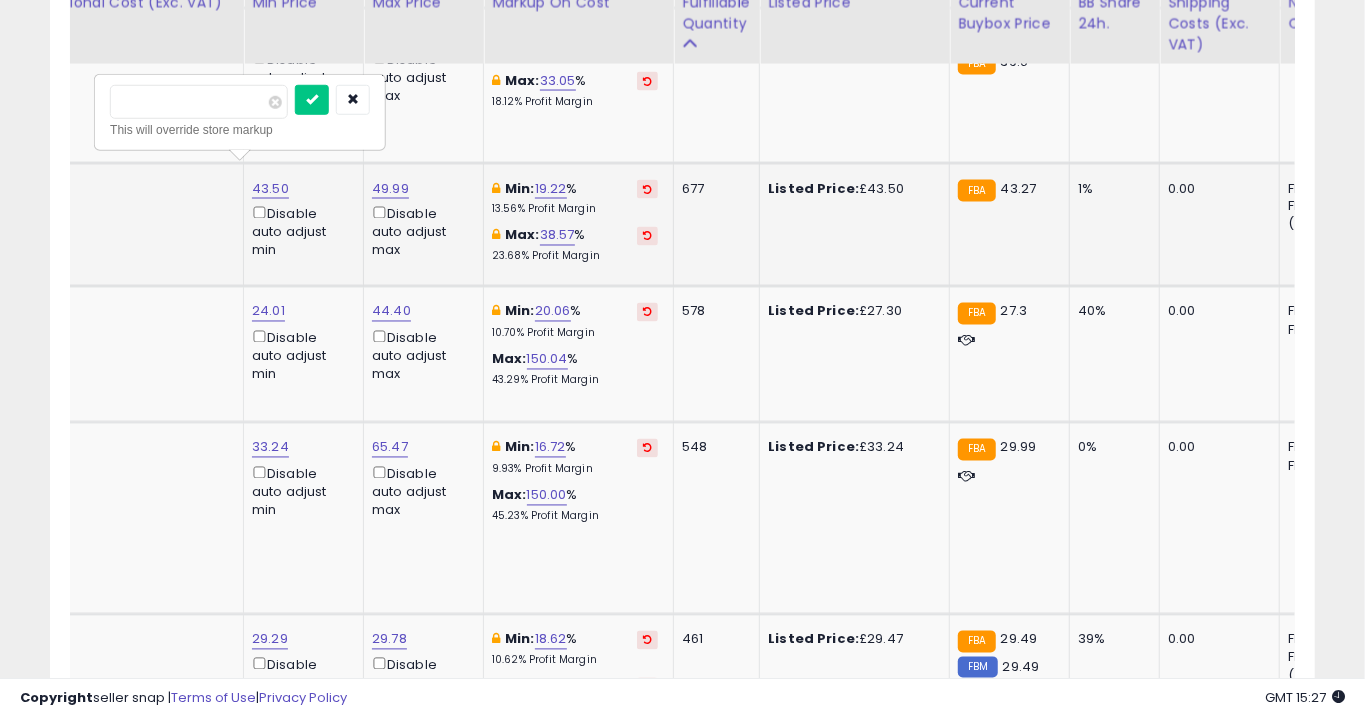 type on "*****" 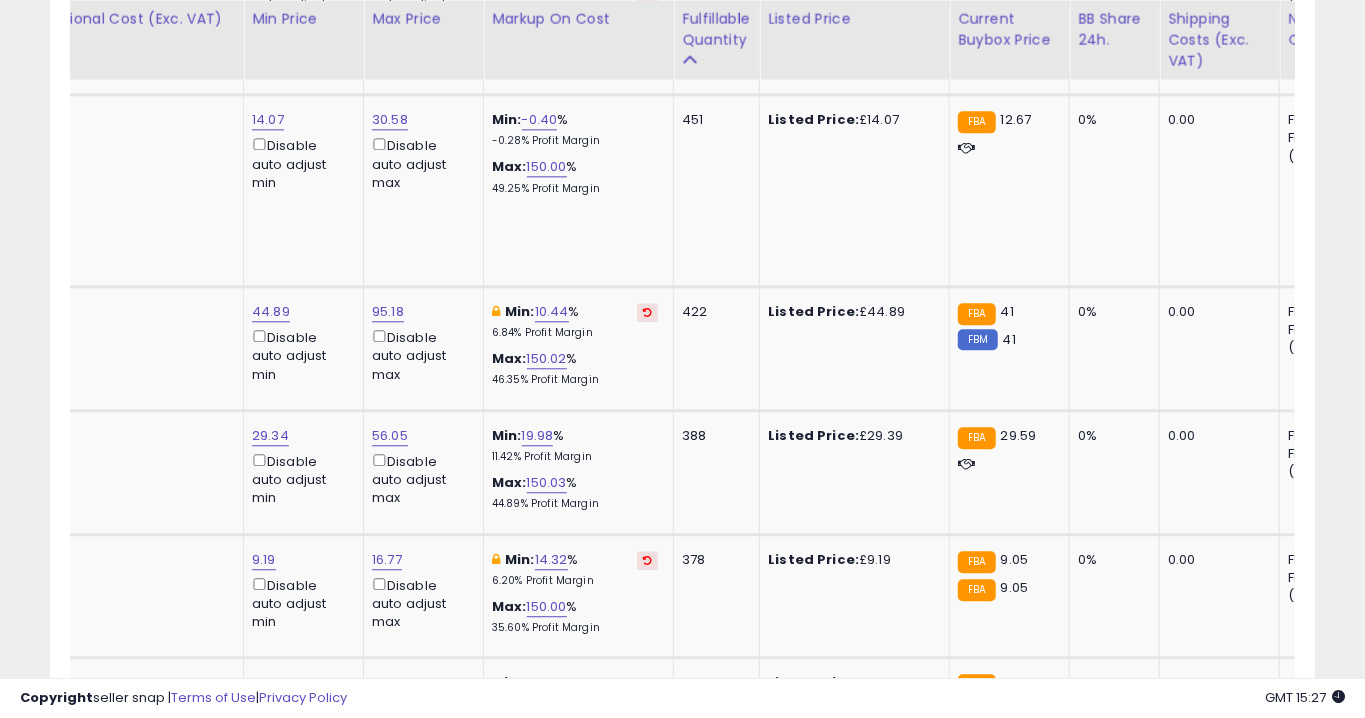 scroll, scrollTop: 2560, scrollLeft: 0, axis: vertical 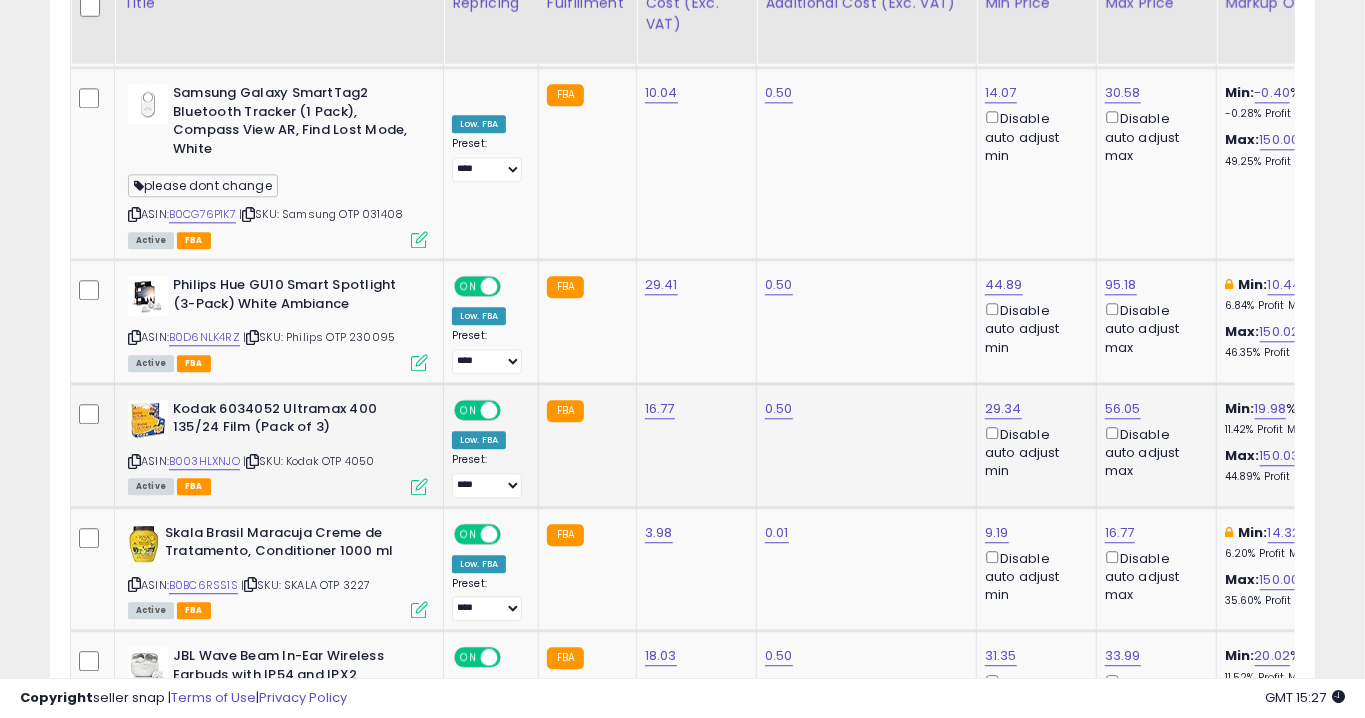 click at bounding box center [419, 486] 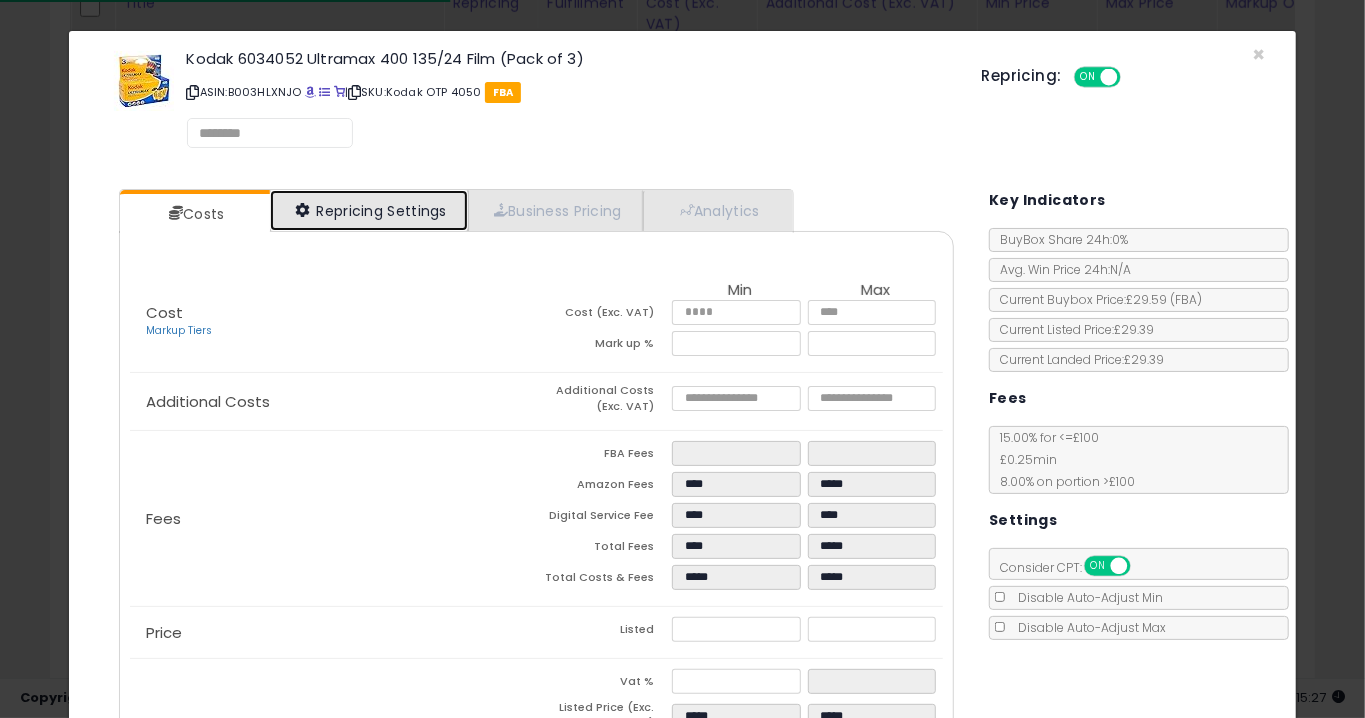 click on "Repricing Settings" at bounding box center [369, 210] 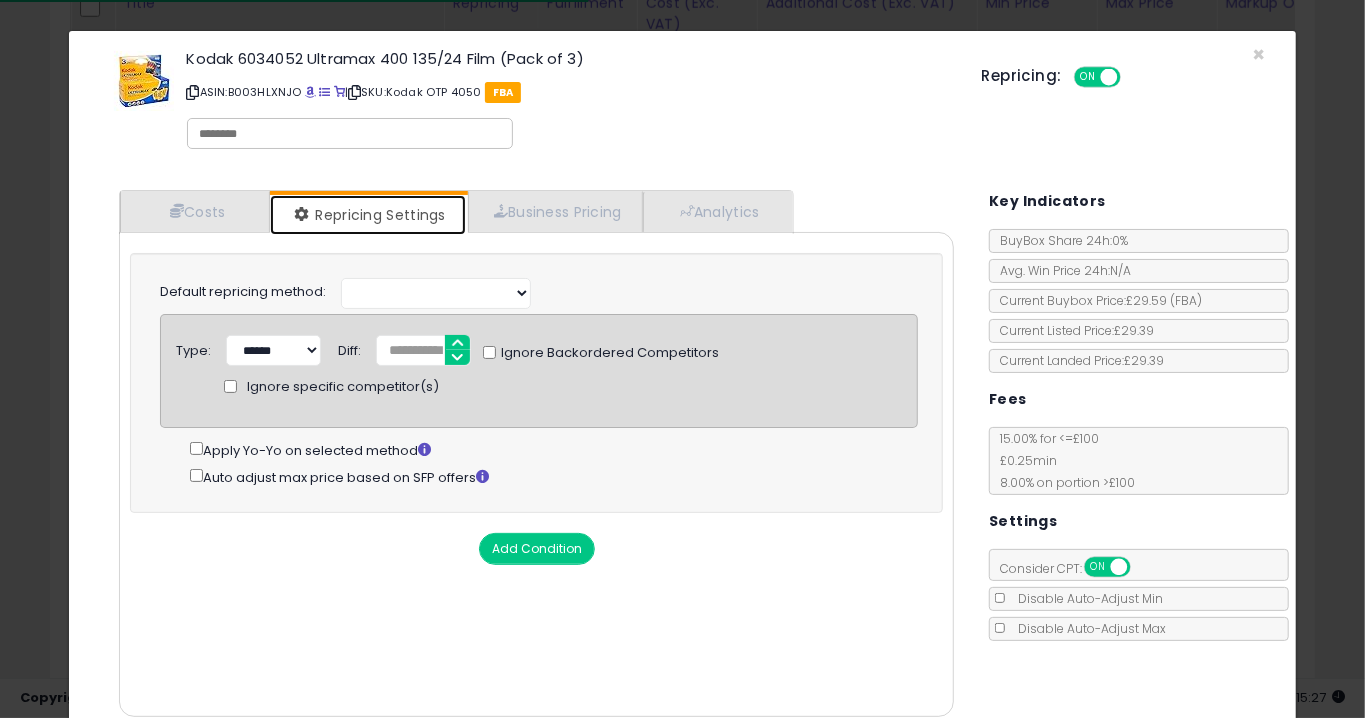 select on "**********" 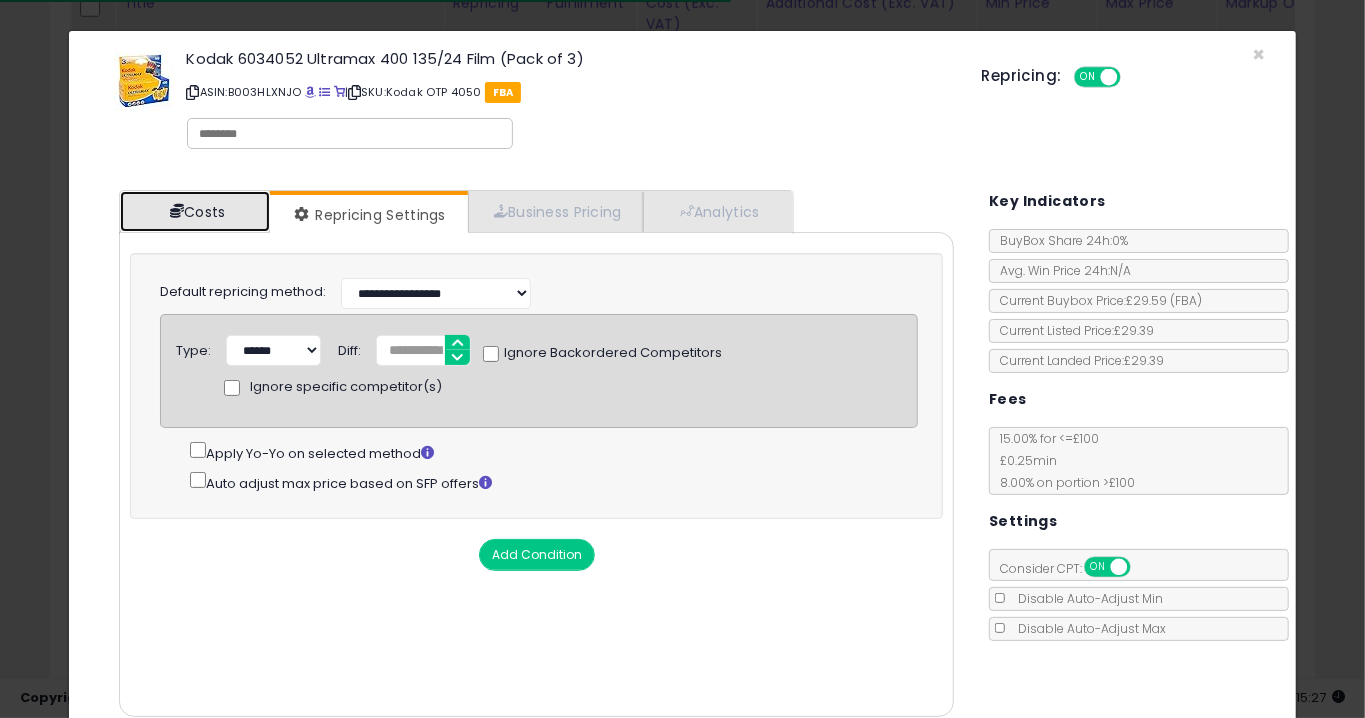 click on "Costs" at bounding box center [195, 211] 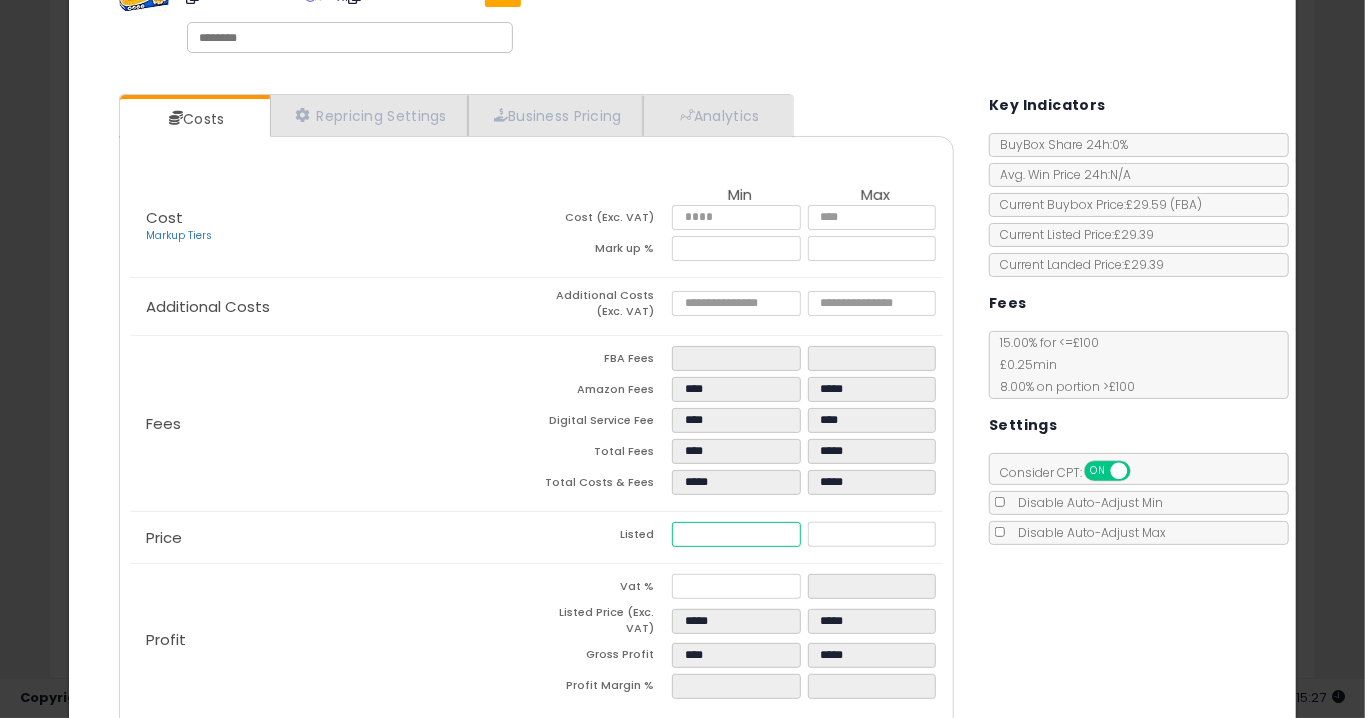 click on "*****" at bounding box center [736, 534] 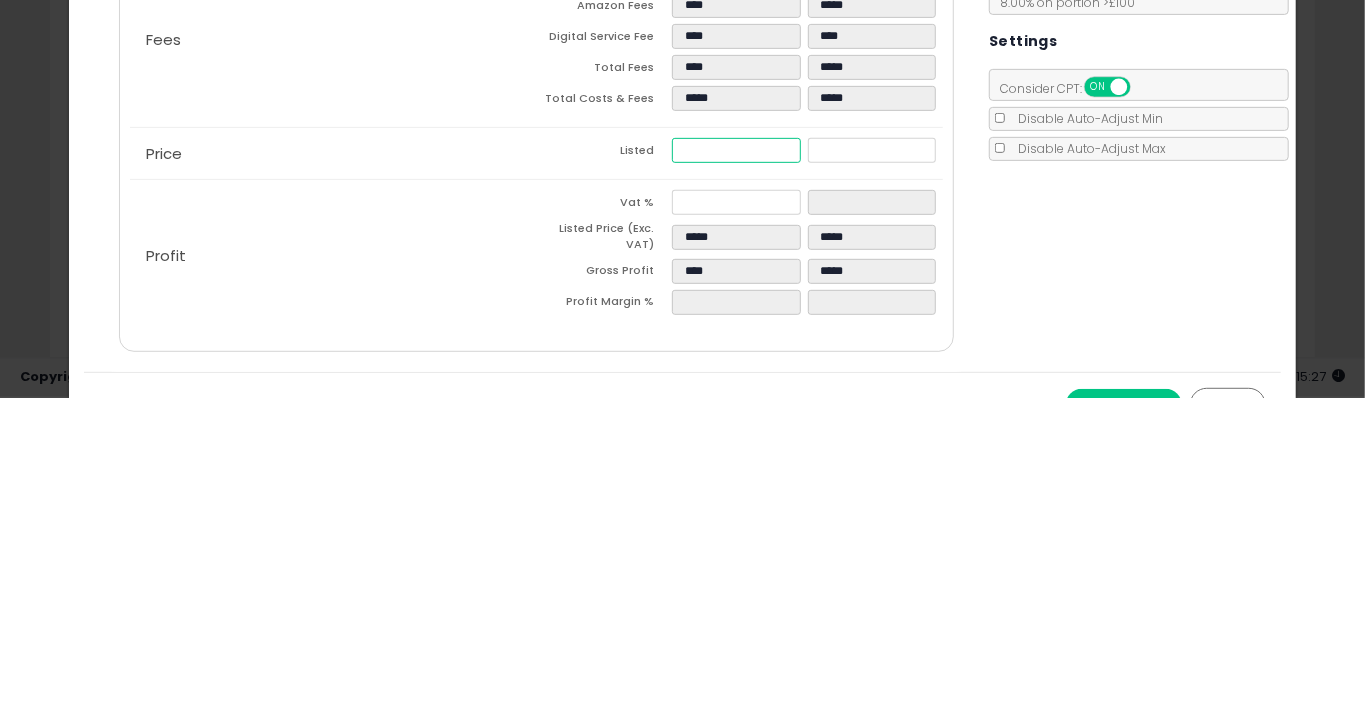 type on "****" 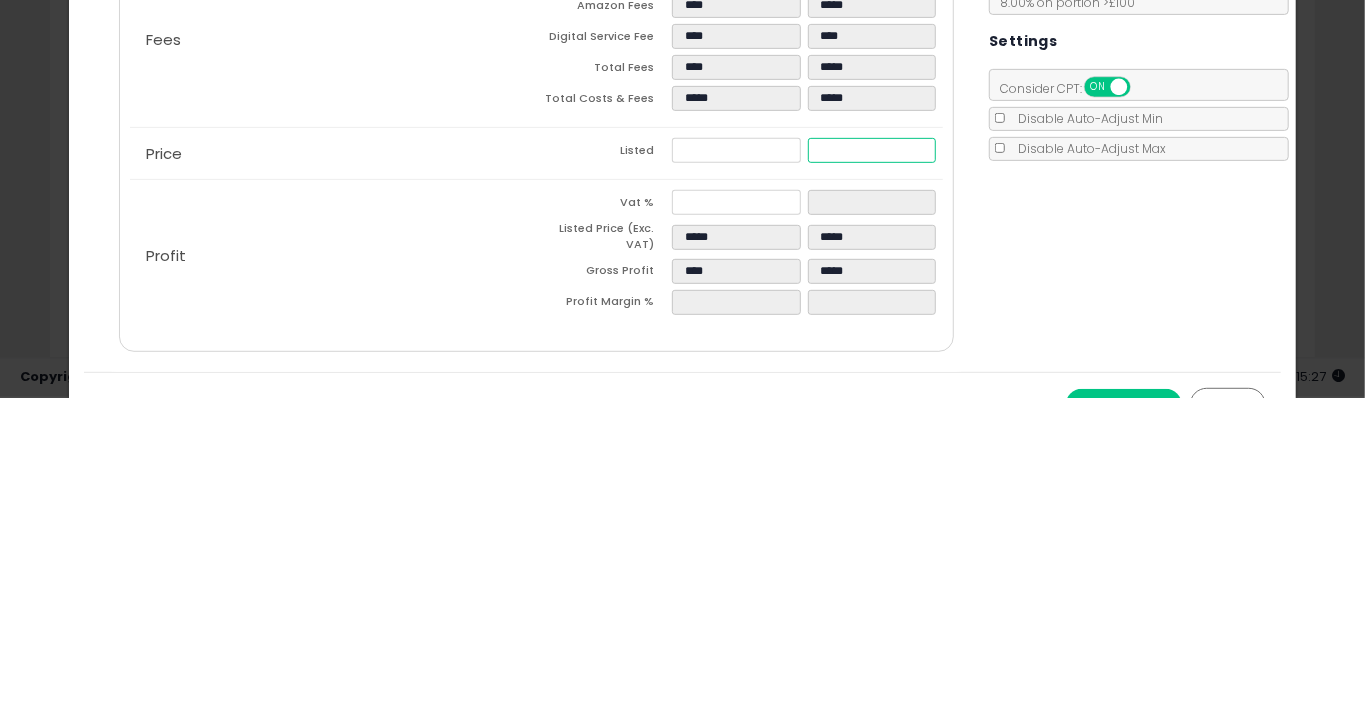 type on "*****" 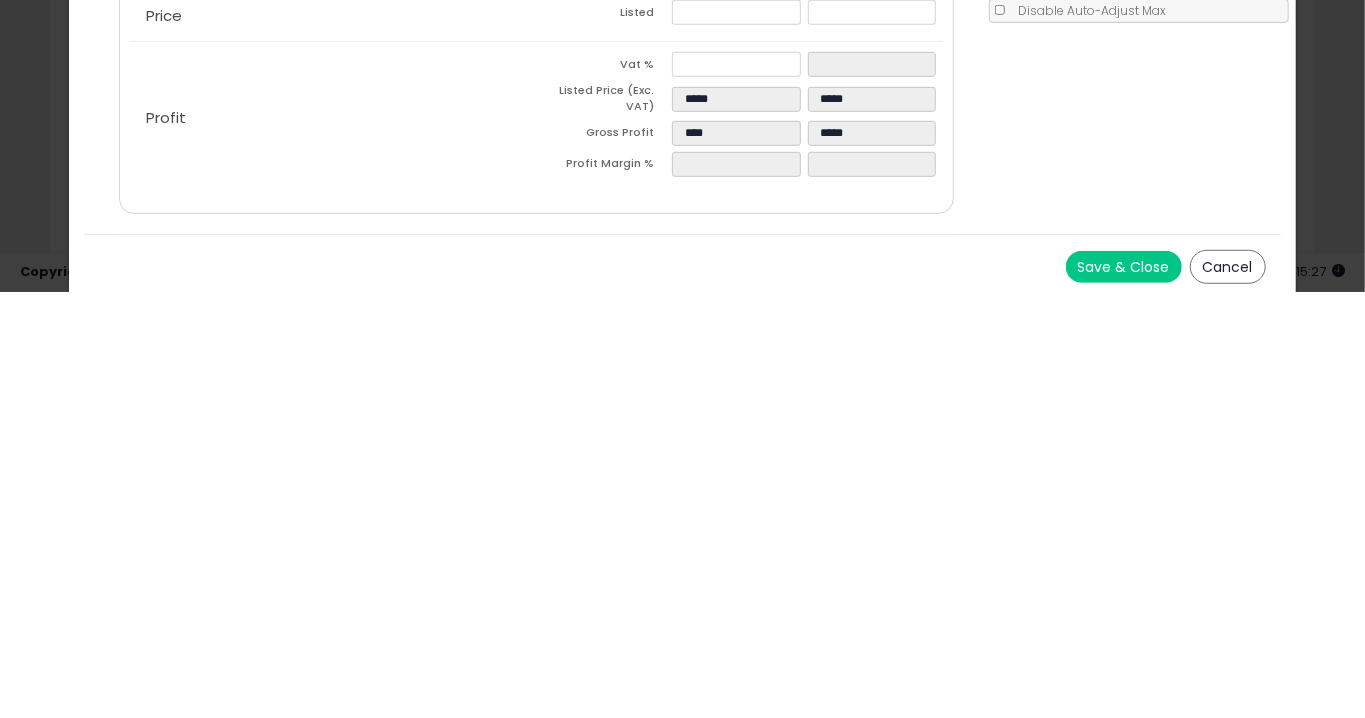 click on "Save & Close" at bounding box center (1124, 693) 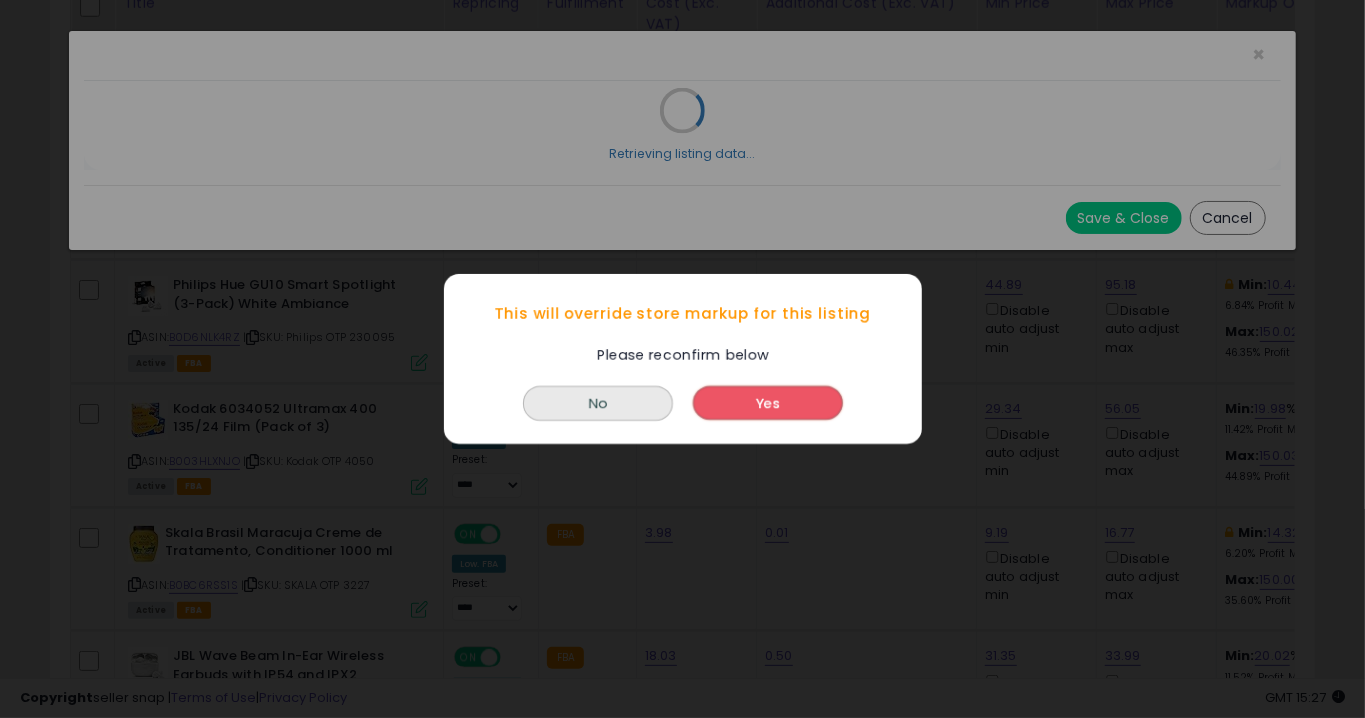 click on "Yes" at bounding box center [768, 403] 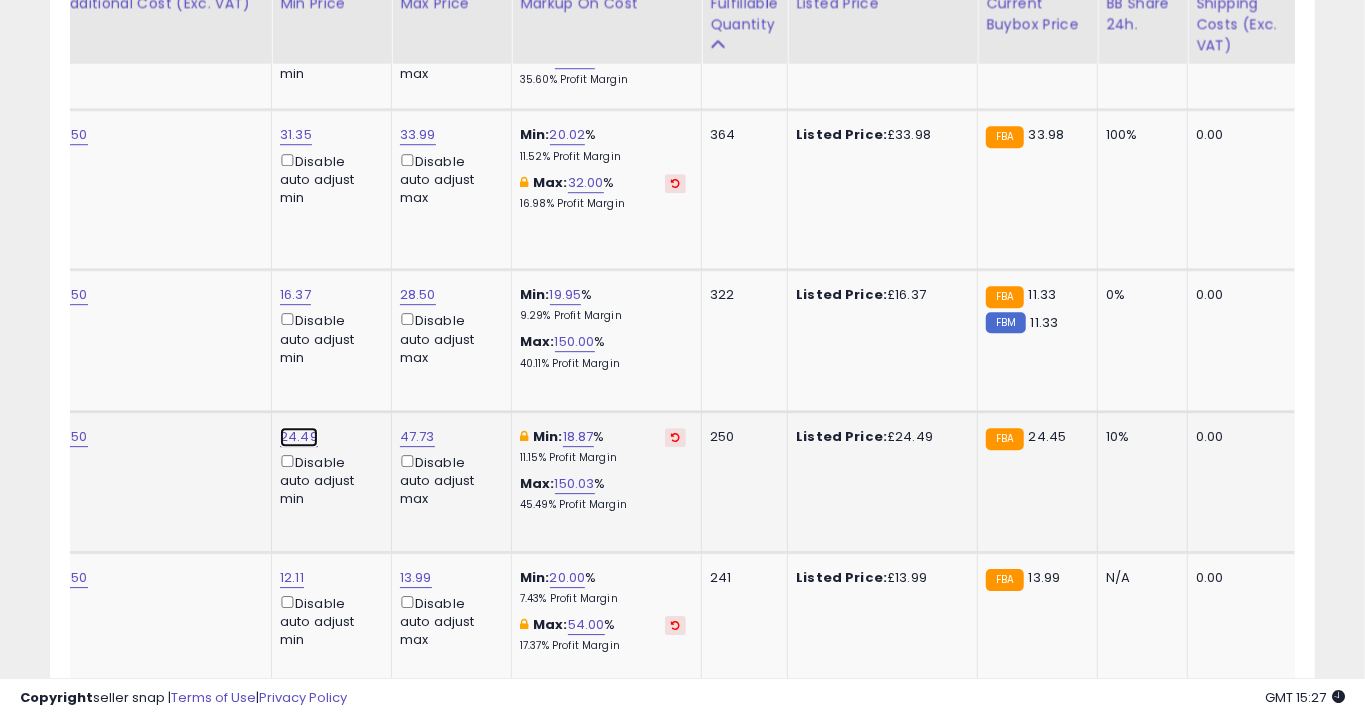 click on "24.49" at bounding box center (297, -1954) 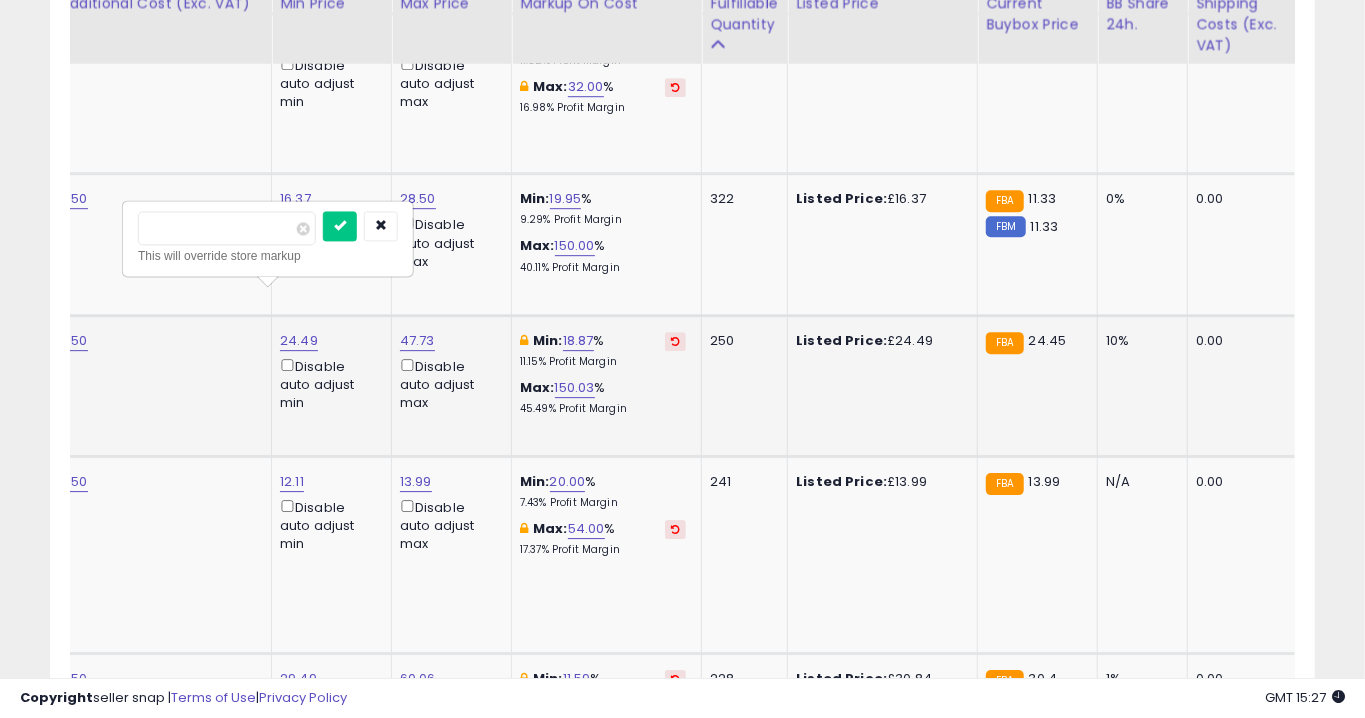 type on "*****" 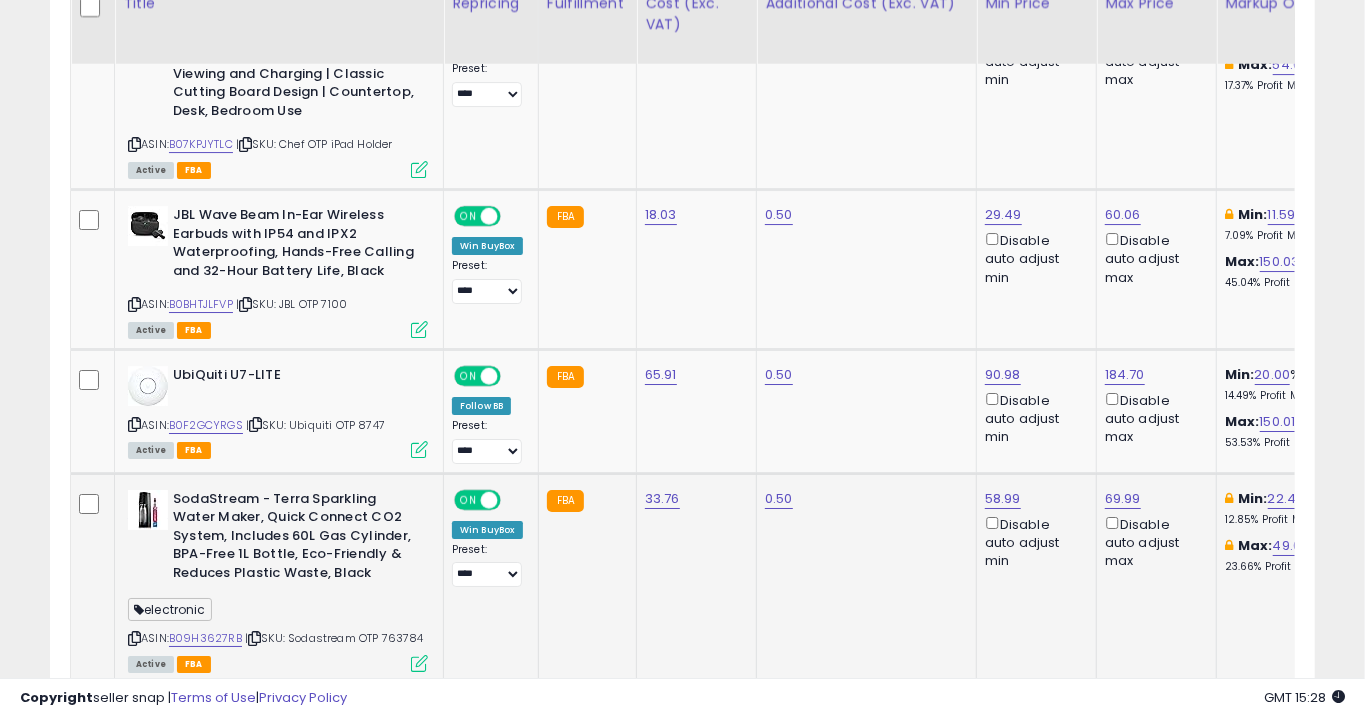 click at bounding box center (419, 663) 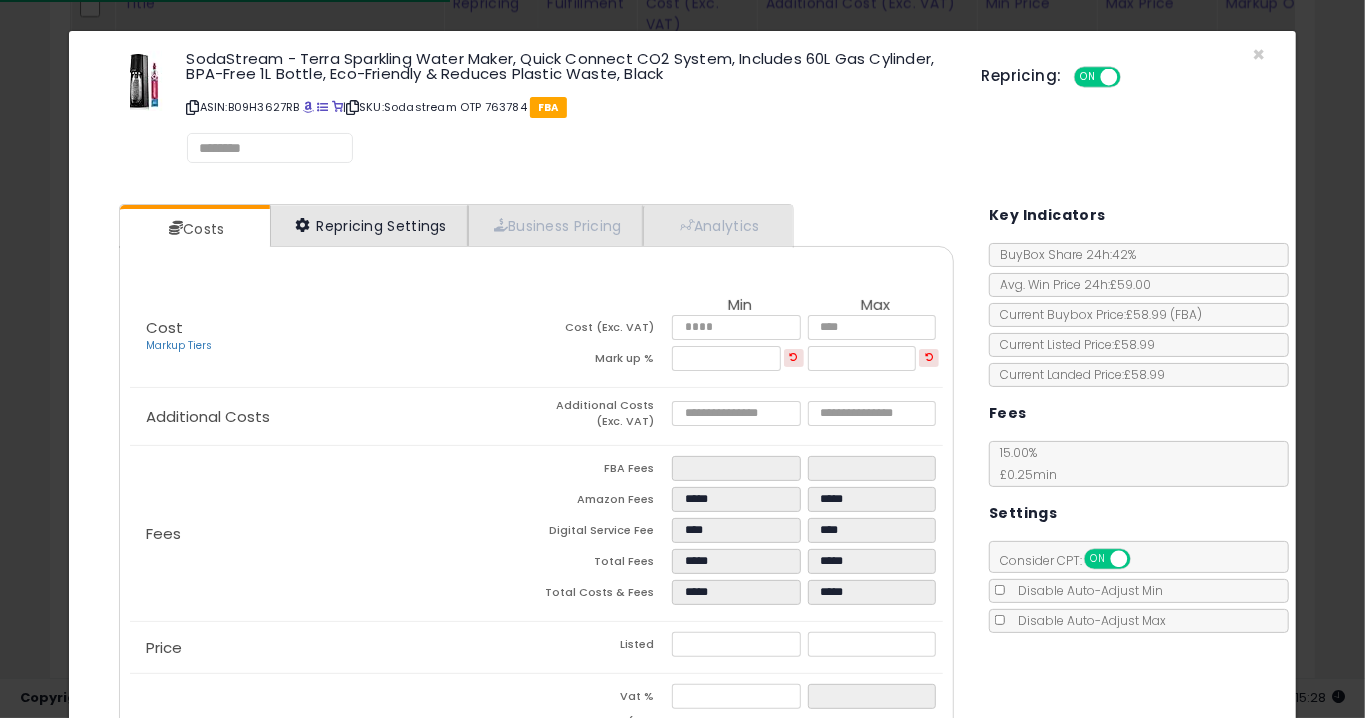 click on "Repricing Settings" at bounding box center (369, 225) 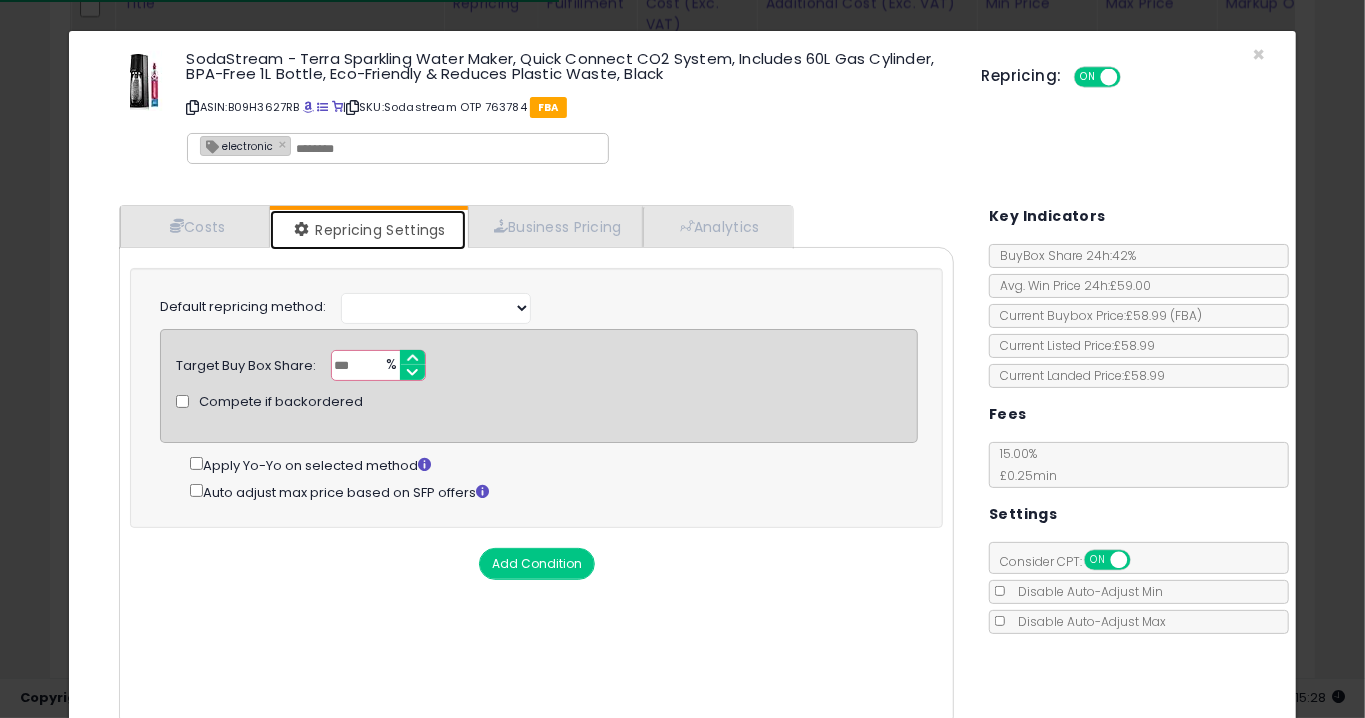 select on "******" 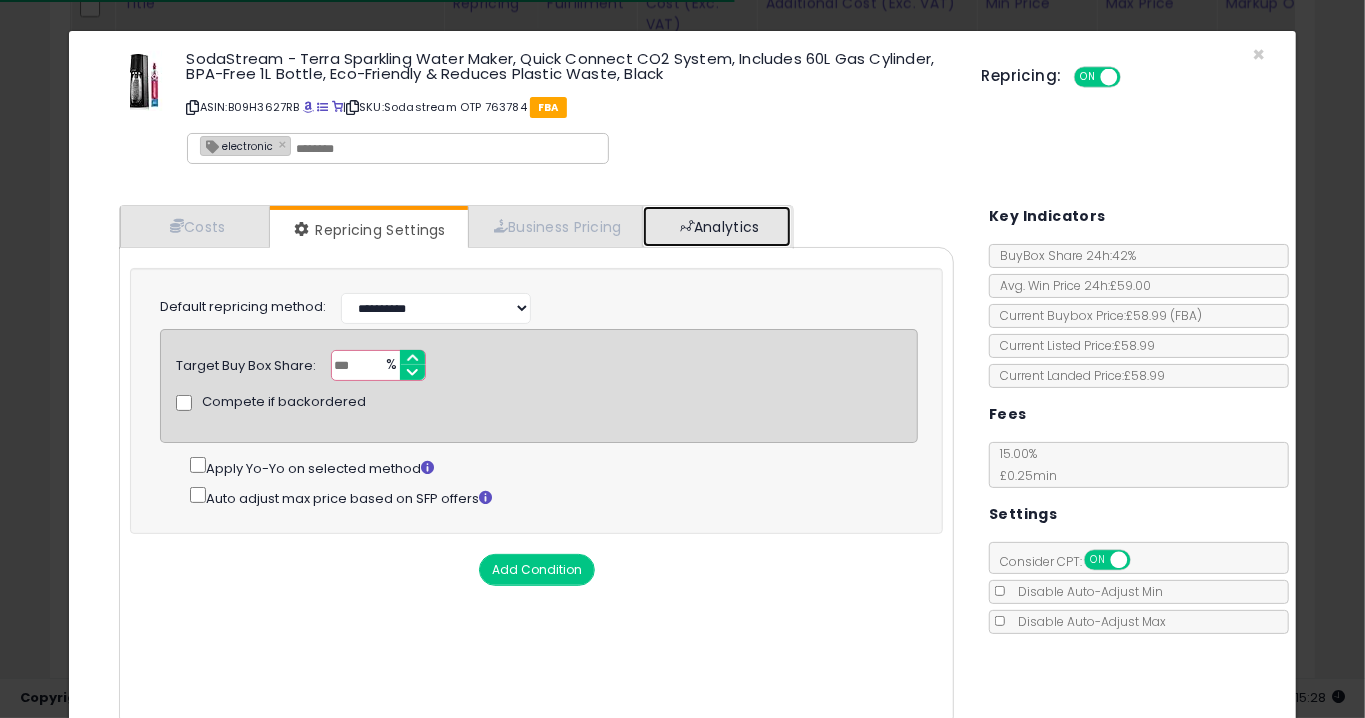 click on "Analytics" at bounding box center [717, 226] 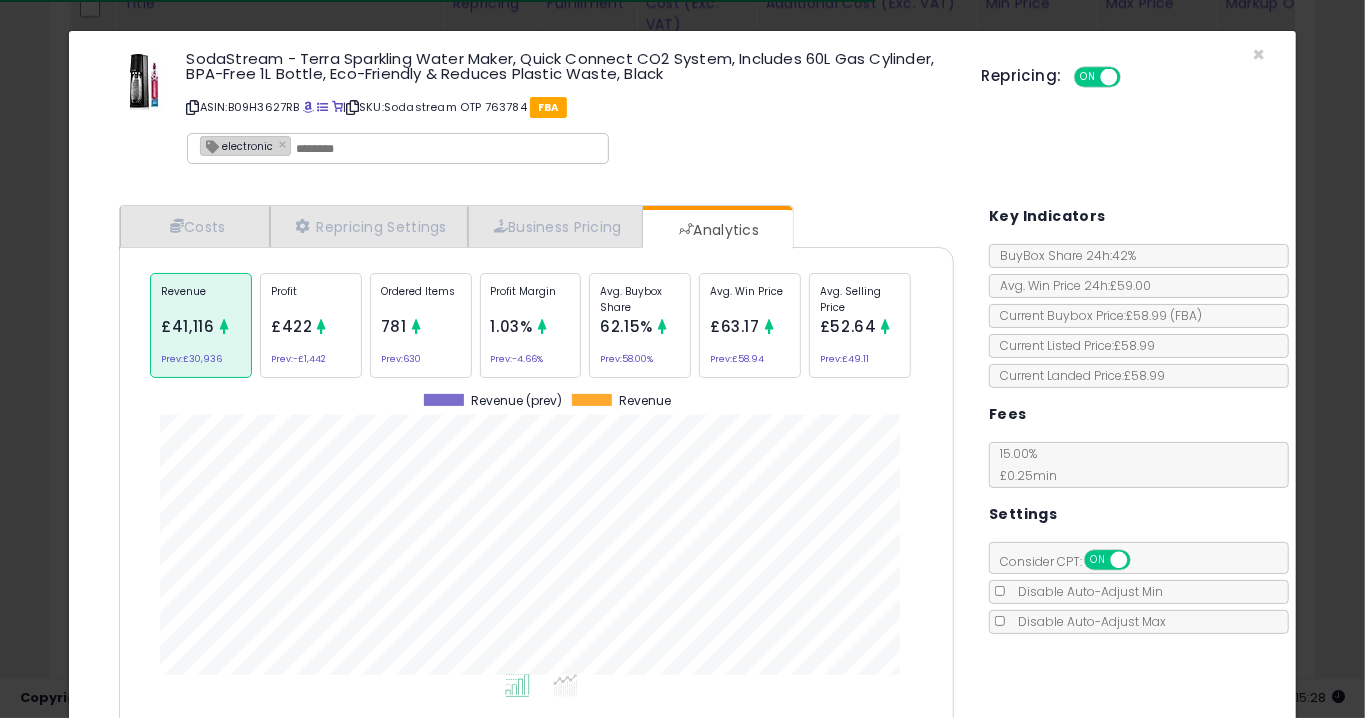 click on "SodaStream - Terra Sparkling Water Maker, Quick Connect CO2 System, Includes 60L Gas Cylinder, BPA-Free 1L Bottle, Eco-Friendly & Reduces Plastic Waste, Black
ASIN:  B09H3627RB
|
SKU:  Sodastream [PRODUCT]
FBA
electronic ×
Repricing:
ON   OFF
*" 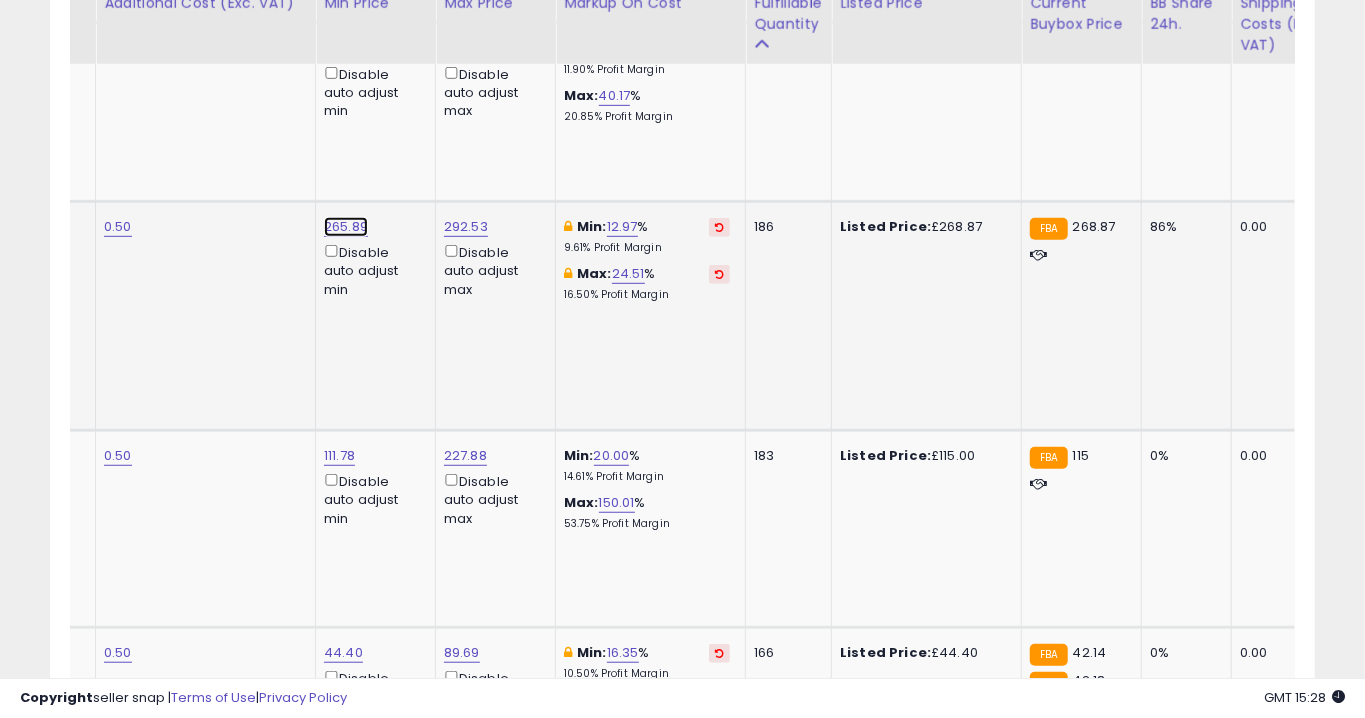 click on "265.89" at bounding box center [341, -3513] 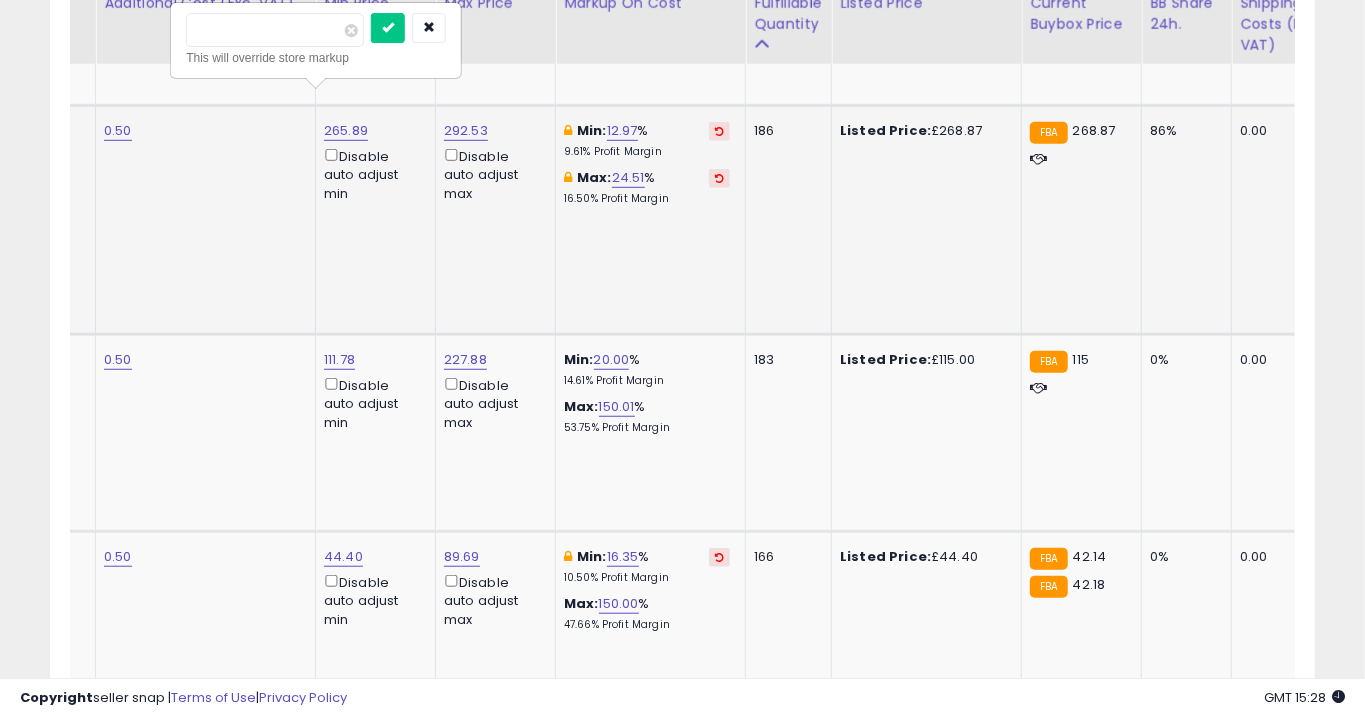 type on "*****" 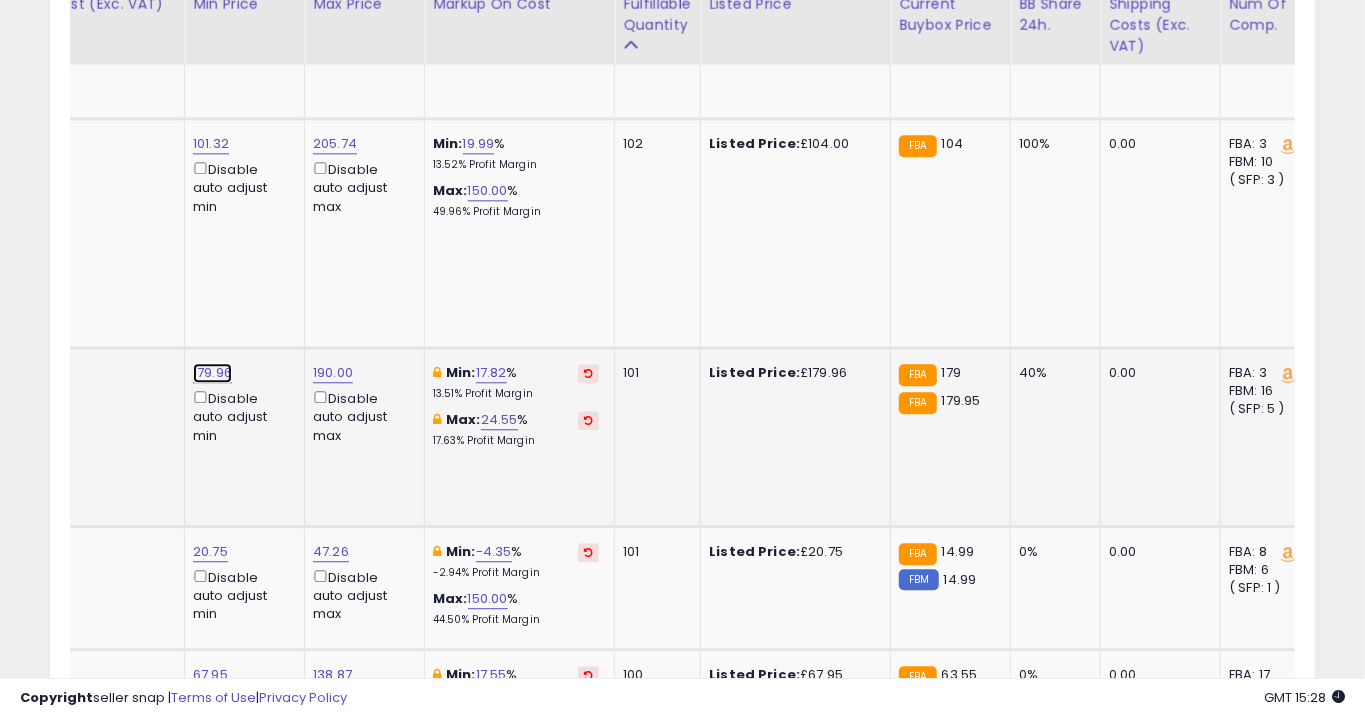 click on "179.96" at bounding box center (210, -5527) 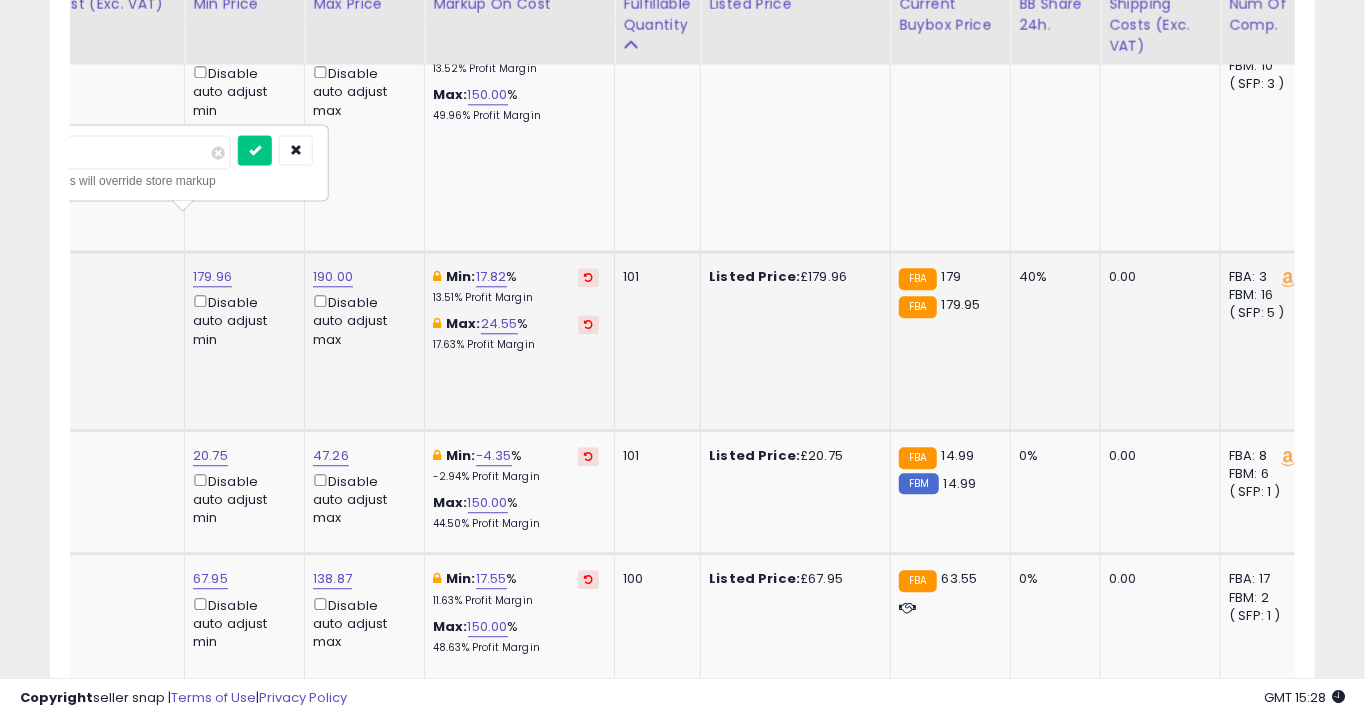 type on "******" 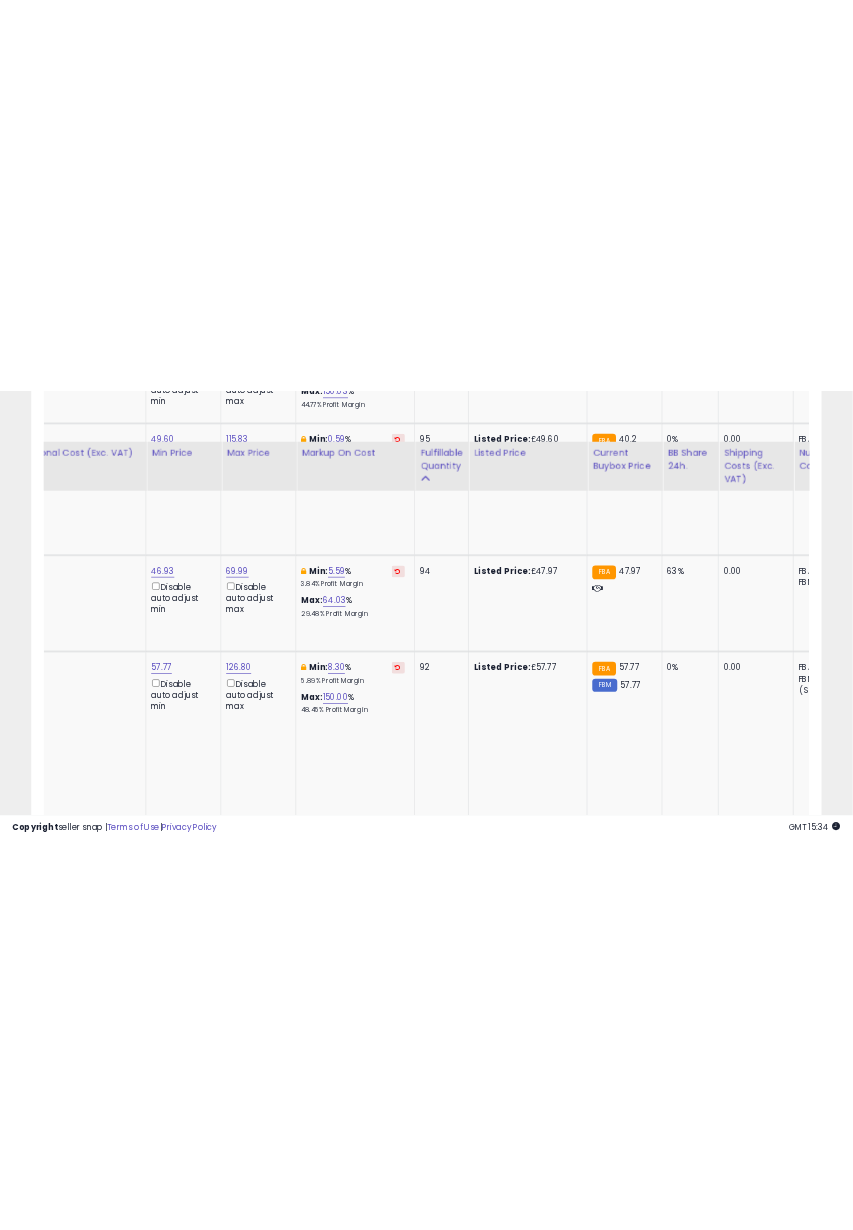 scroll, scrollTop: 8462, scrollLeft: 0, axis: vertical 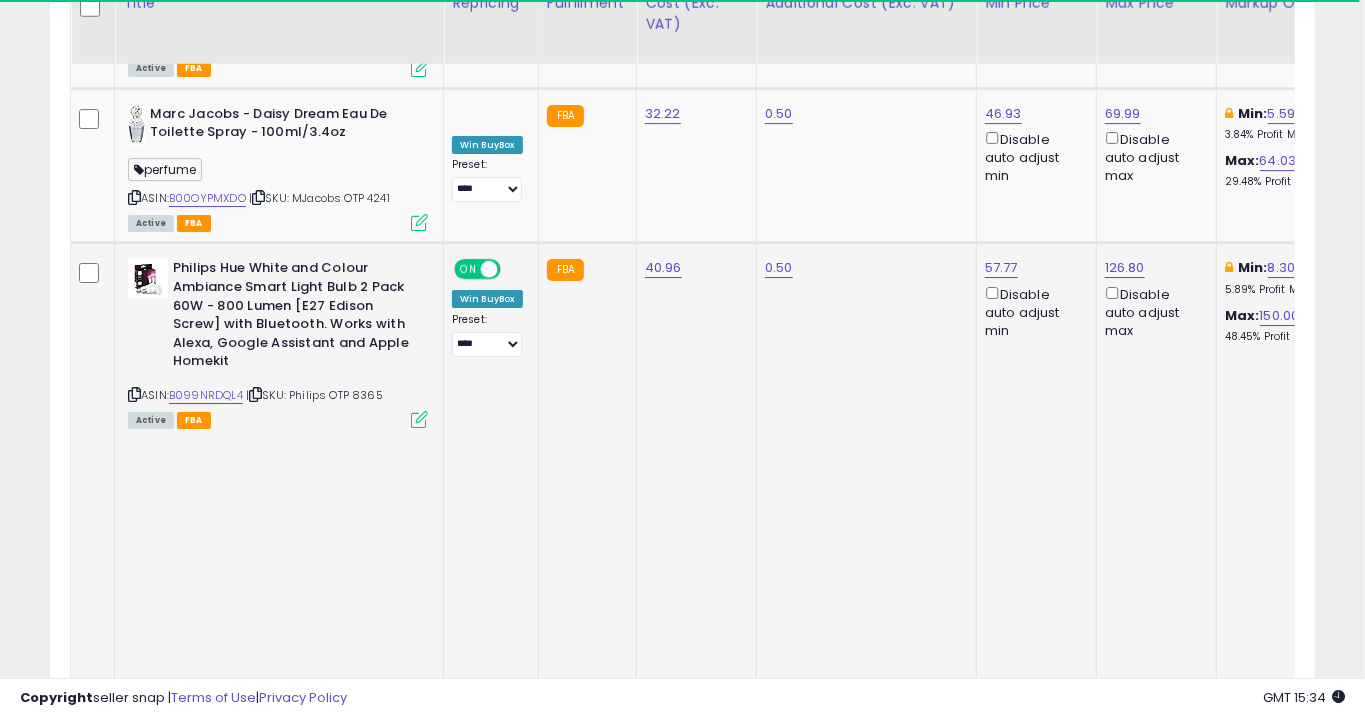 click at bounding box center (419, 419) 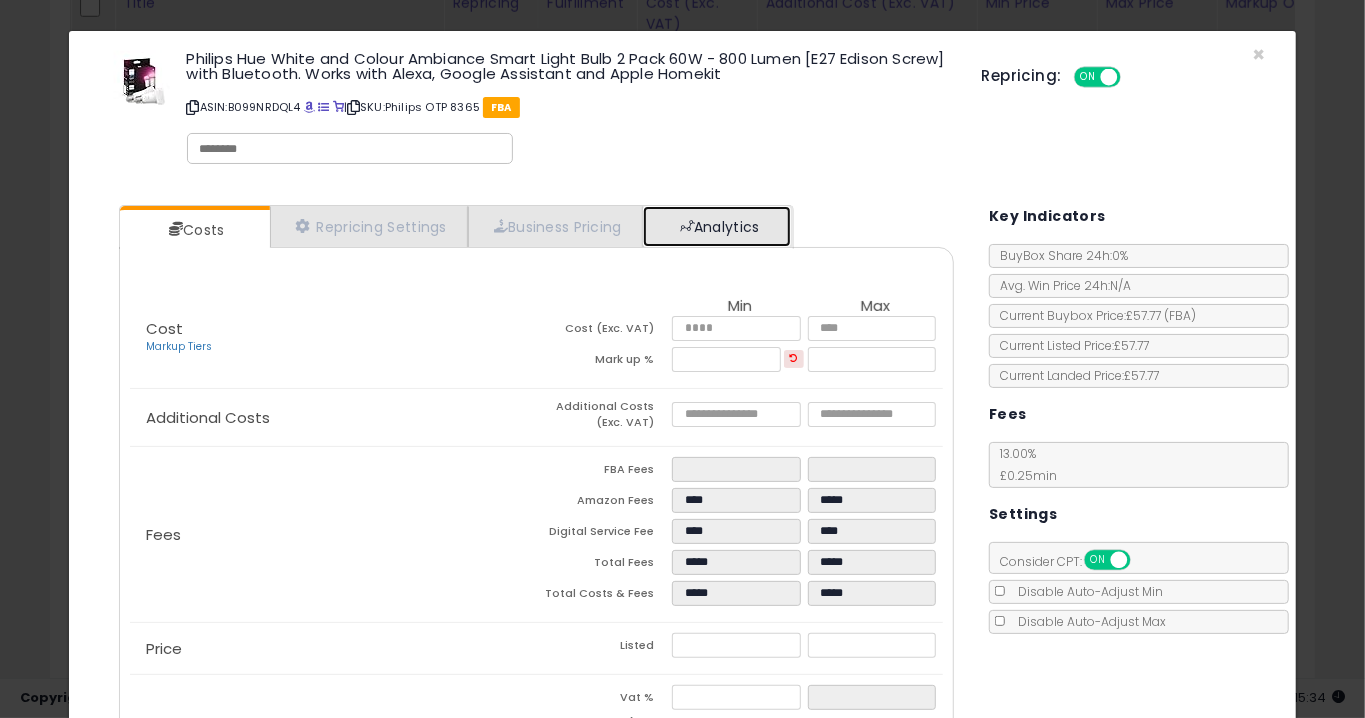 click on "Analytics" at bounding box center [717, 226] 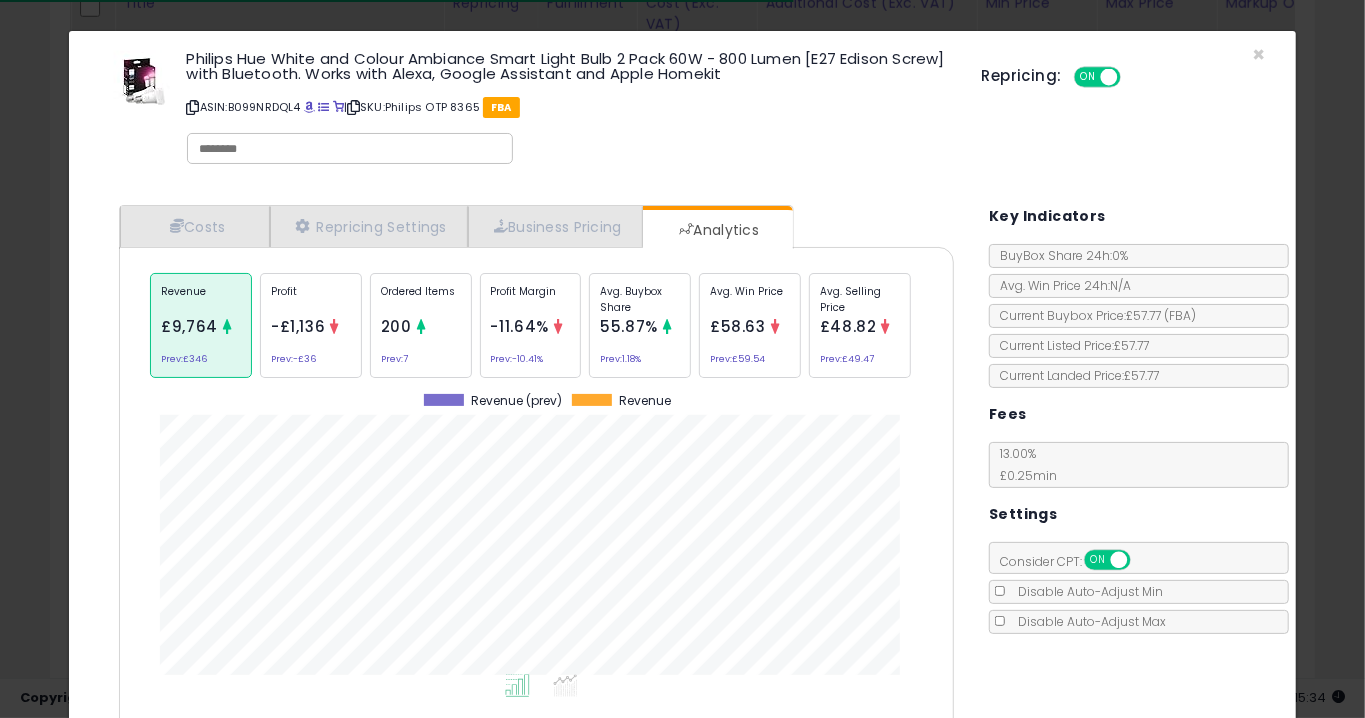 click on "Avg. Win Price
£58.63
Prev:  £59.54" 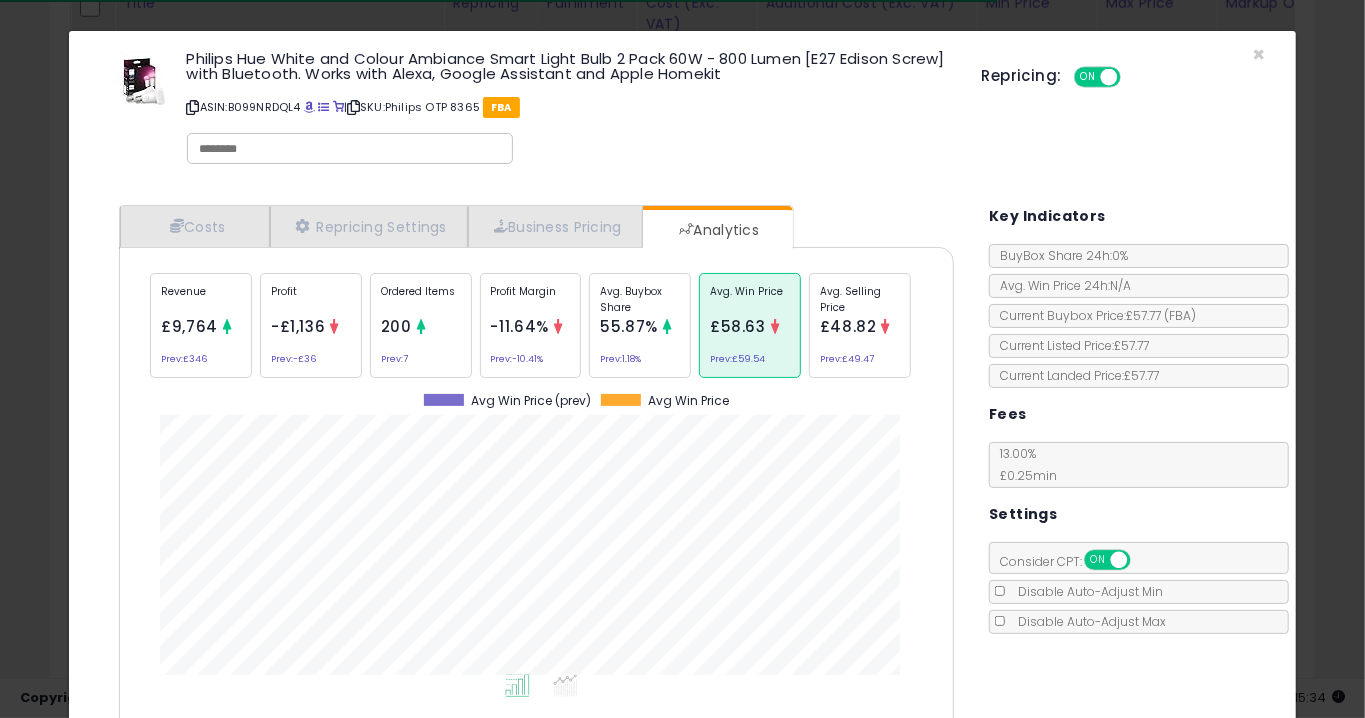 click on "Prev:  1.18%" at bounding box center [620, 359] 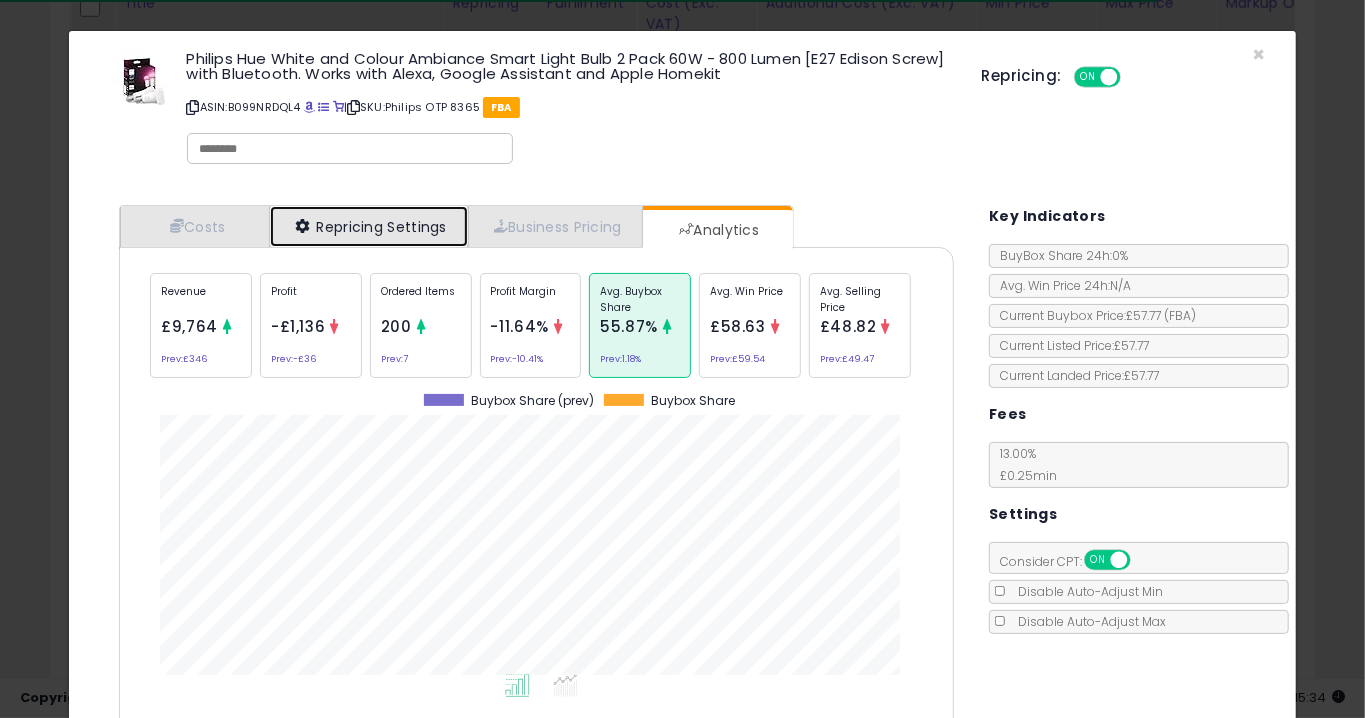 click on "Repricing Settings" at bounding box center [369, 226] 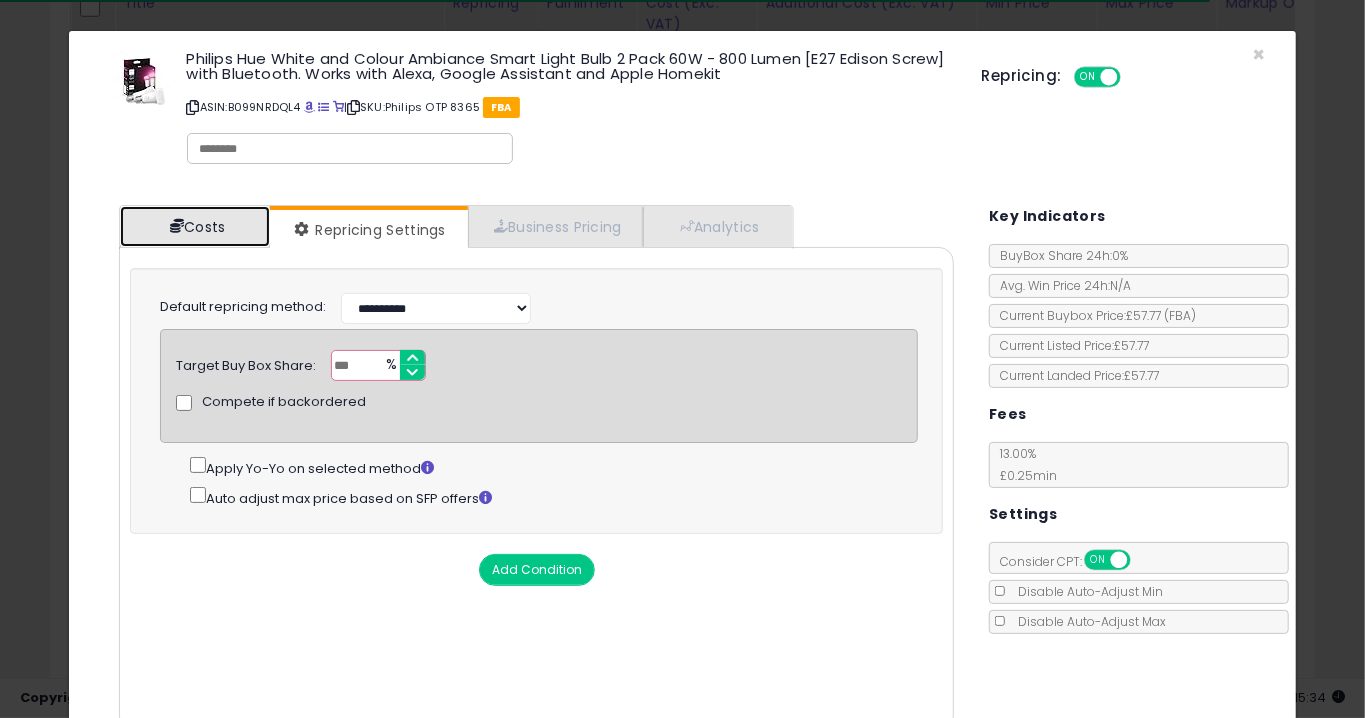 click at bounding box center (177, 226) 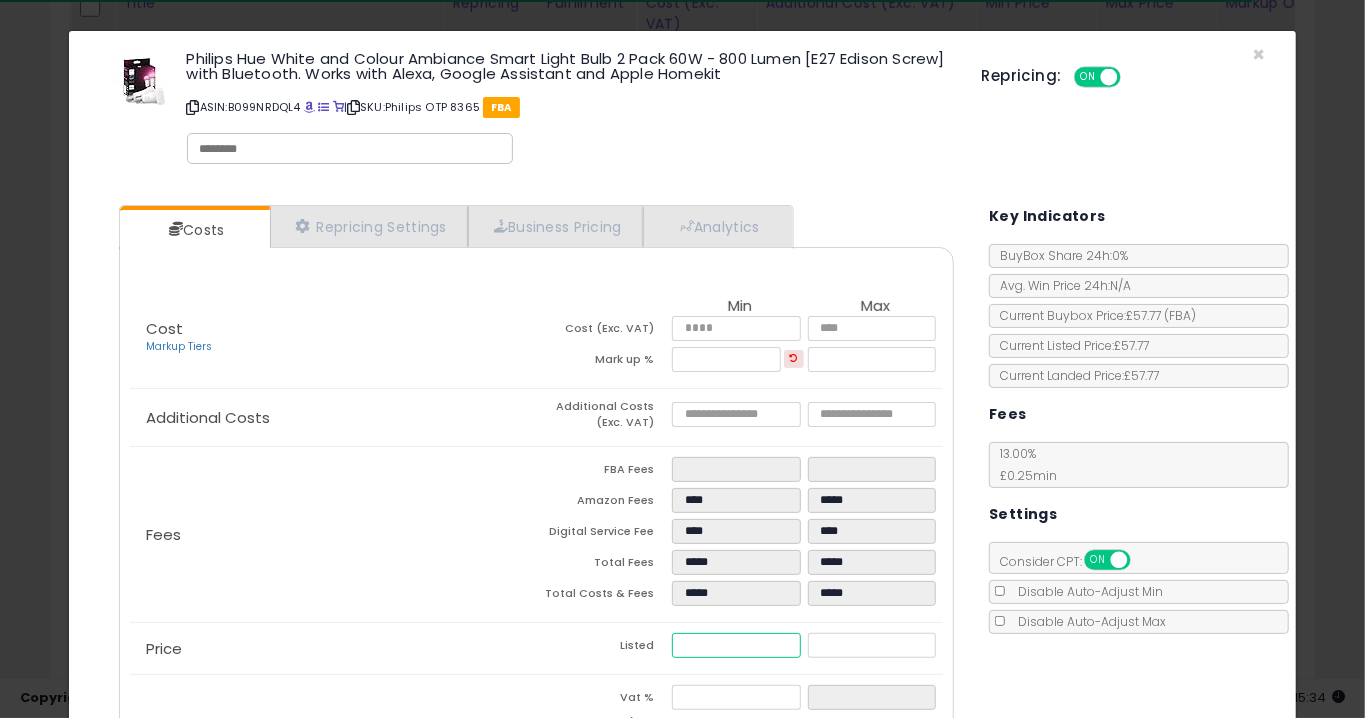 click on "*****" at bounding box center (736, 645) 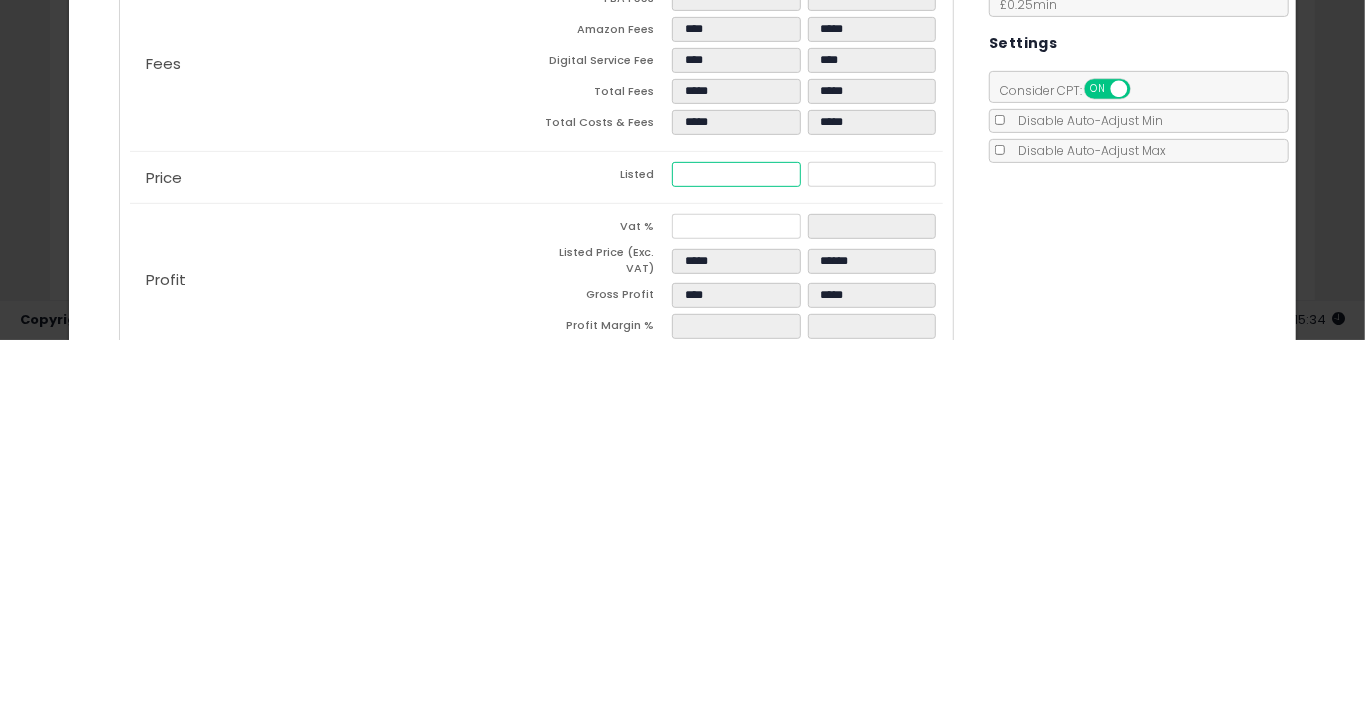 type on "****" 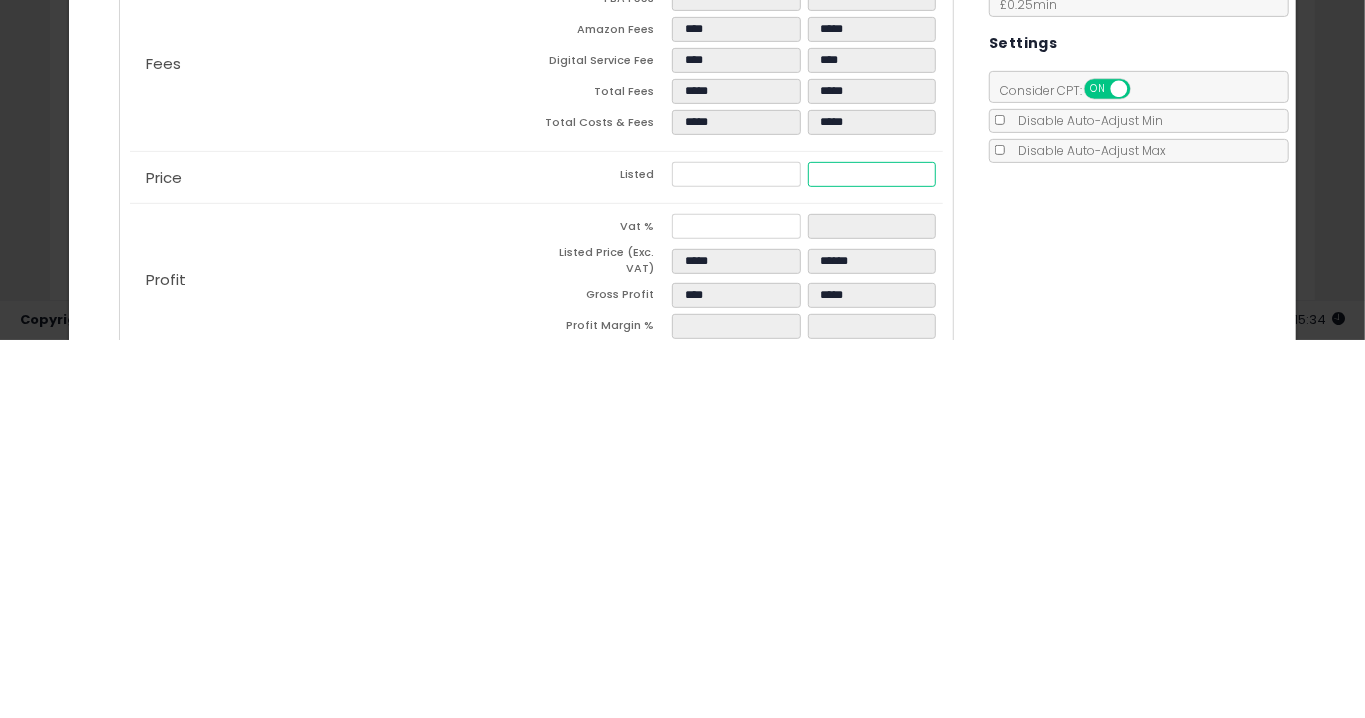 type on "****" 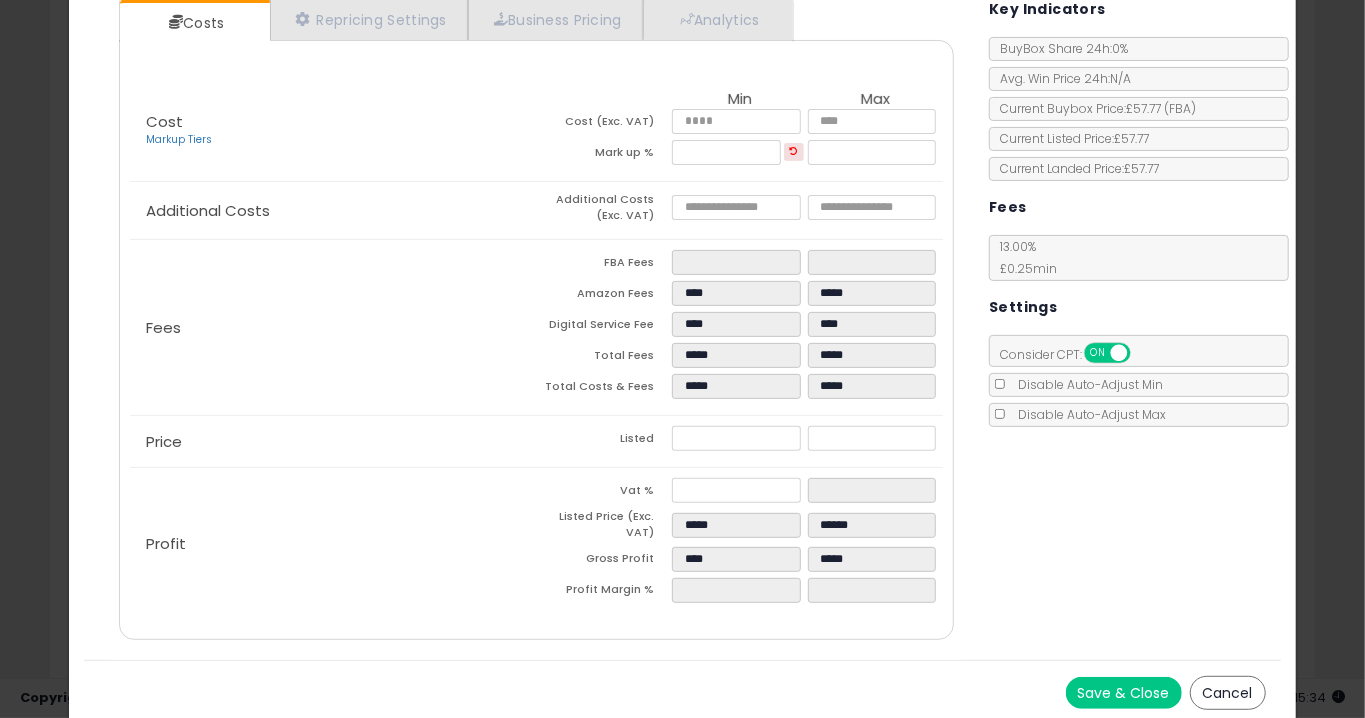 click on "Save & Close" at bounding box center (1124, 693) 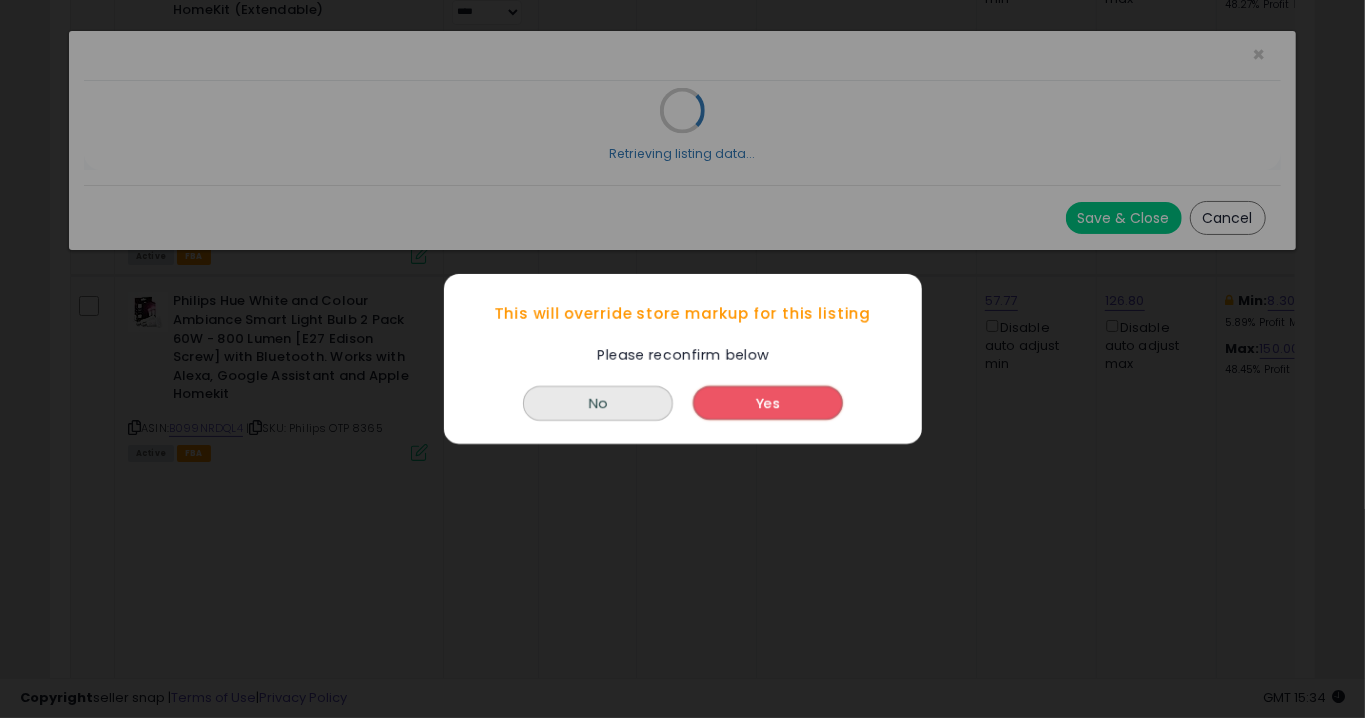 click on "No
Yes" at bounding box center [683, 405] 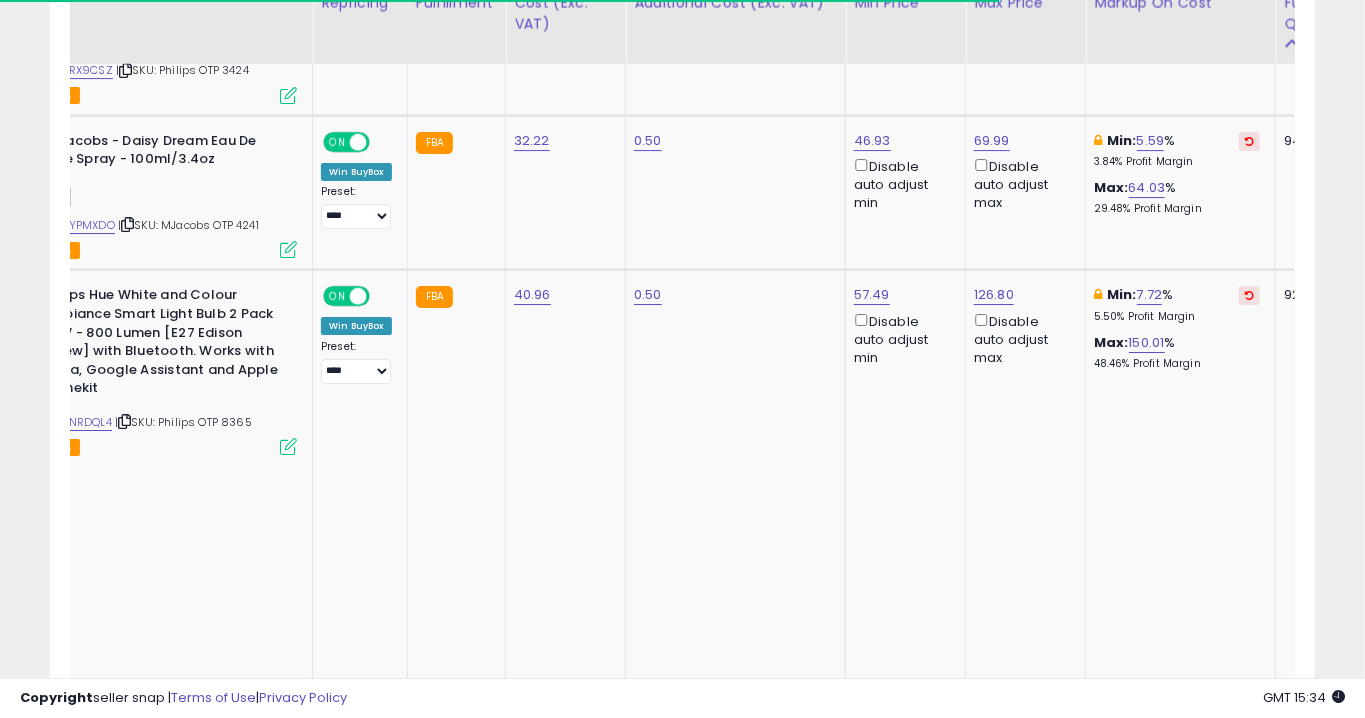 click at bounding box center [288, 908] 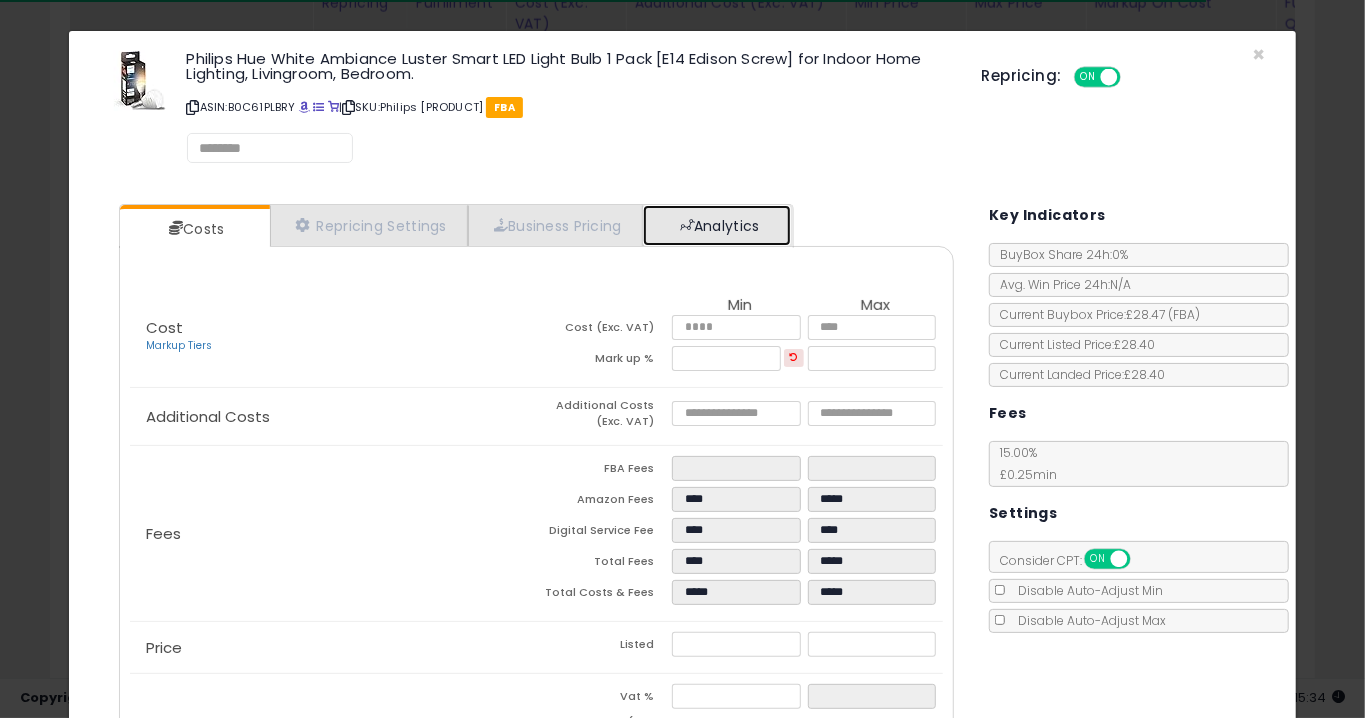 click at bounding box center (687, 225) 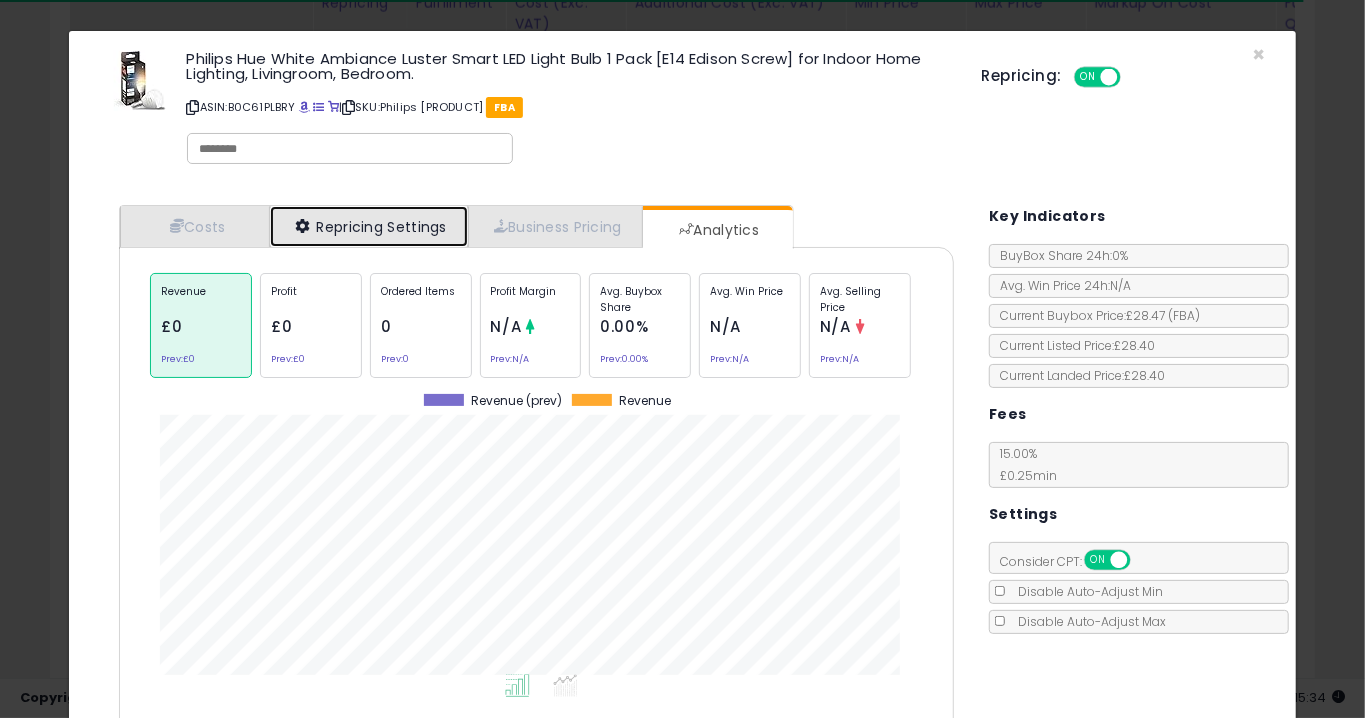 click on "Repricing Settings" at bounding box center [369, 226] 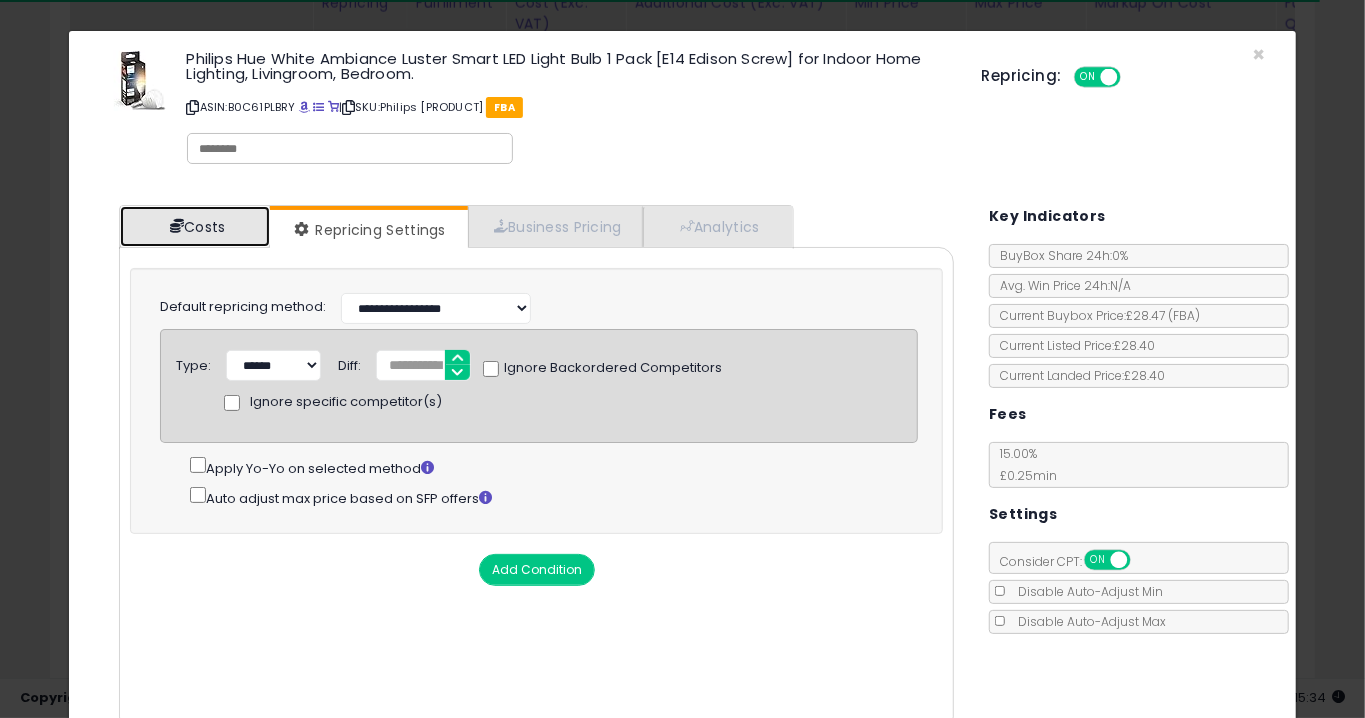 click on "Costs" at bounding box center (195, 226) 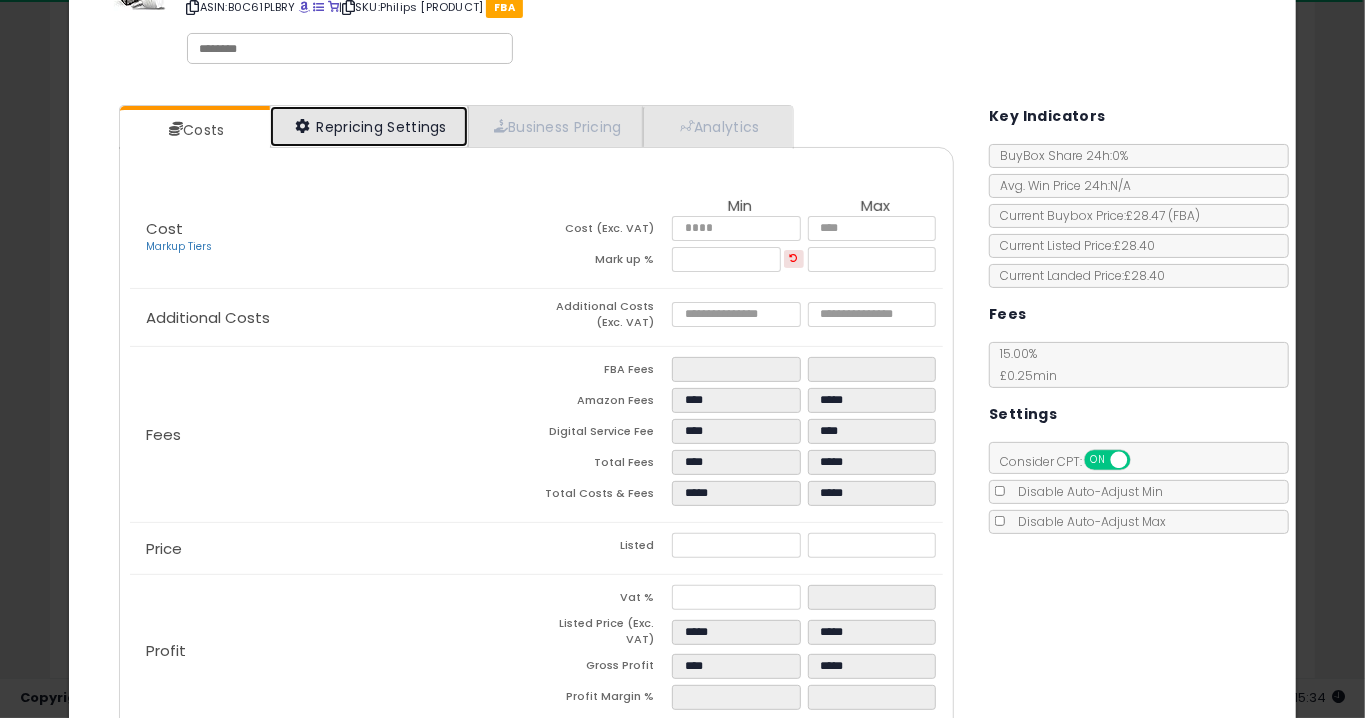 click on "Repricing Settings" at bounding box center [369, 126] 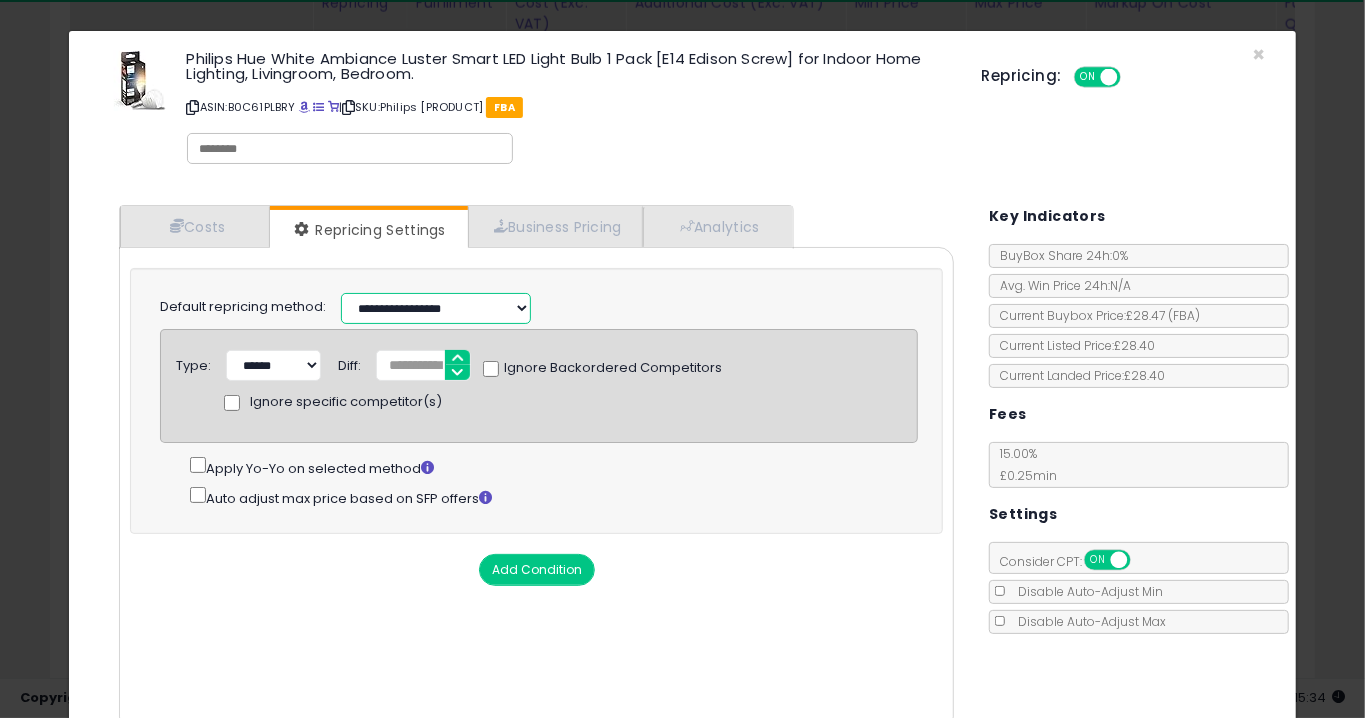click on "**********" at bounding box center [436, 308] 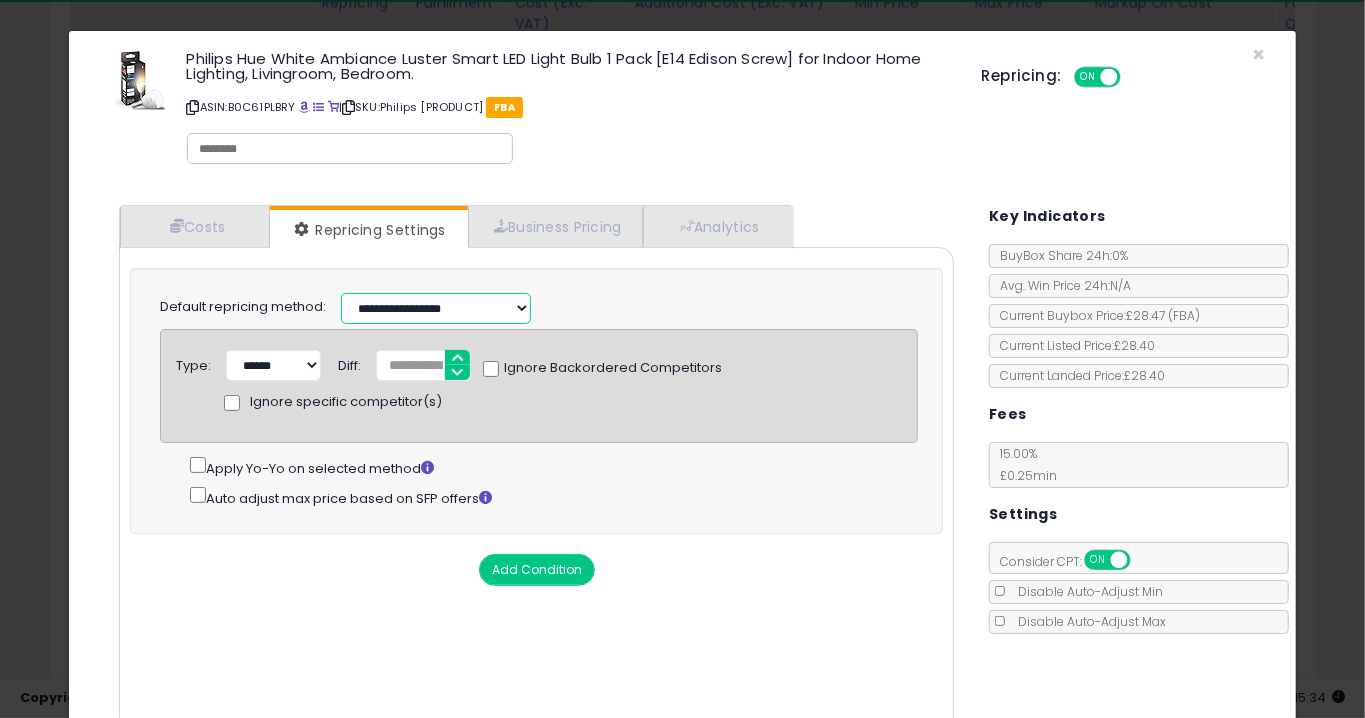 select on "******" 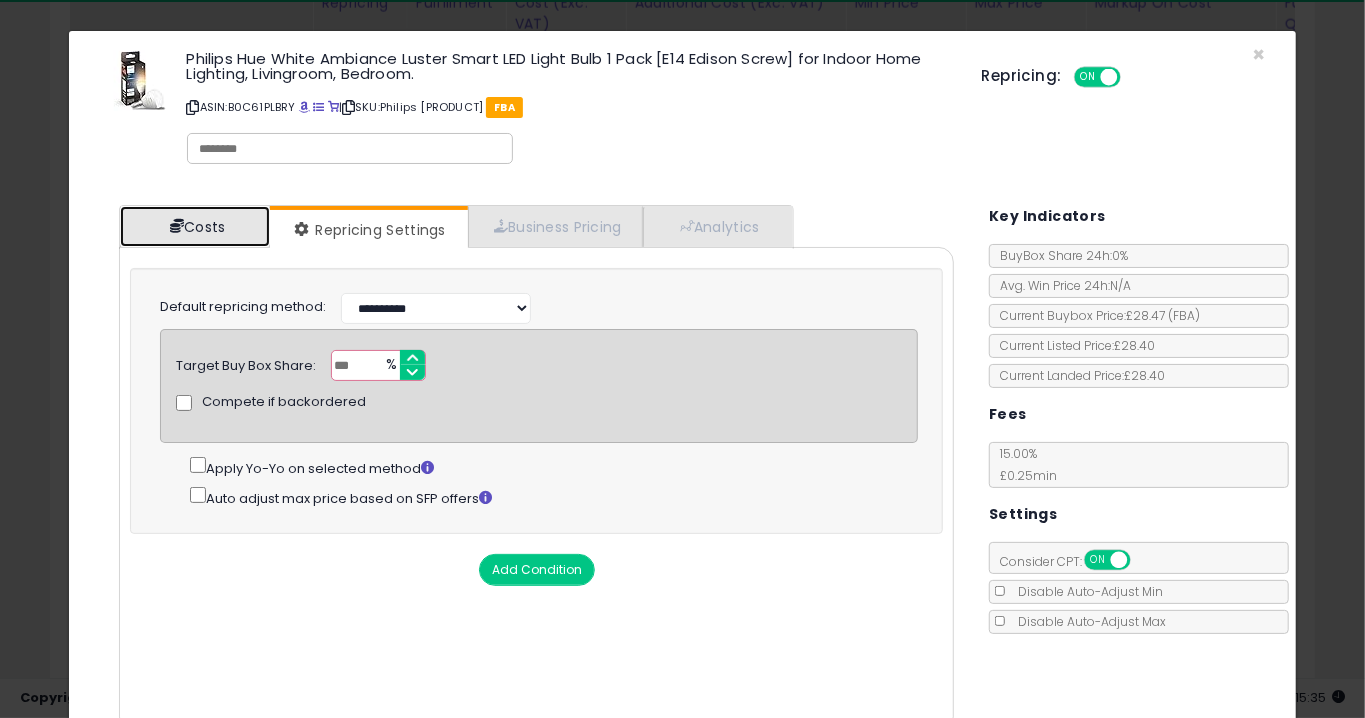 click on "Costs" at bounding box center (195, 226) 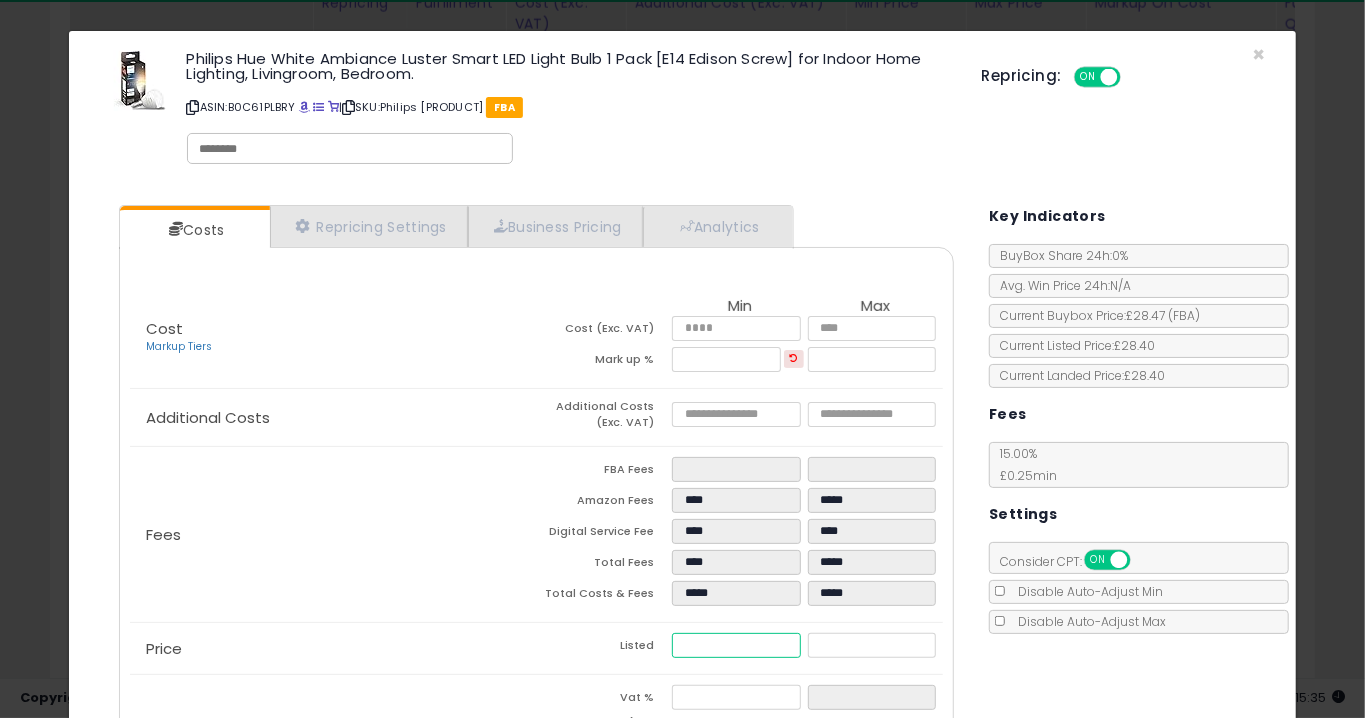 click on "*****" at bounding box center [736, 645] 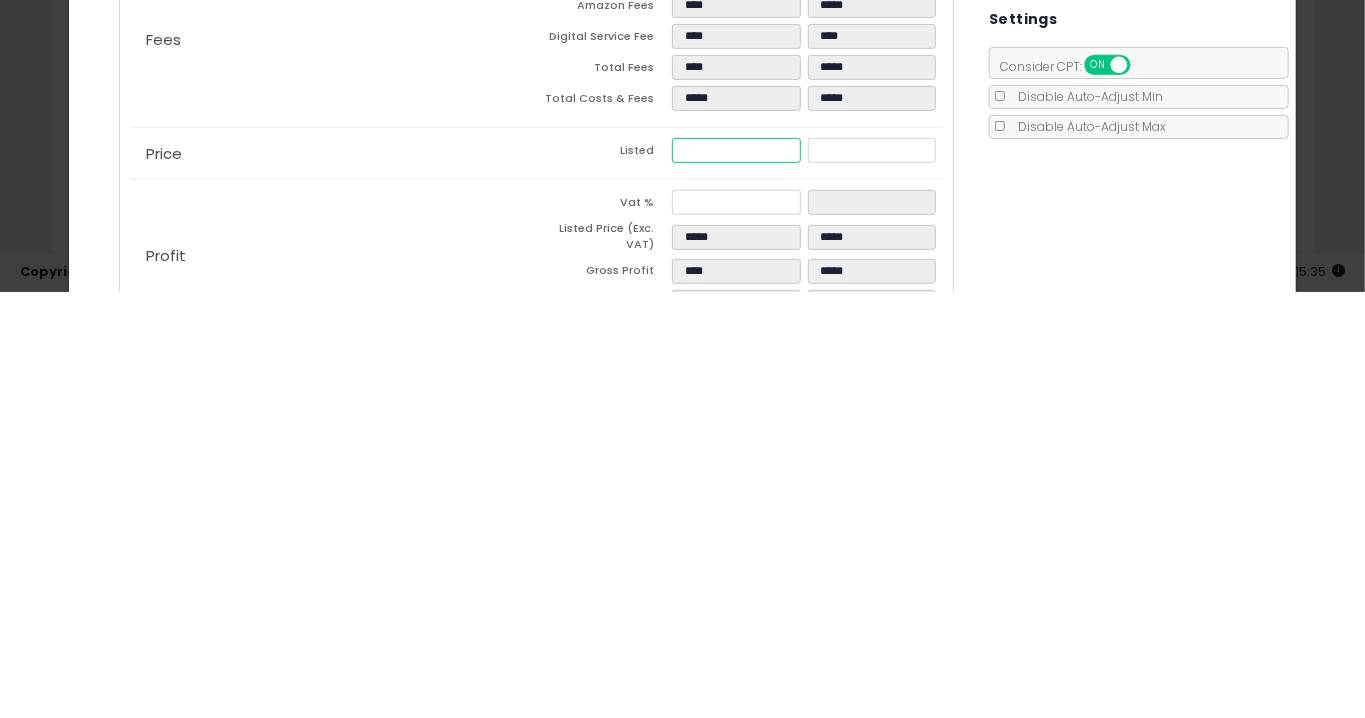 type on "**" 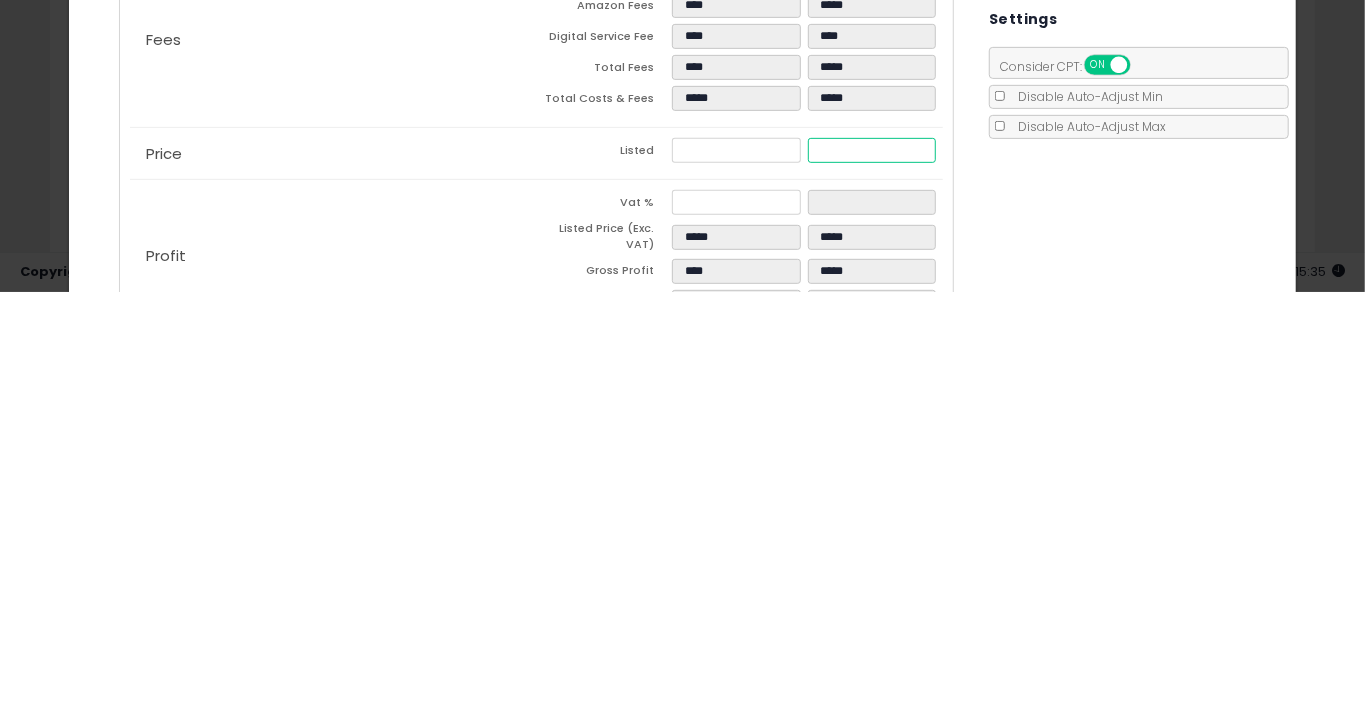 type on "*****" 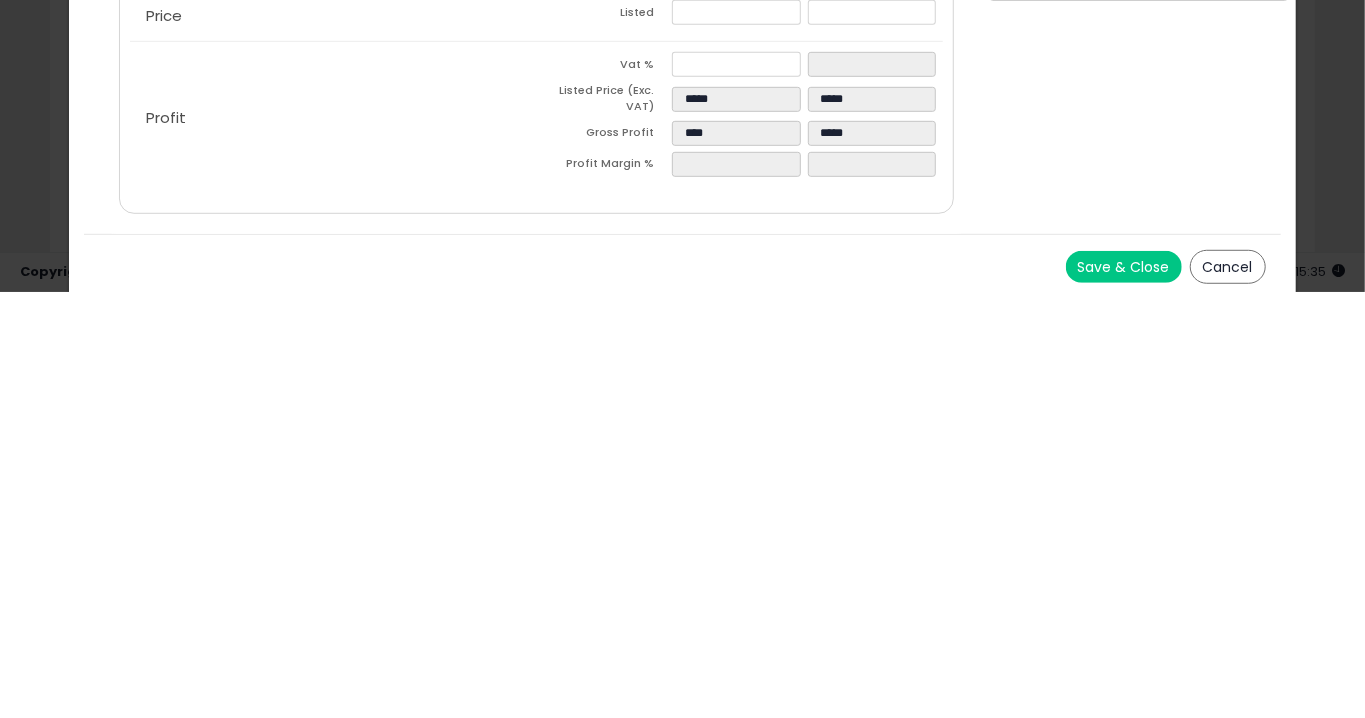 click on "Save & Close" at bounding box center (1124, 693) 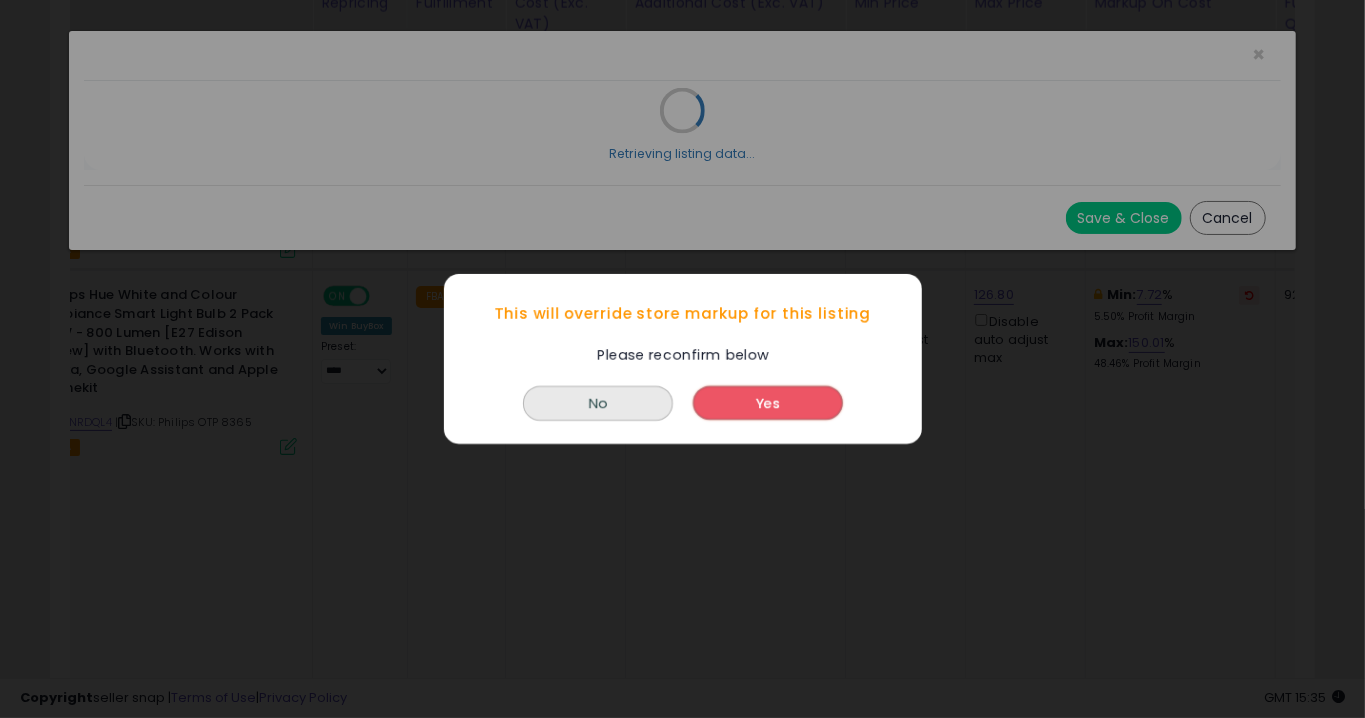 click on "Yes" at bounding box center [768, 403] 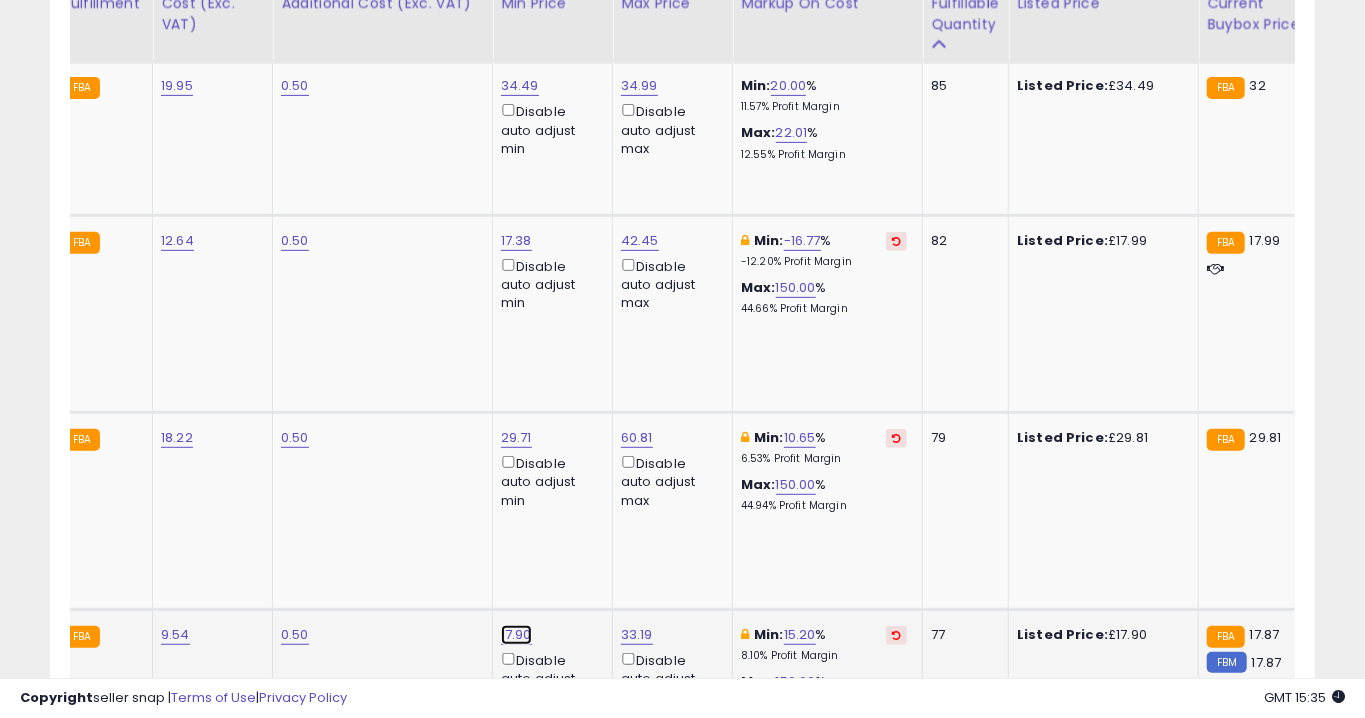 click on "17.90" at bounding box center [518, -7461] 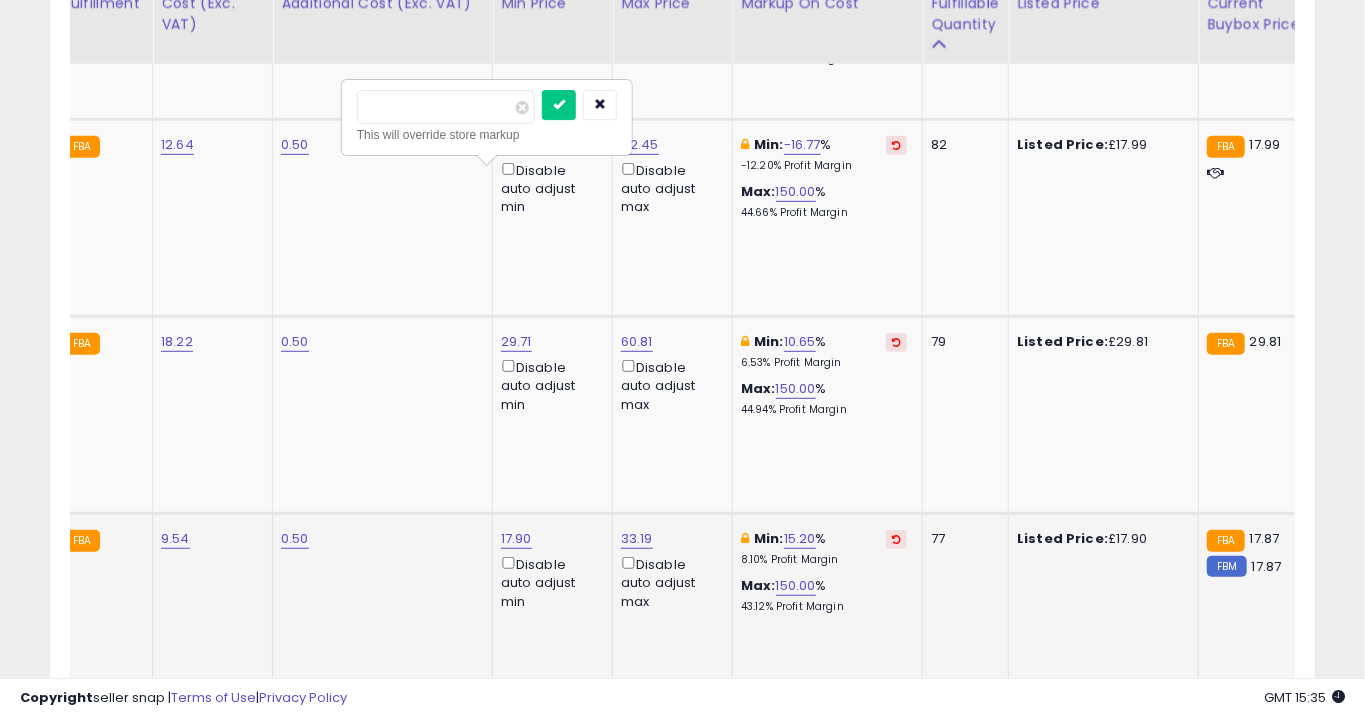 type on "*****" 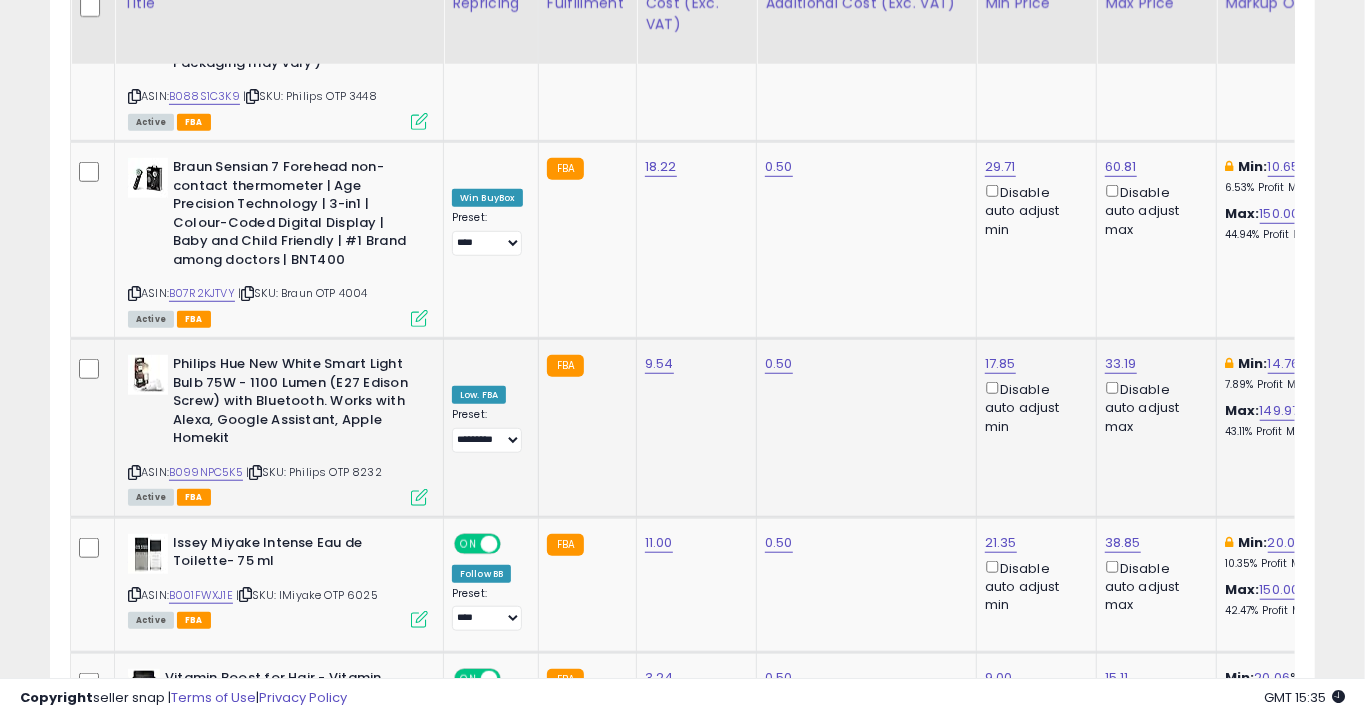 click at bounding box center (419, 971) 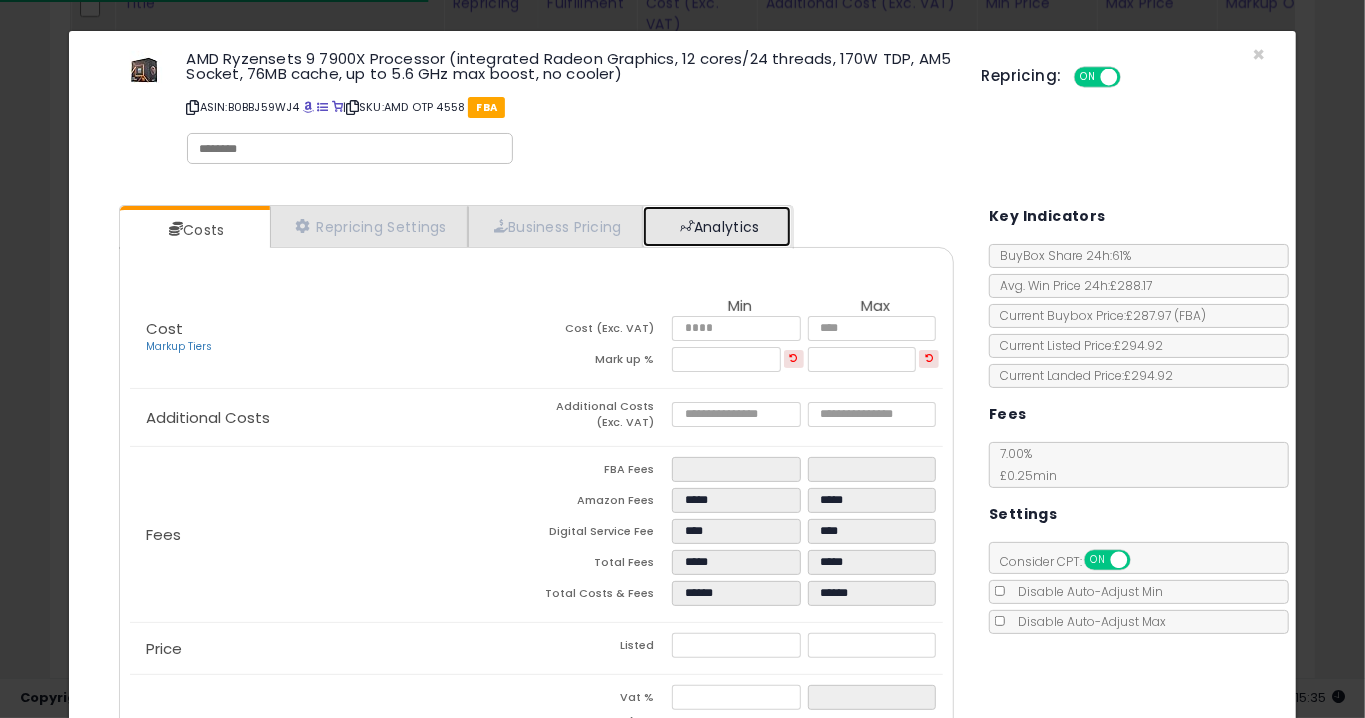 click on "Analytics" at bounding box center [717, 226] 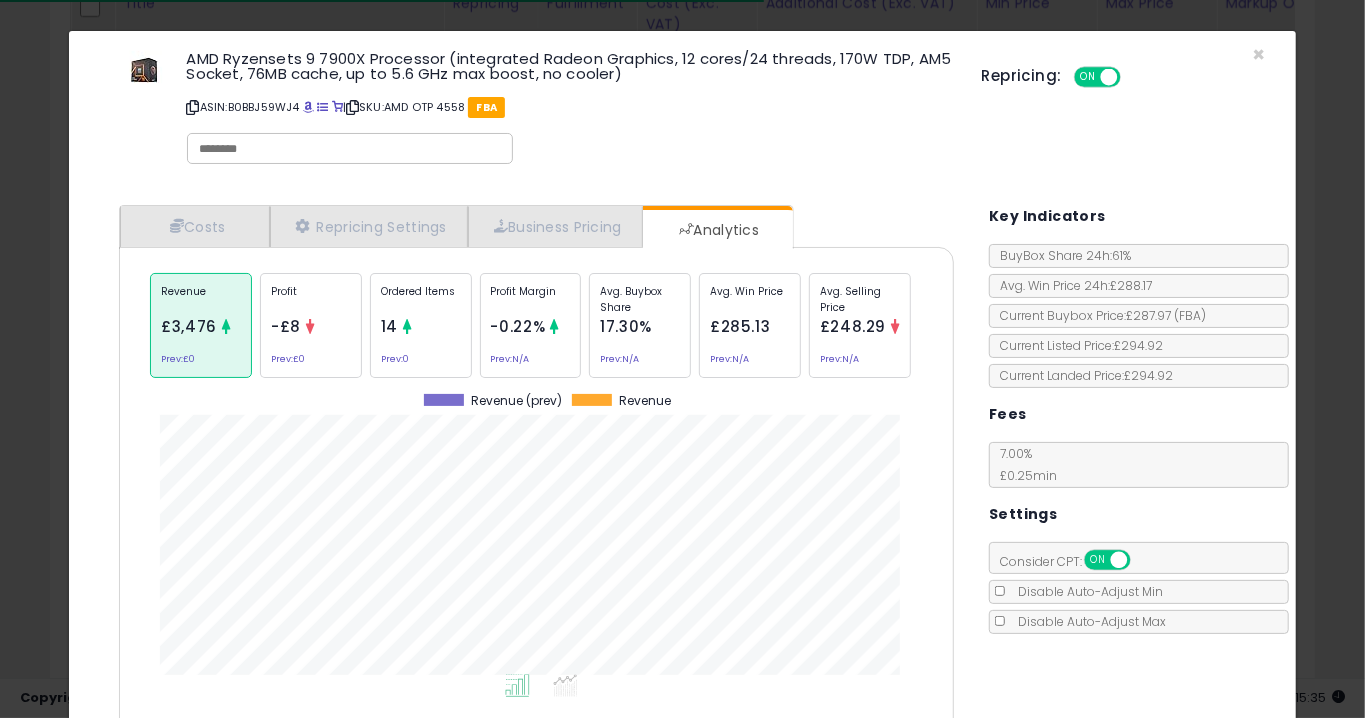 click at bounding box center (407, 326) 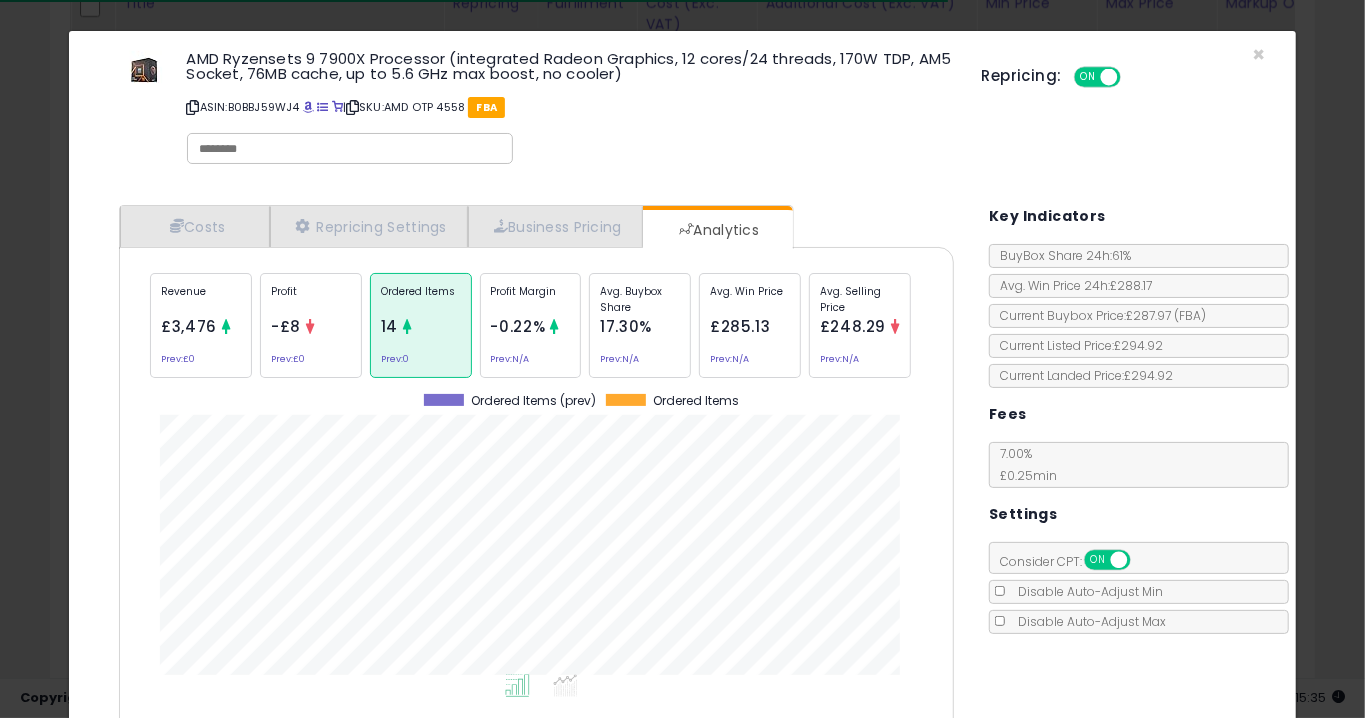 click on "× Close
AMD Ryzensets 9 7900X Processor (integrated Radeon Graphics, 12 cores/24 threads, 170W TDP, AM5 Socket, 76MB cache, up to 5.6 GHz max boost, no cooler)
ASIN:  B0BBJ59WJ4
|
SKU:  AMD OTP 4558
FBA
Repricing:
ON   OFF" 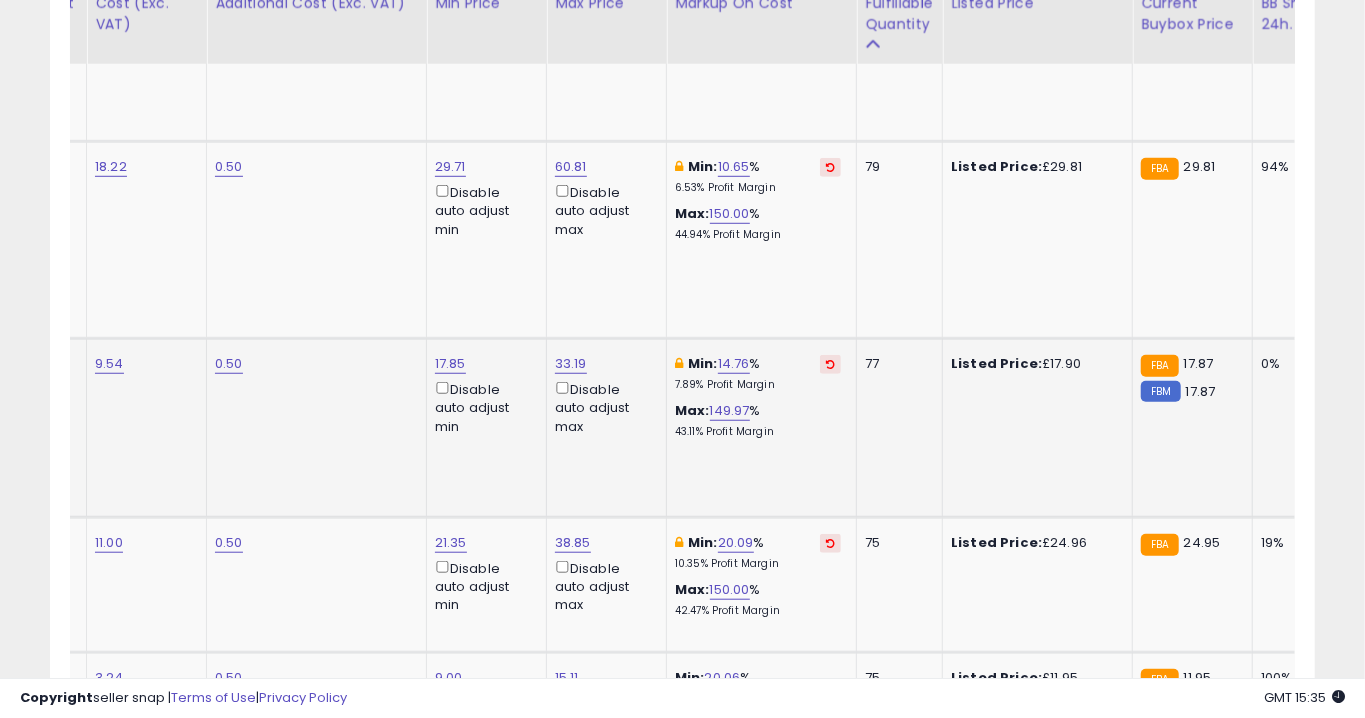 click on "2" 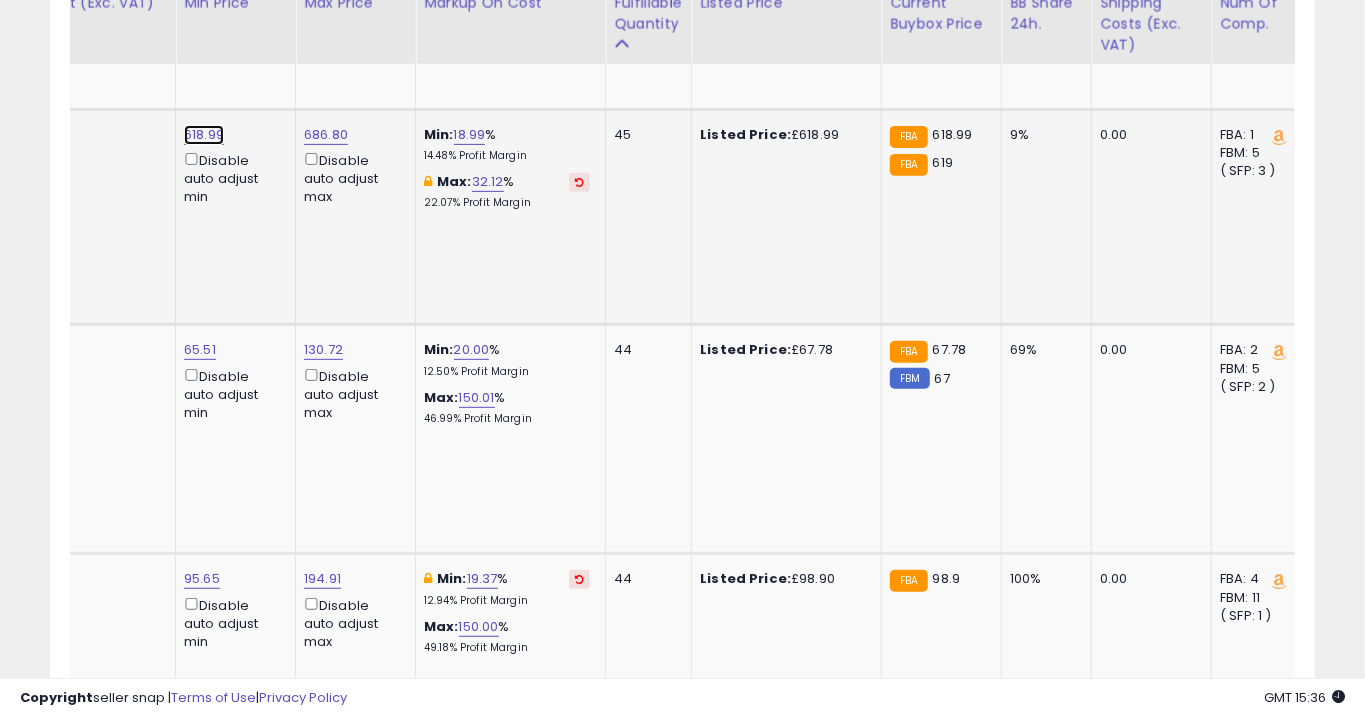 click on "618.99" at bounding box center (202, -3324) 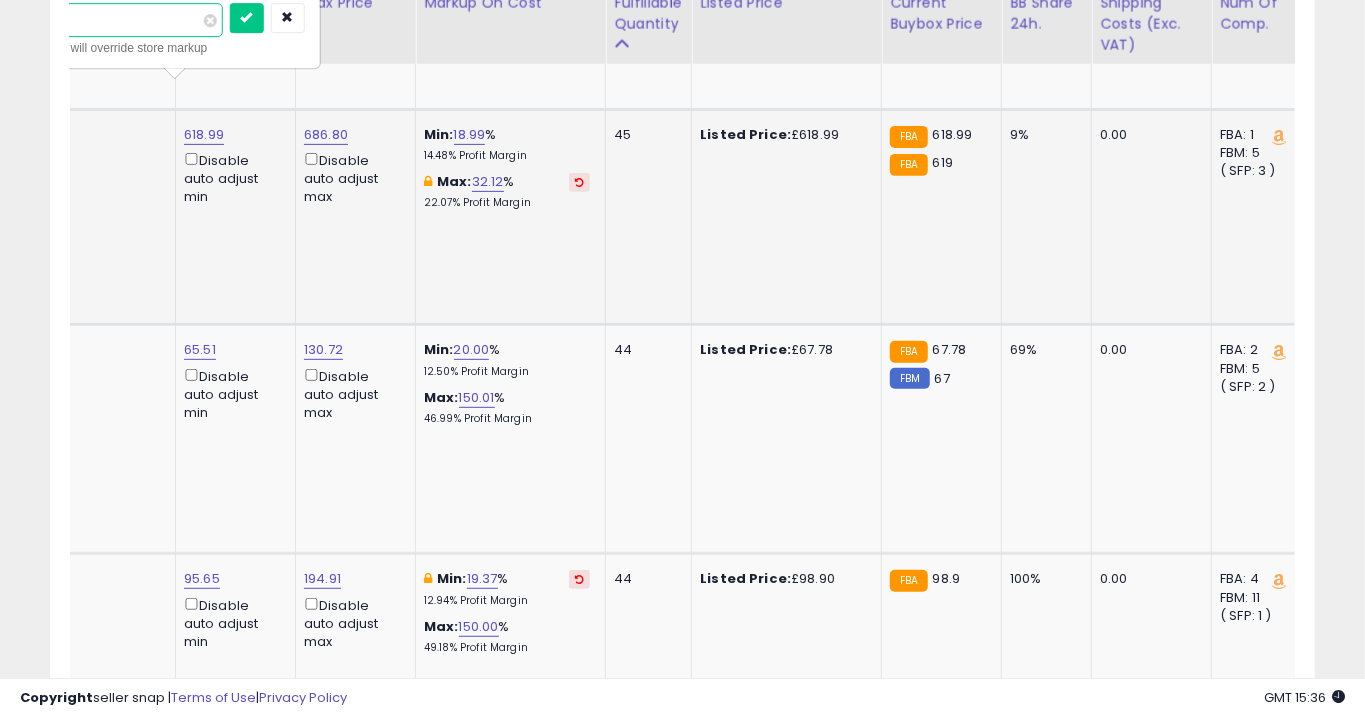 type on "******" 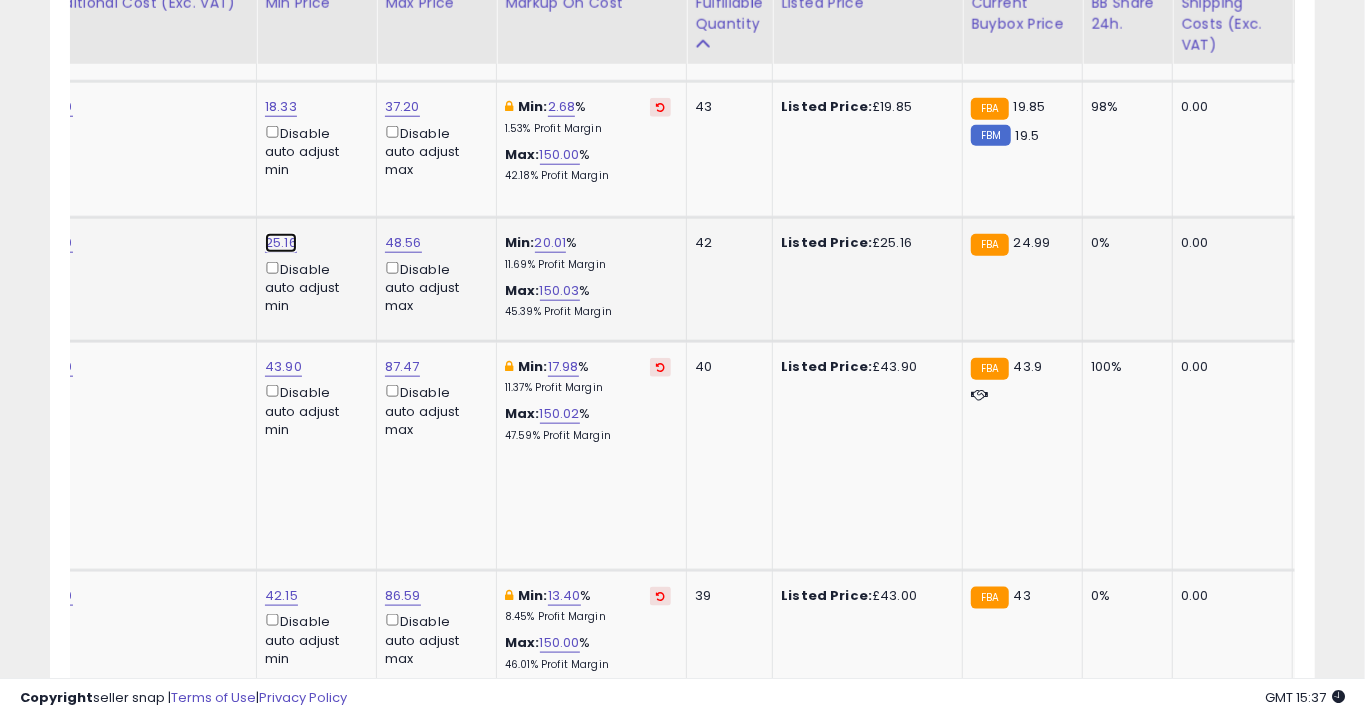 click on "25.16" at bounding box center [283, -4025] 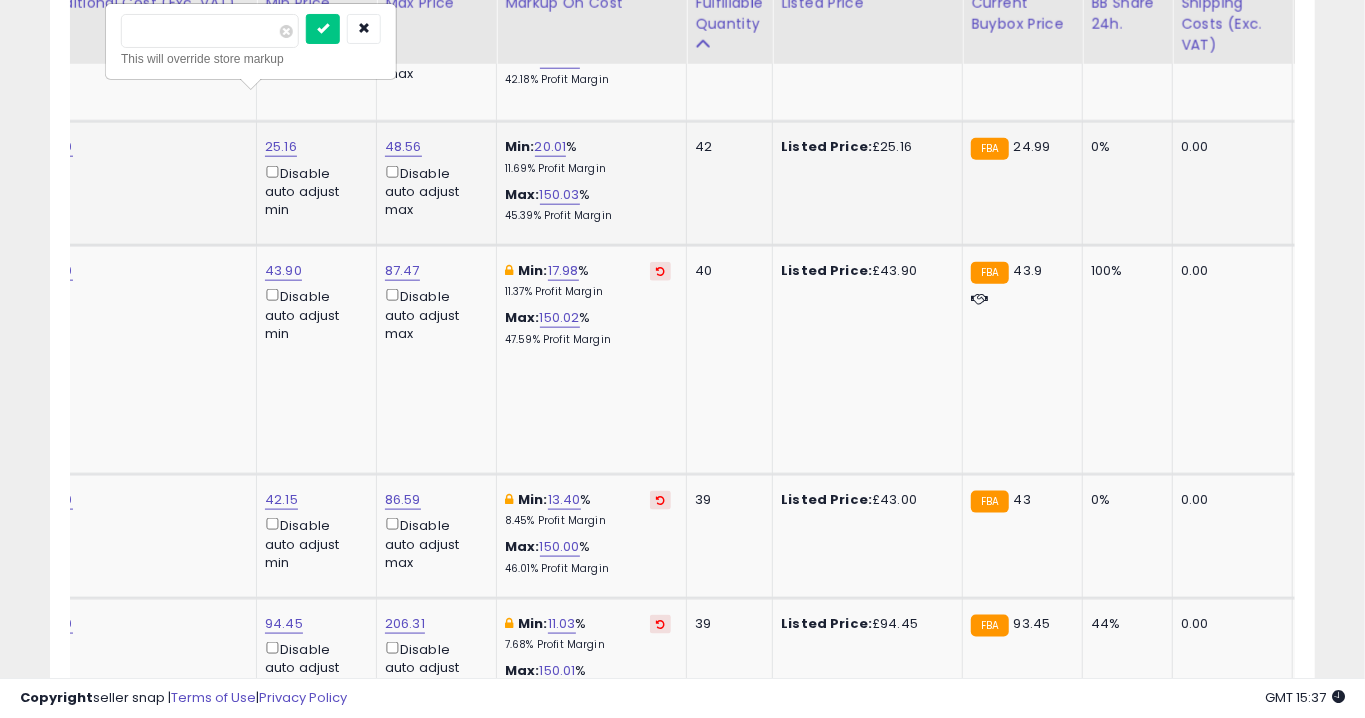 type on "*****" 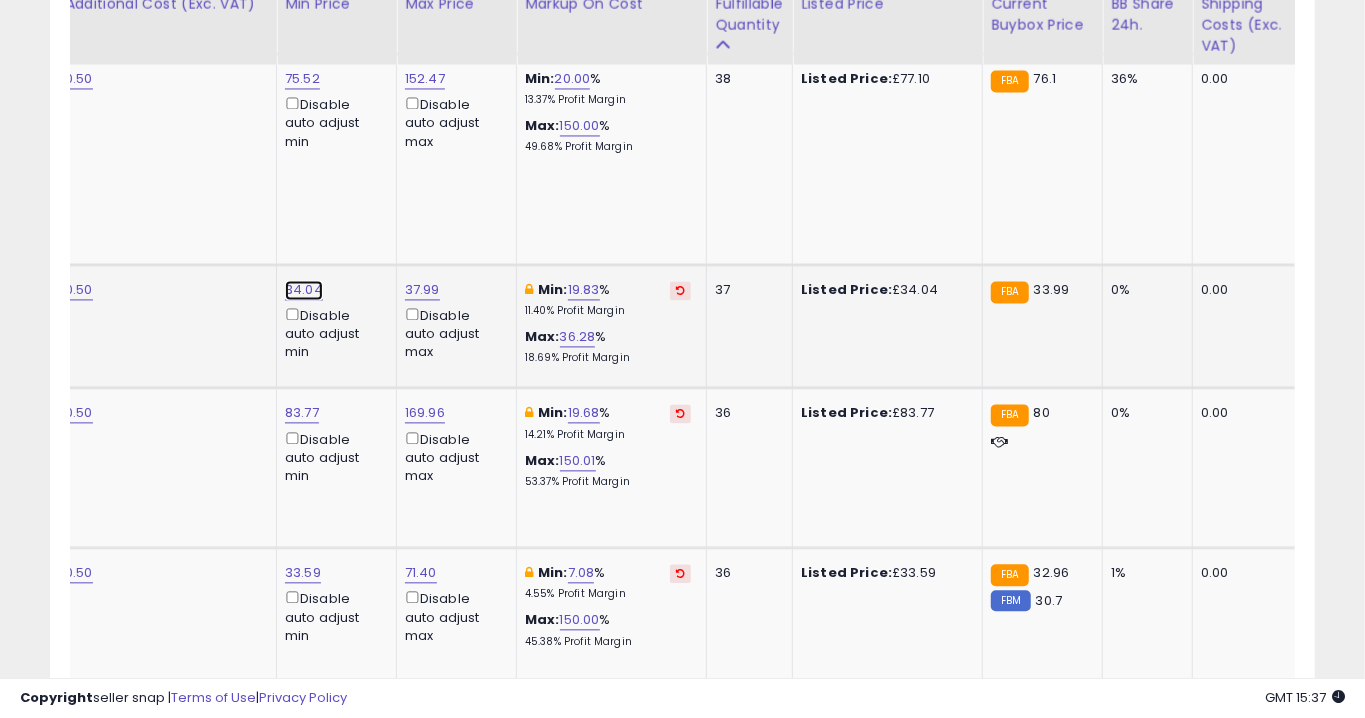 click on "34.04" at bounding box center (303, -5092) 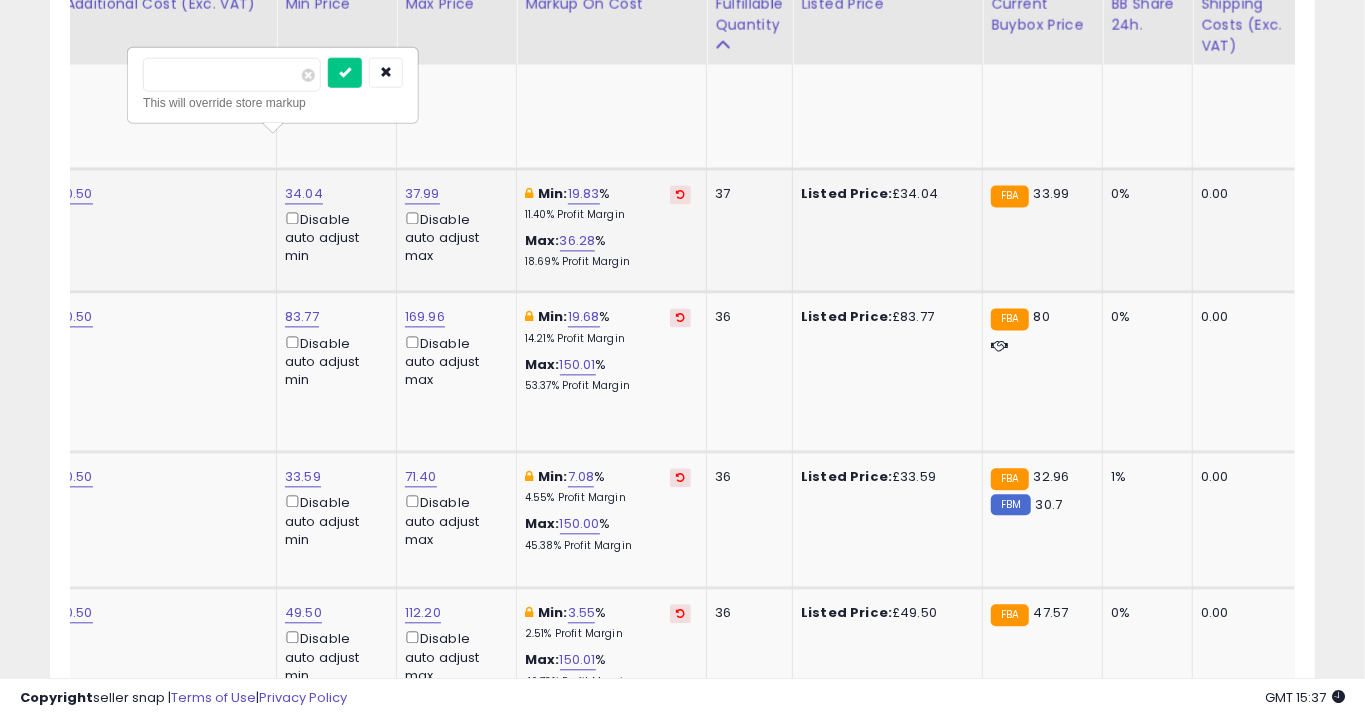 type on "*****" 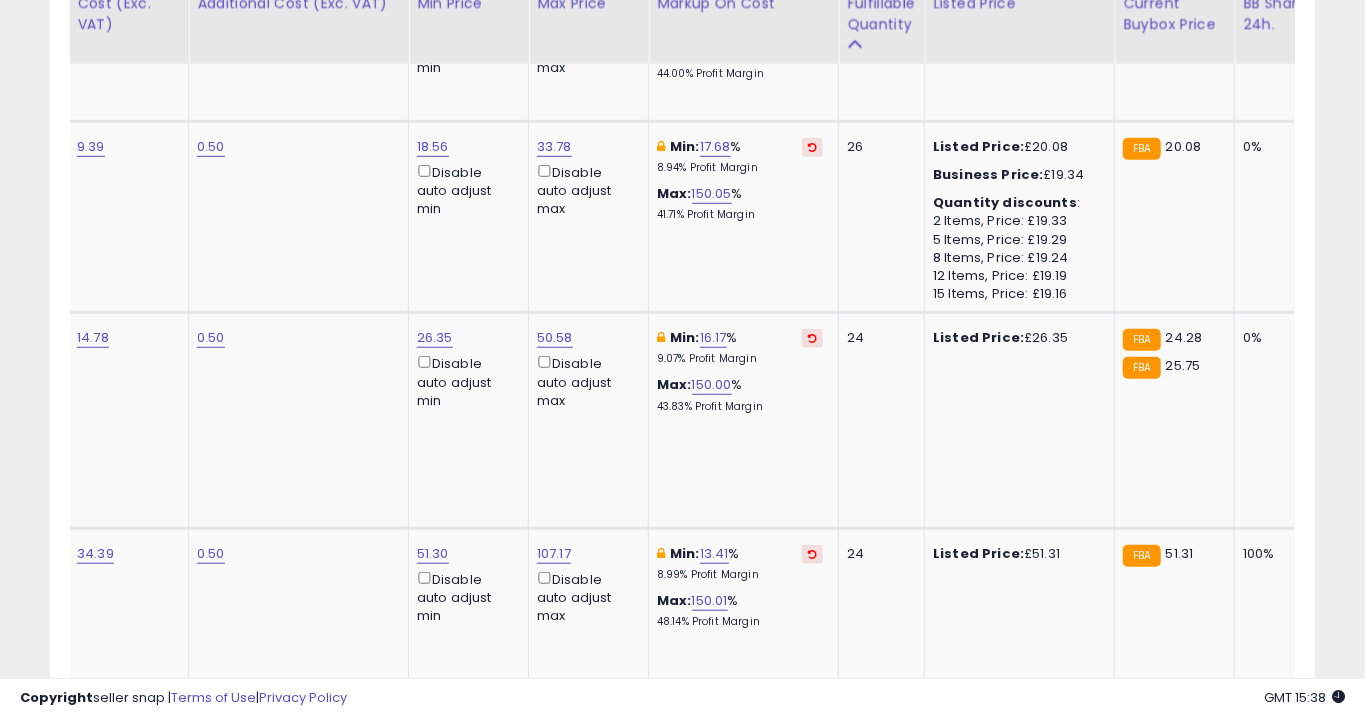 click on "3" 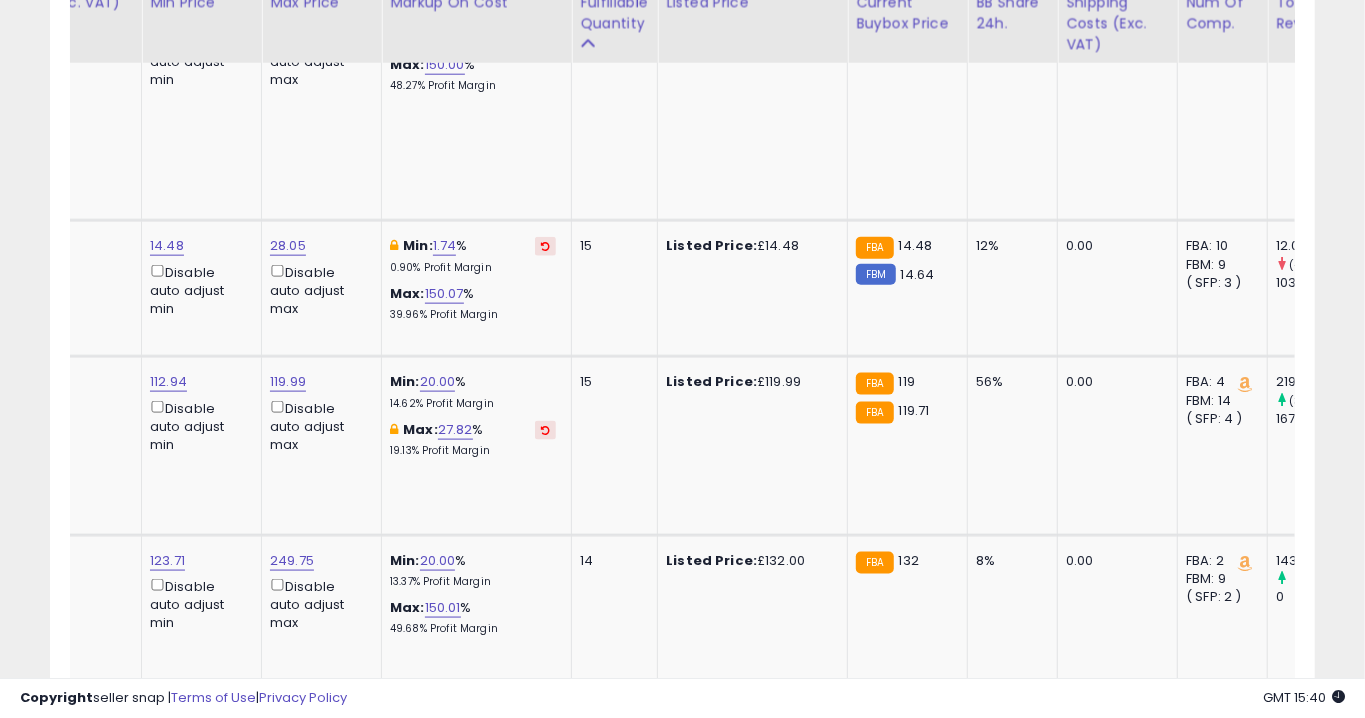 scroll, scrollTop: 459, scrollLeft: 0, axis: vertical 